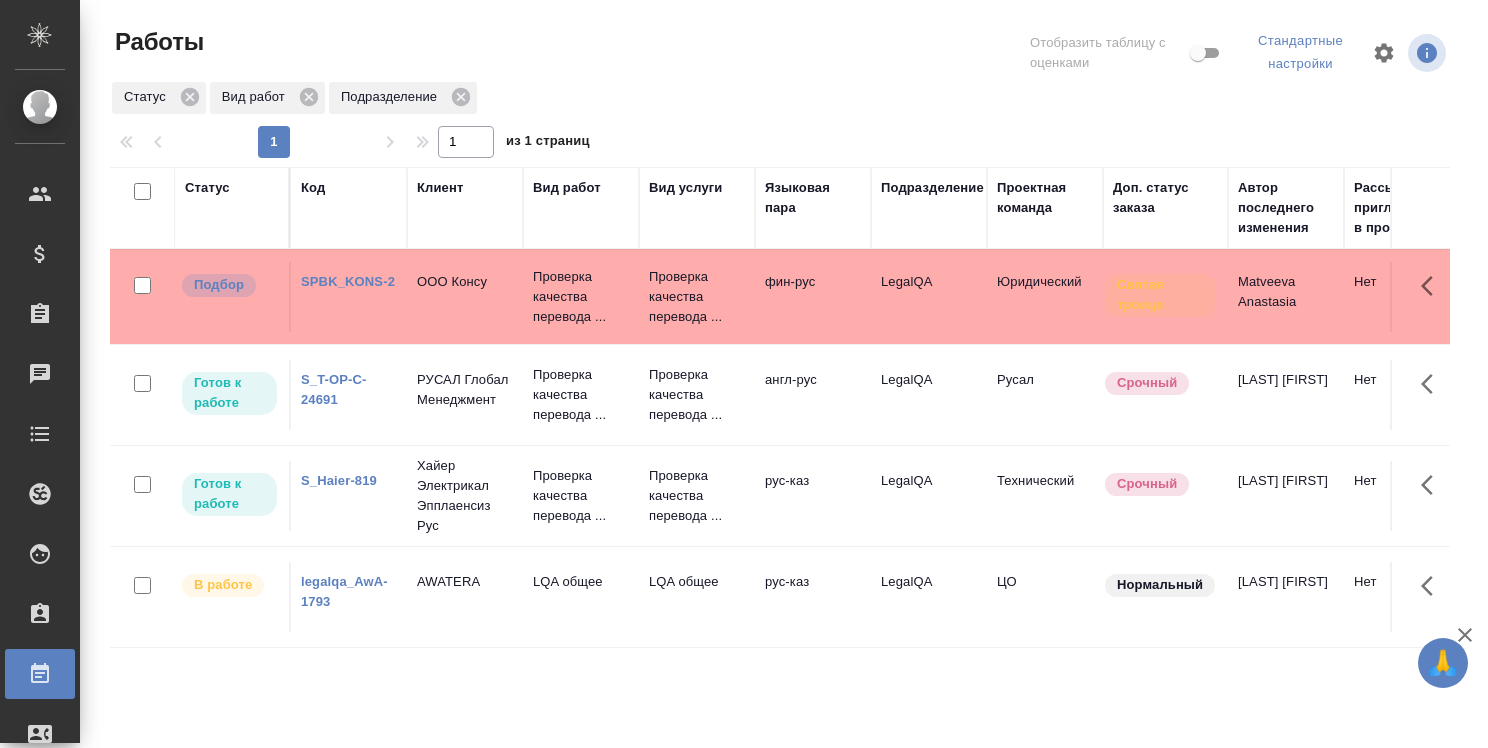scroll, scrollTop: 0, scrollLeft: 0, axis: both 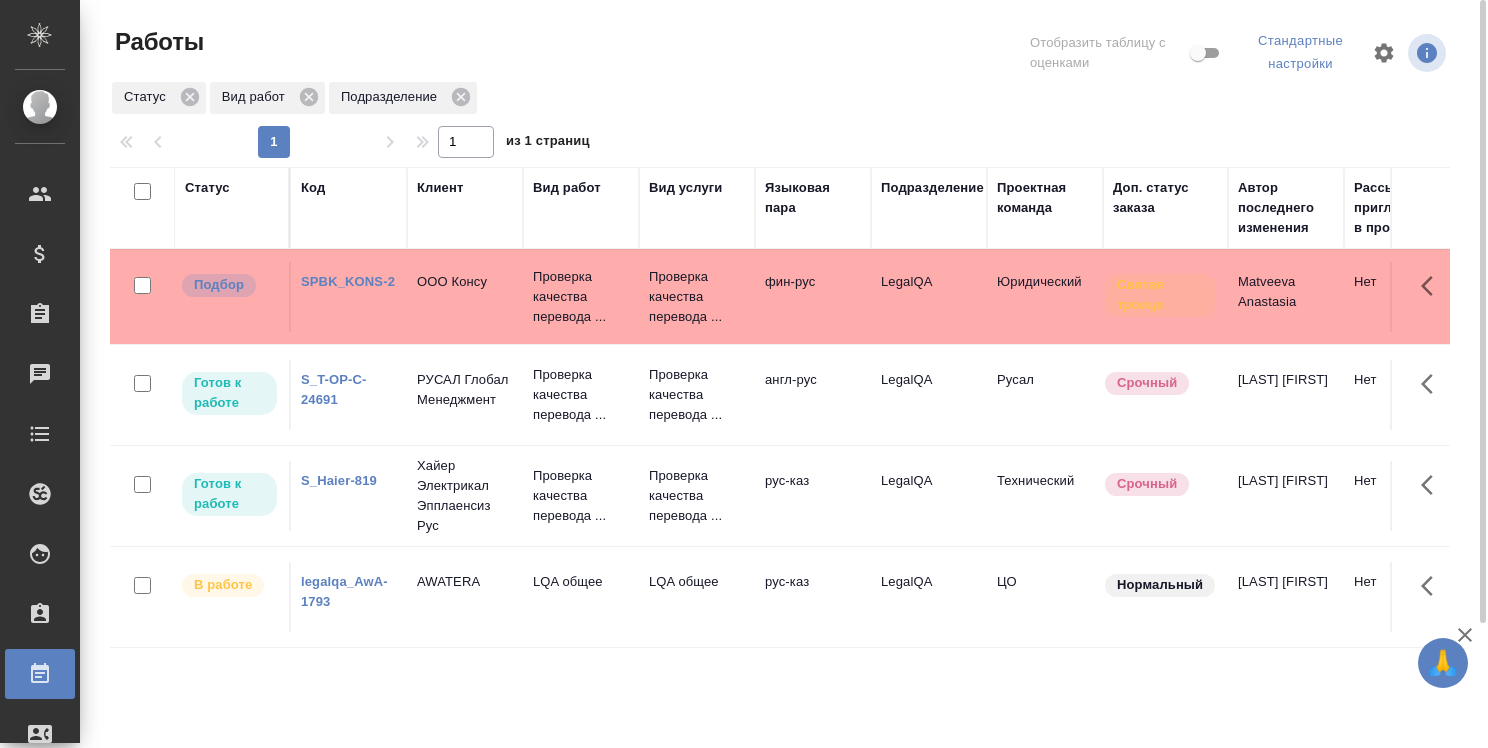 click on "SPBK_KONS-2" at bounding box center (348, 281) 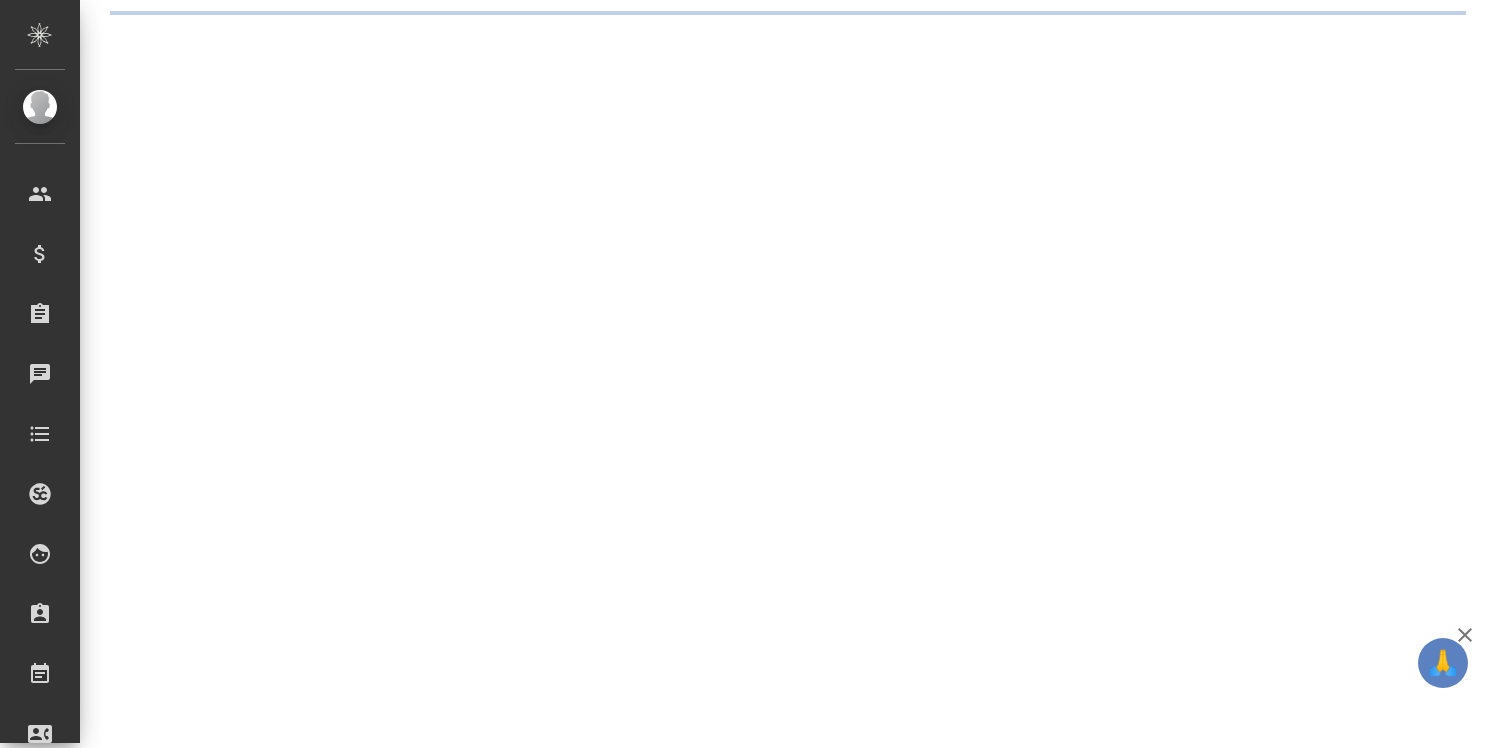 scroll, scrollTop: 0, scrollLeft: 0, axis: both 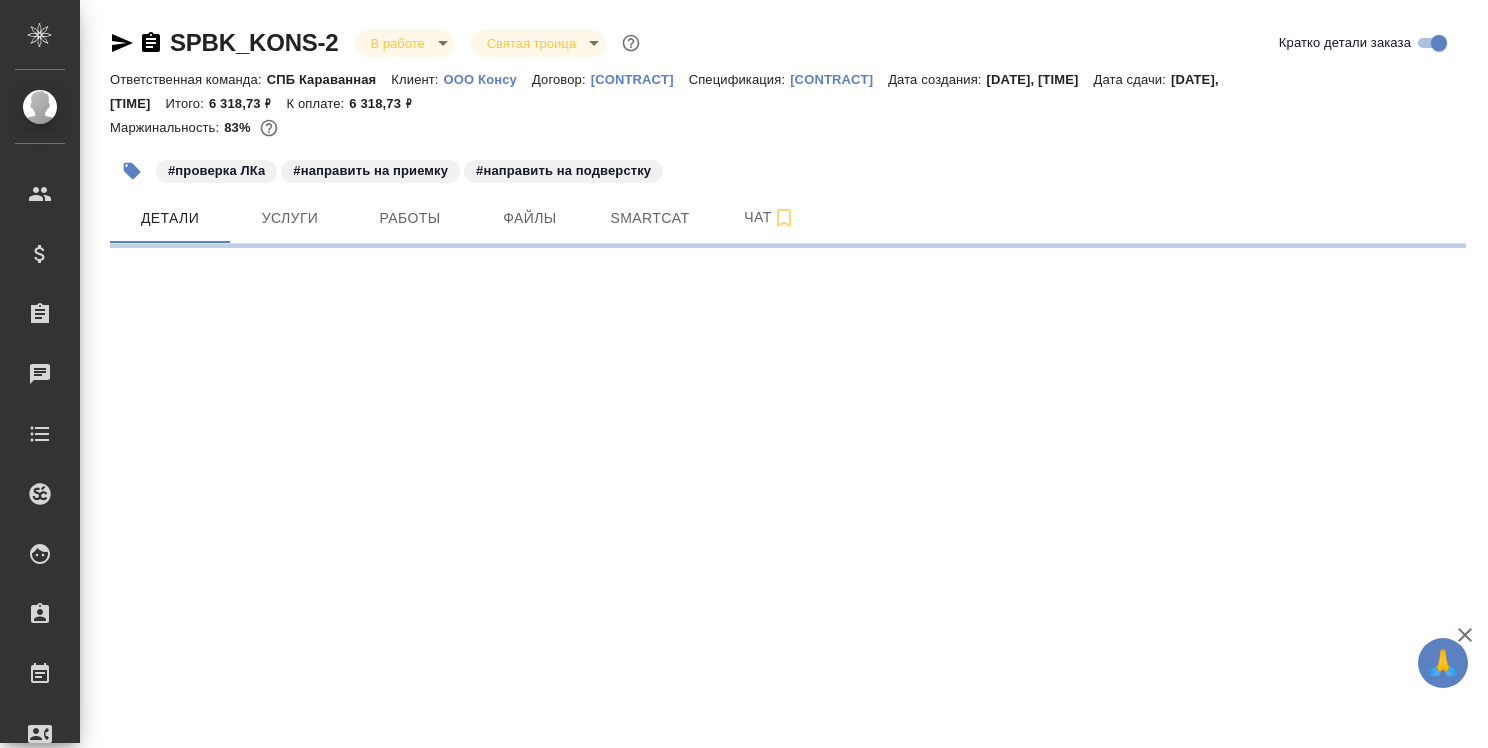 select on "RU" 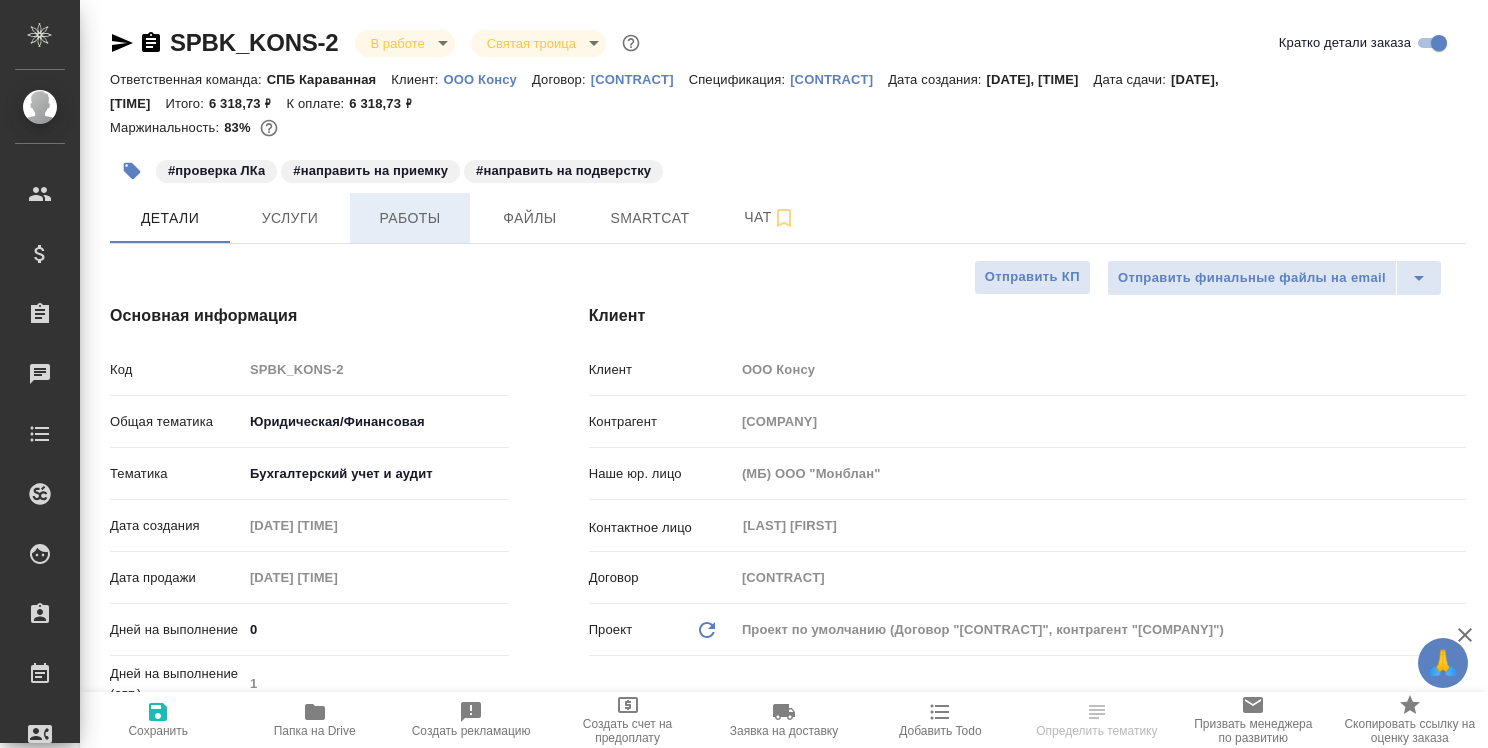 type on "x" 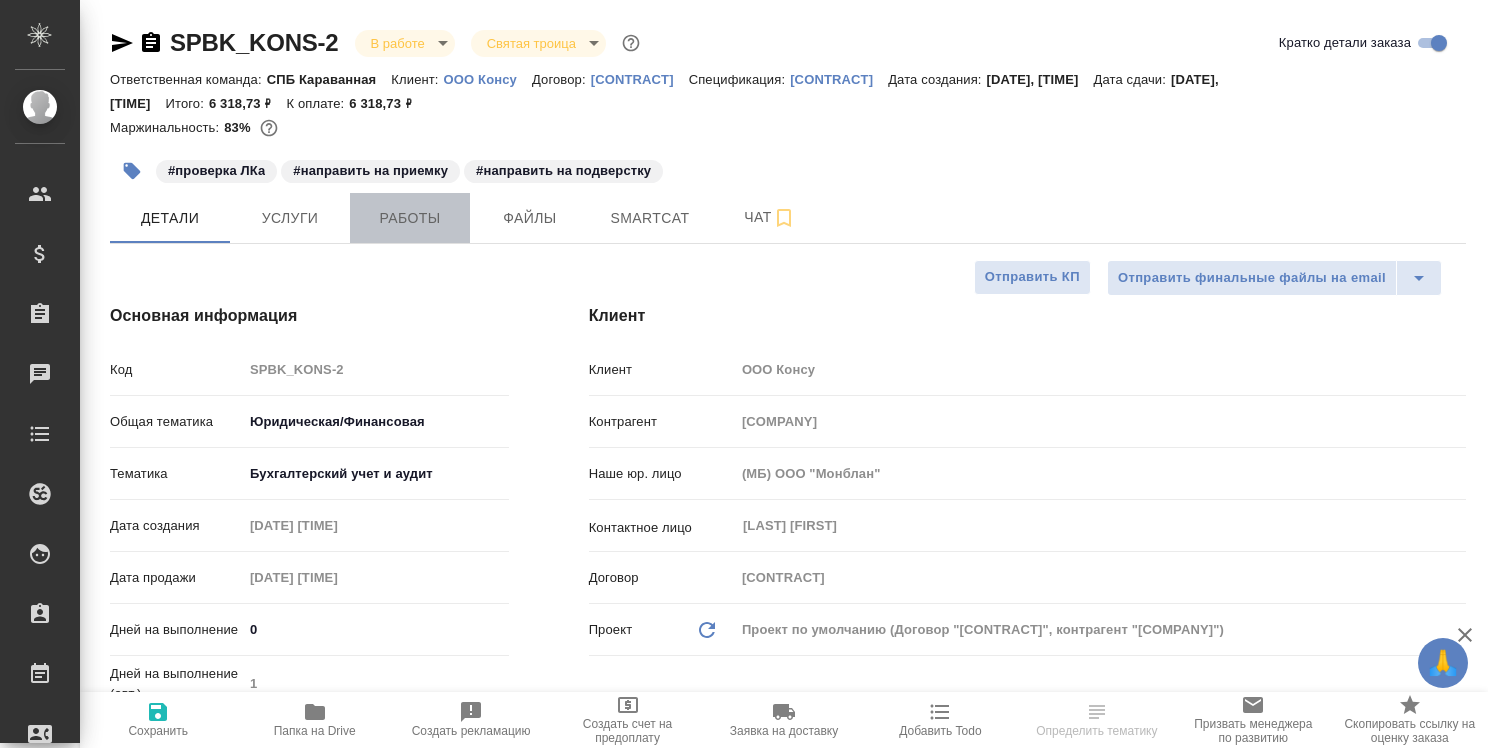type on "Matveeva Anastasia" 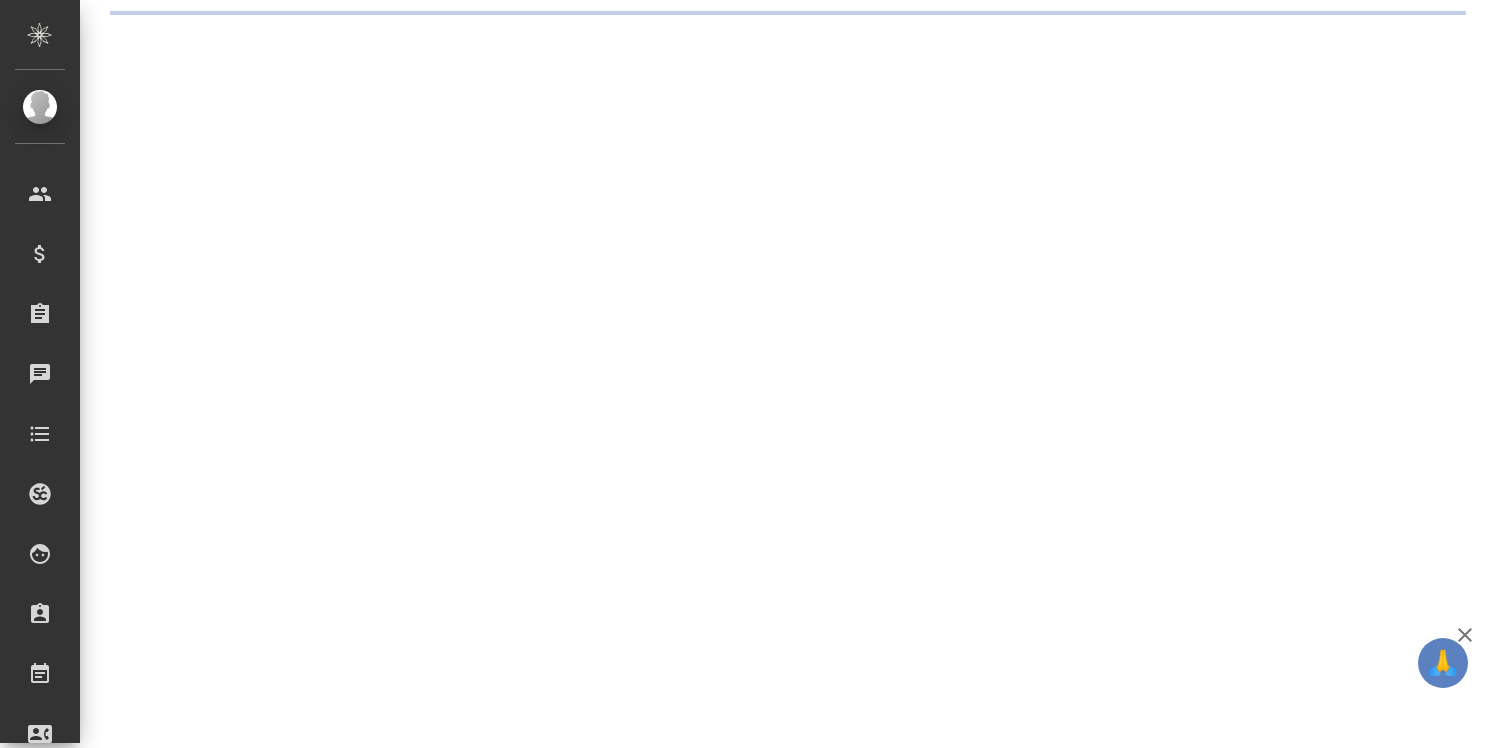 scroll, scrollTop: 0, scrollLeft: 0, axis: both 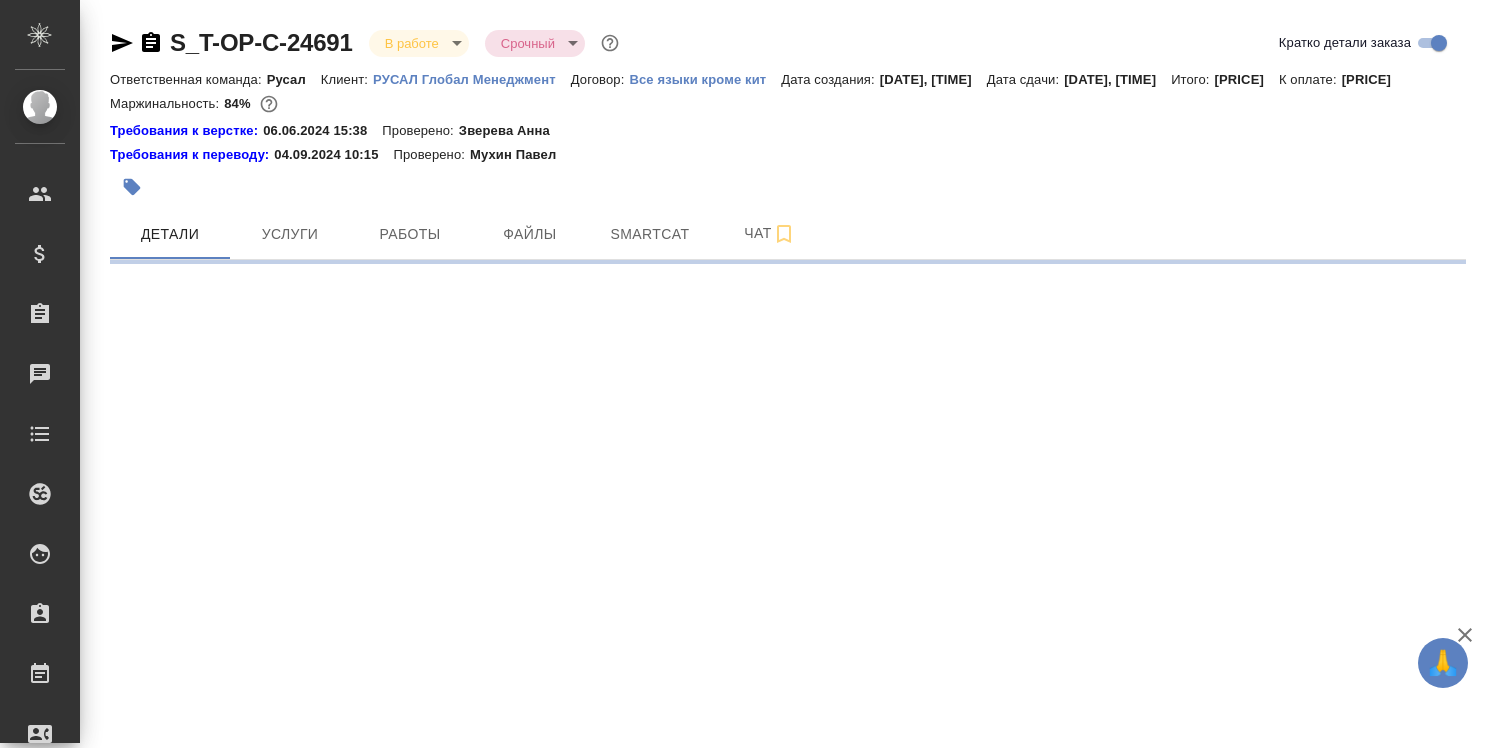 select on "RU" 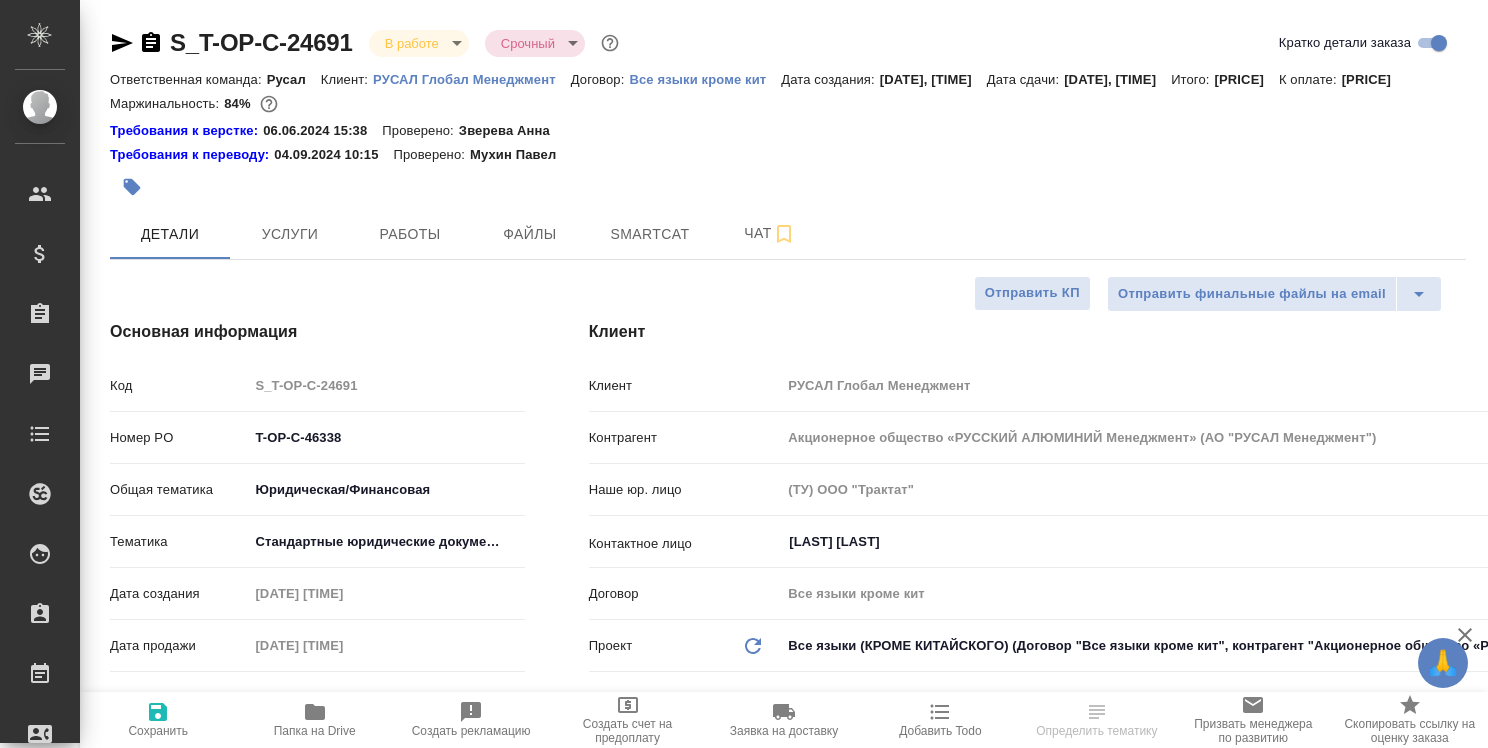type on "x" 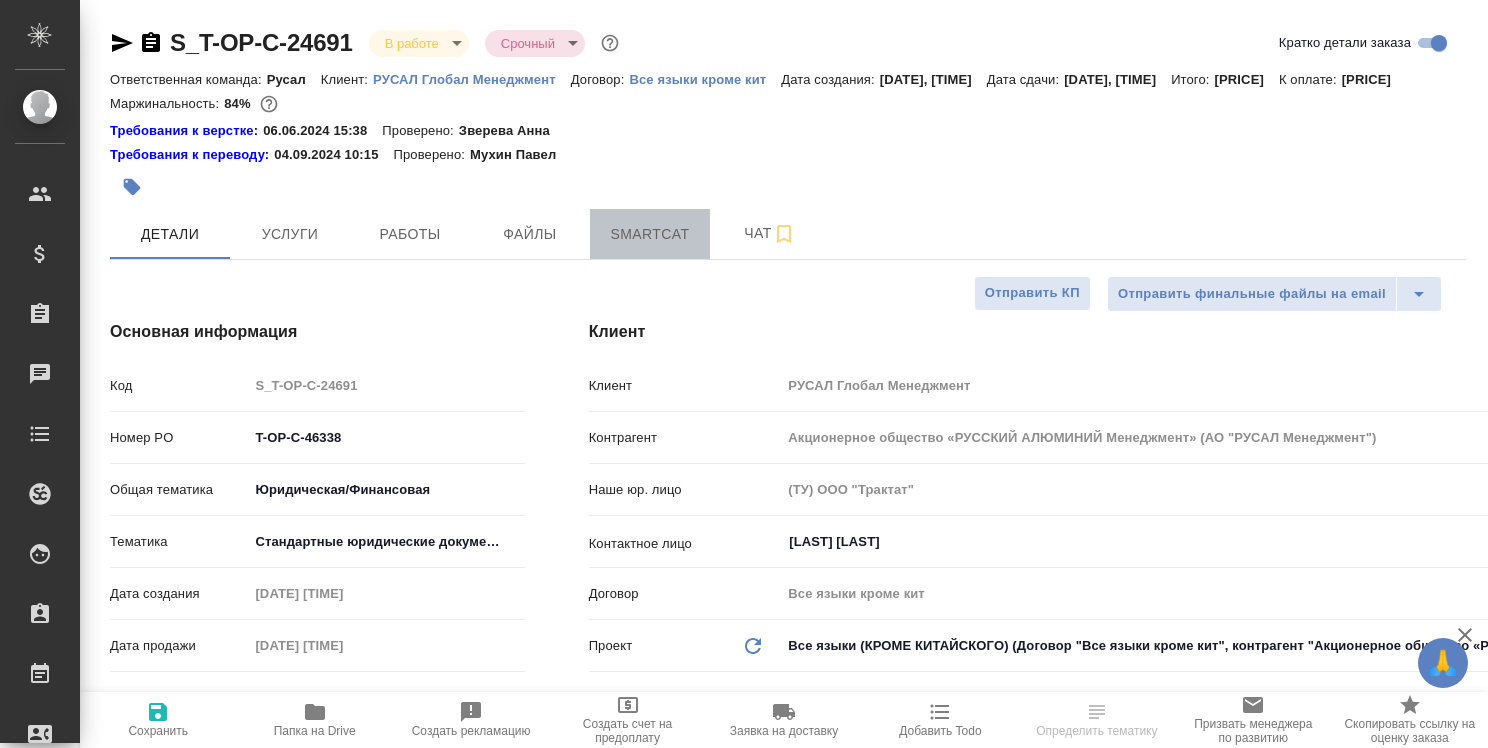 click on "Smartcat" at bounding box center (650, 234) 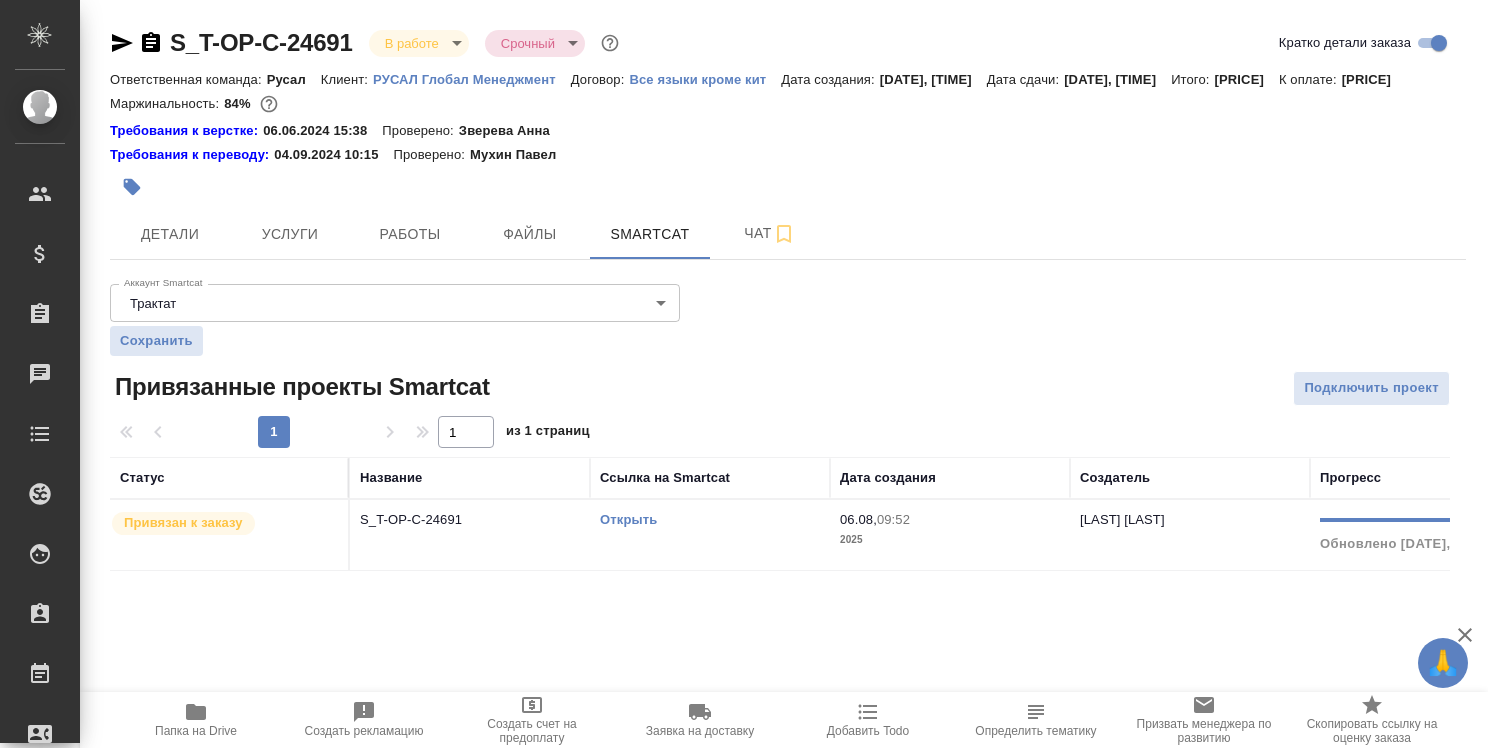 click on "Открыть" at bounding box center (628, 519) 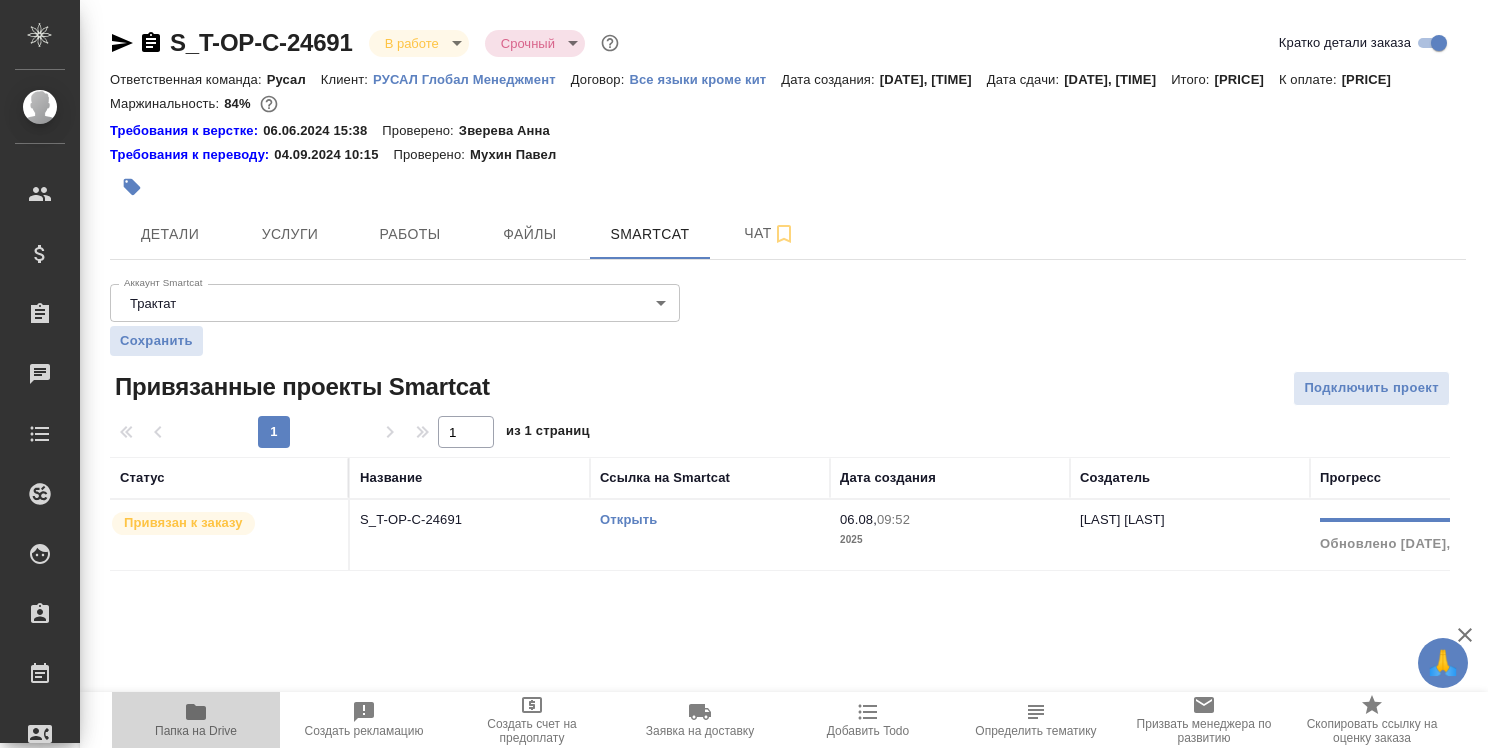 click 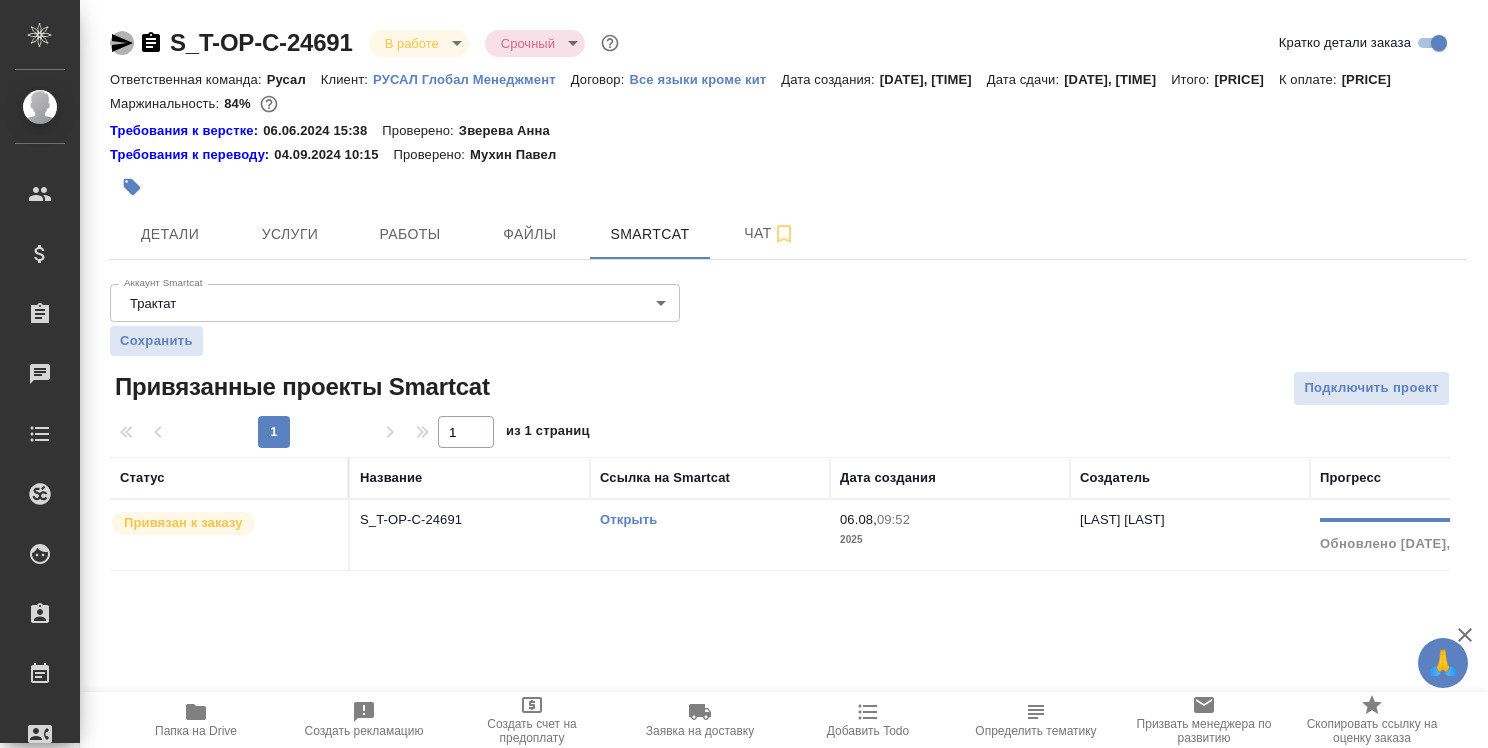 click 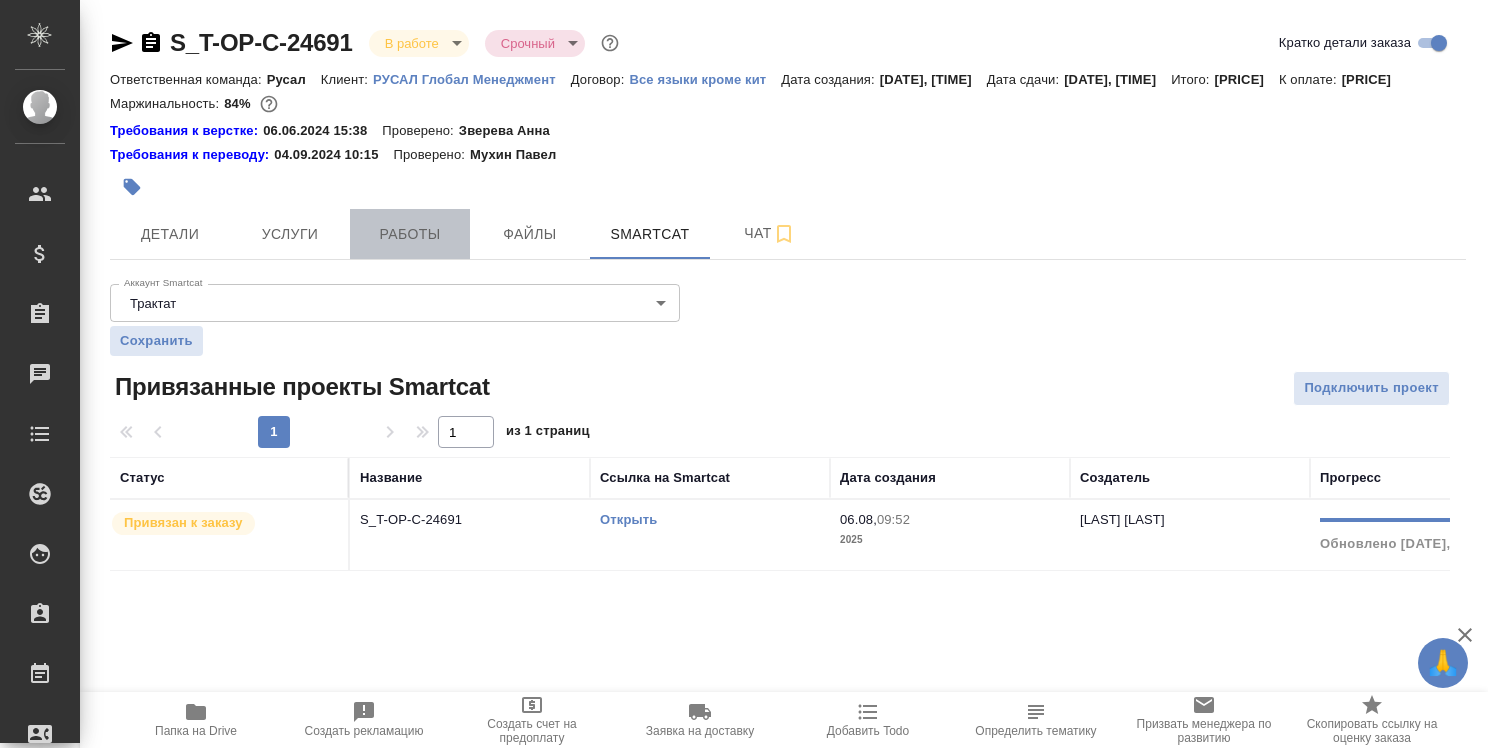 click on "Работы" at bounding box center [410, 234] 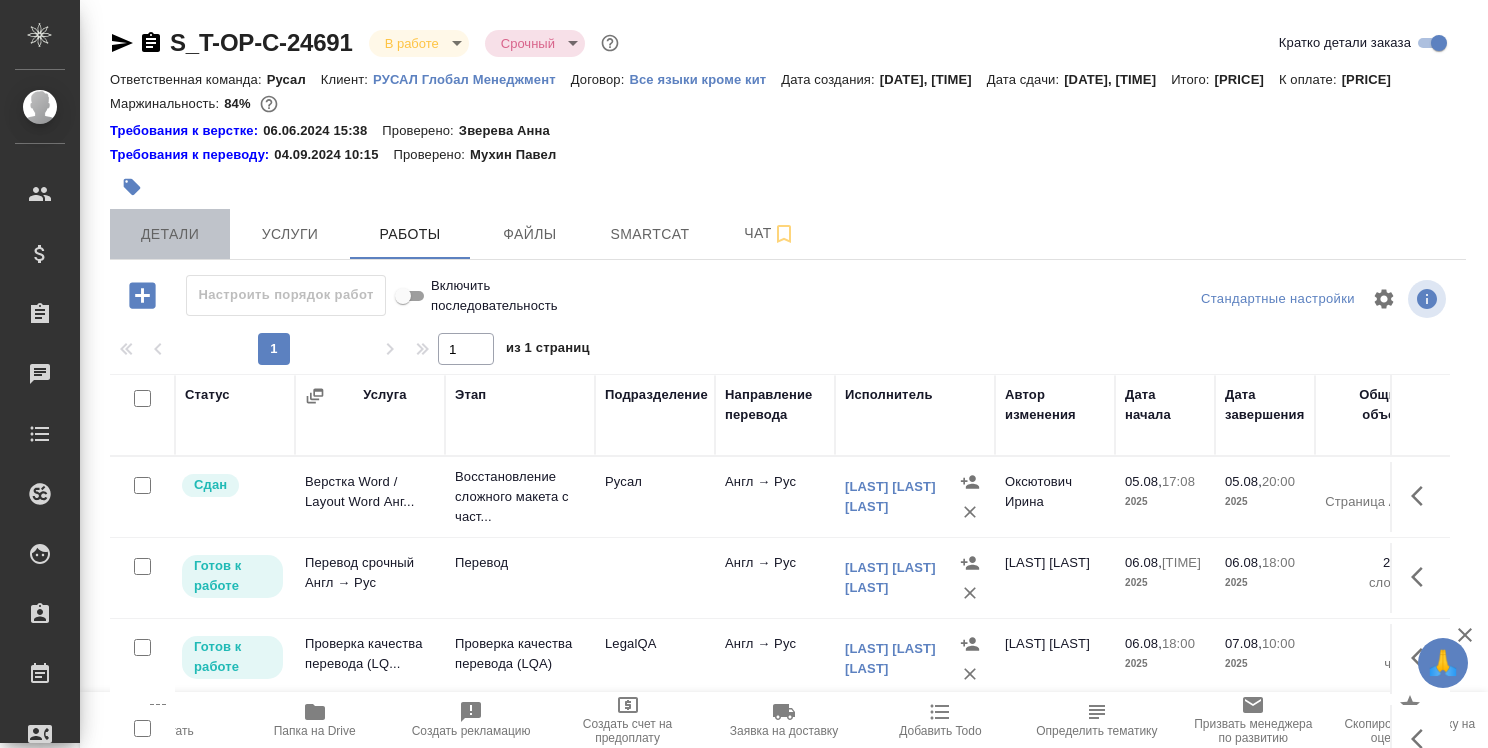 click on "Детали" at bounding box center [170, 234] 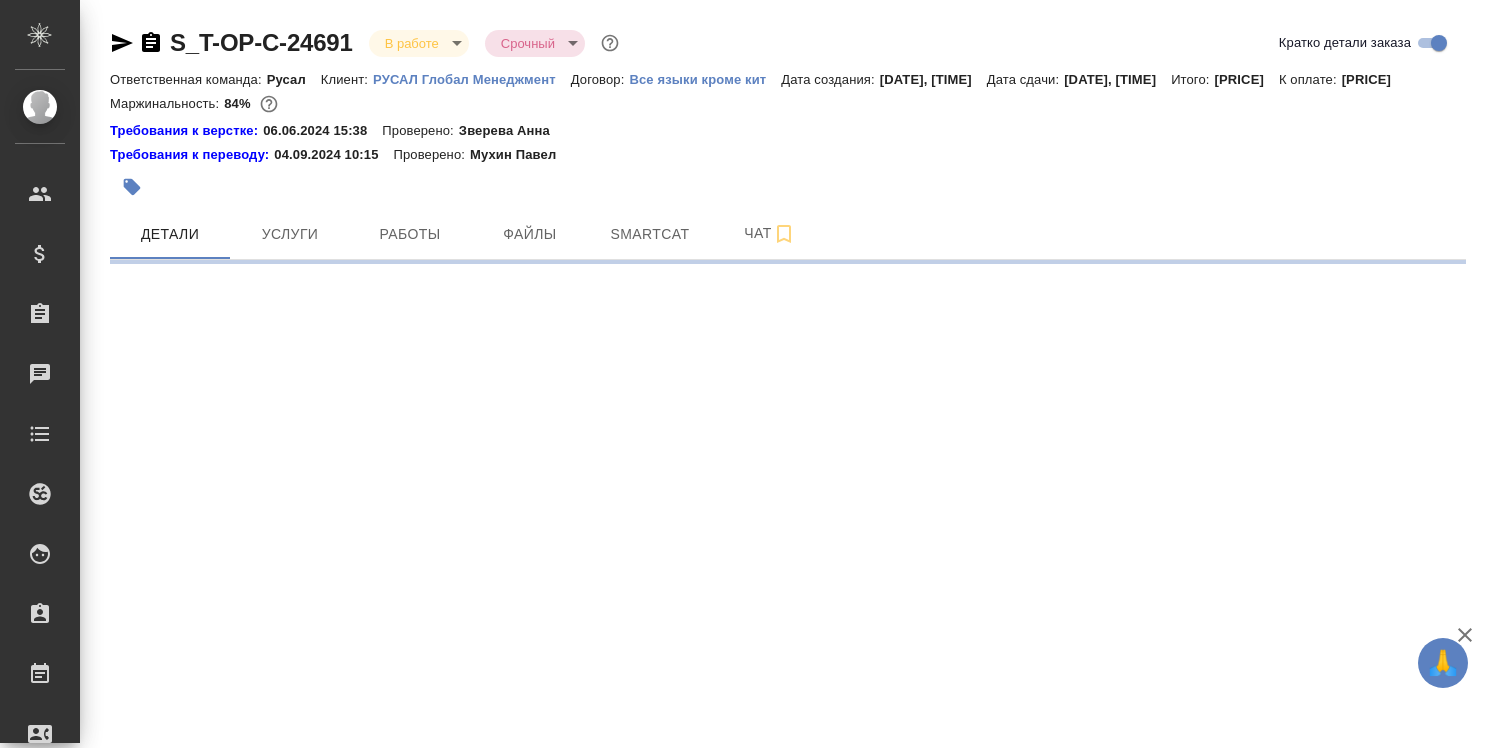select on "RU" 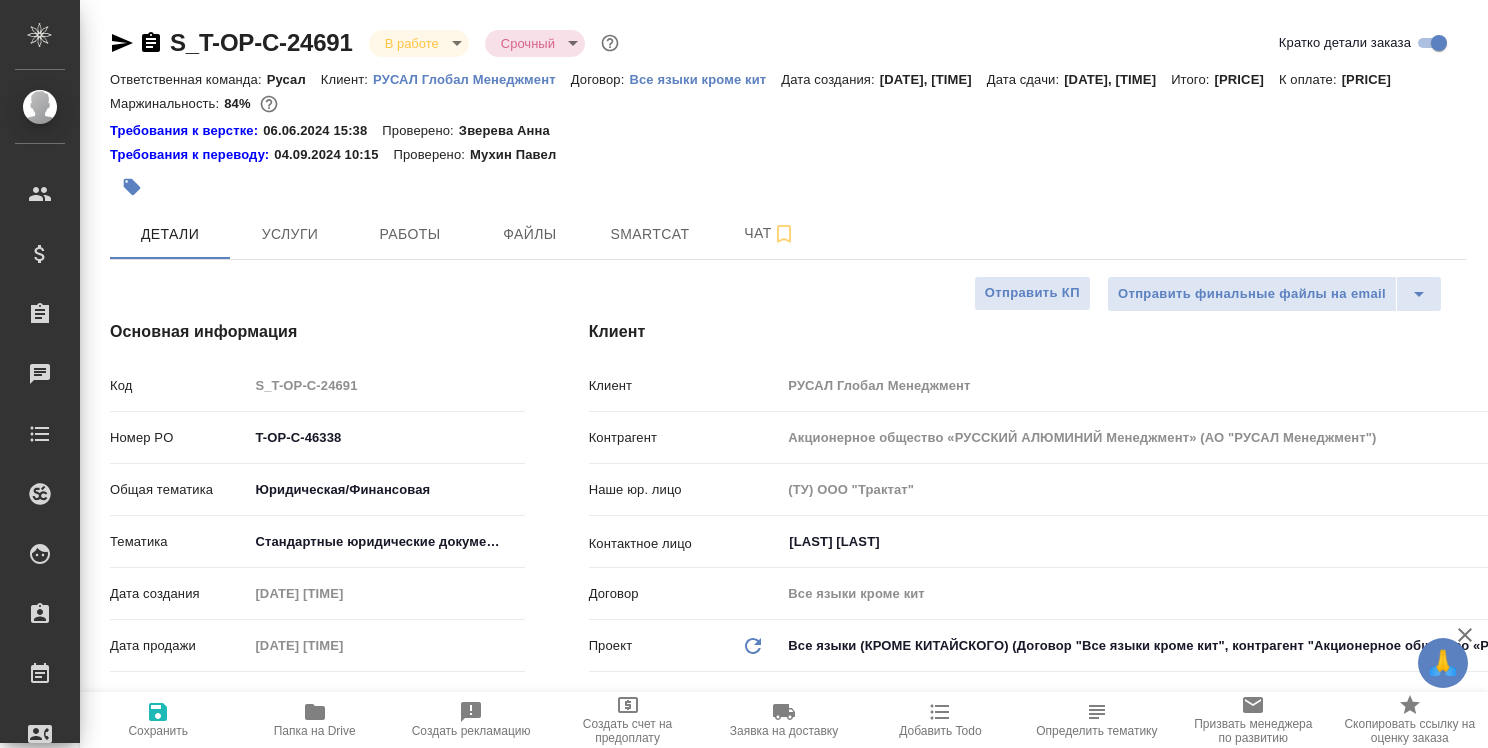 type on "x" 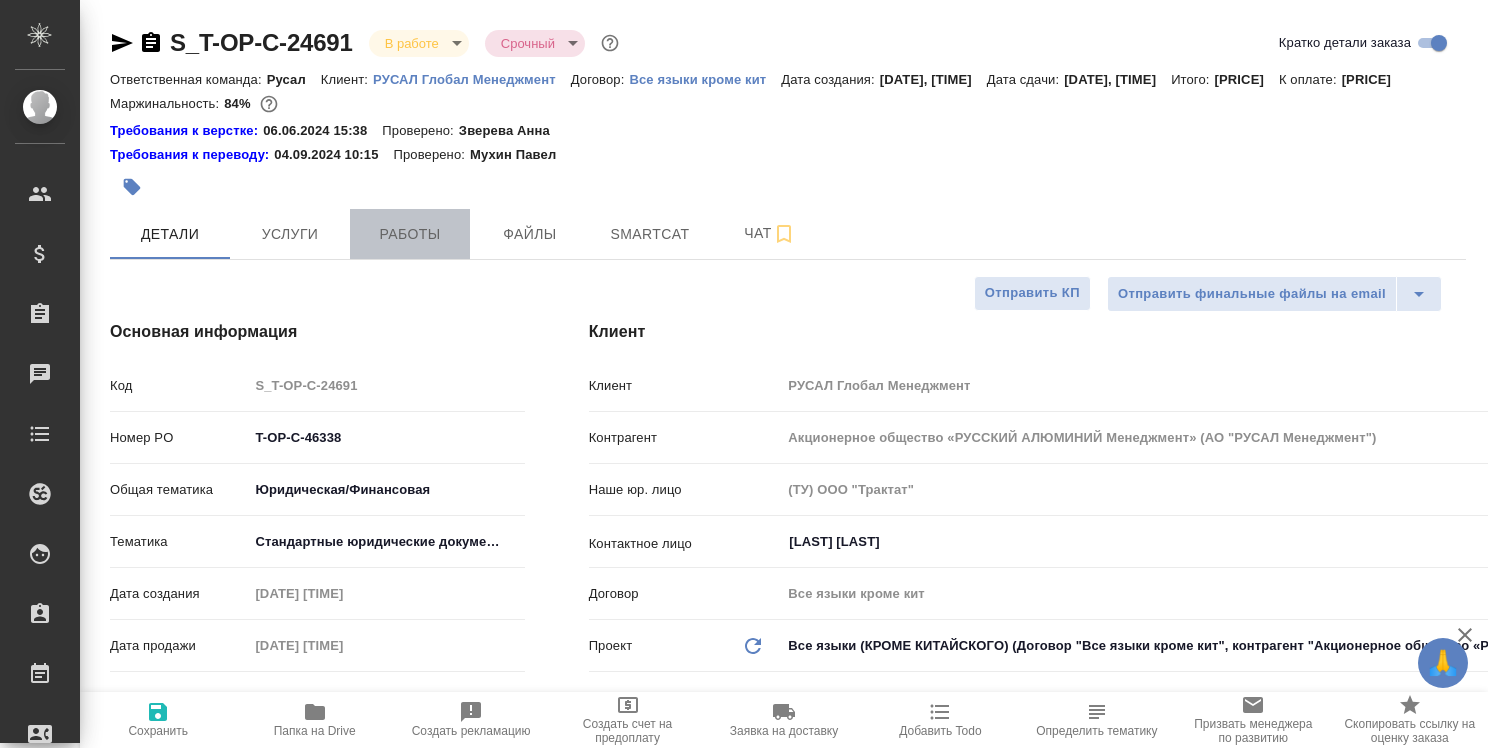 click on "Работы" at bounding box center (410, 234) 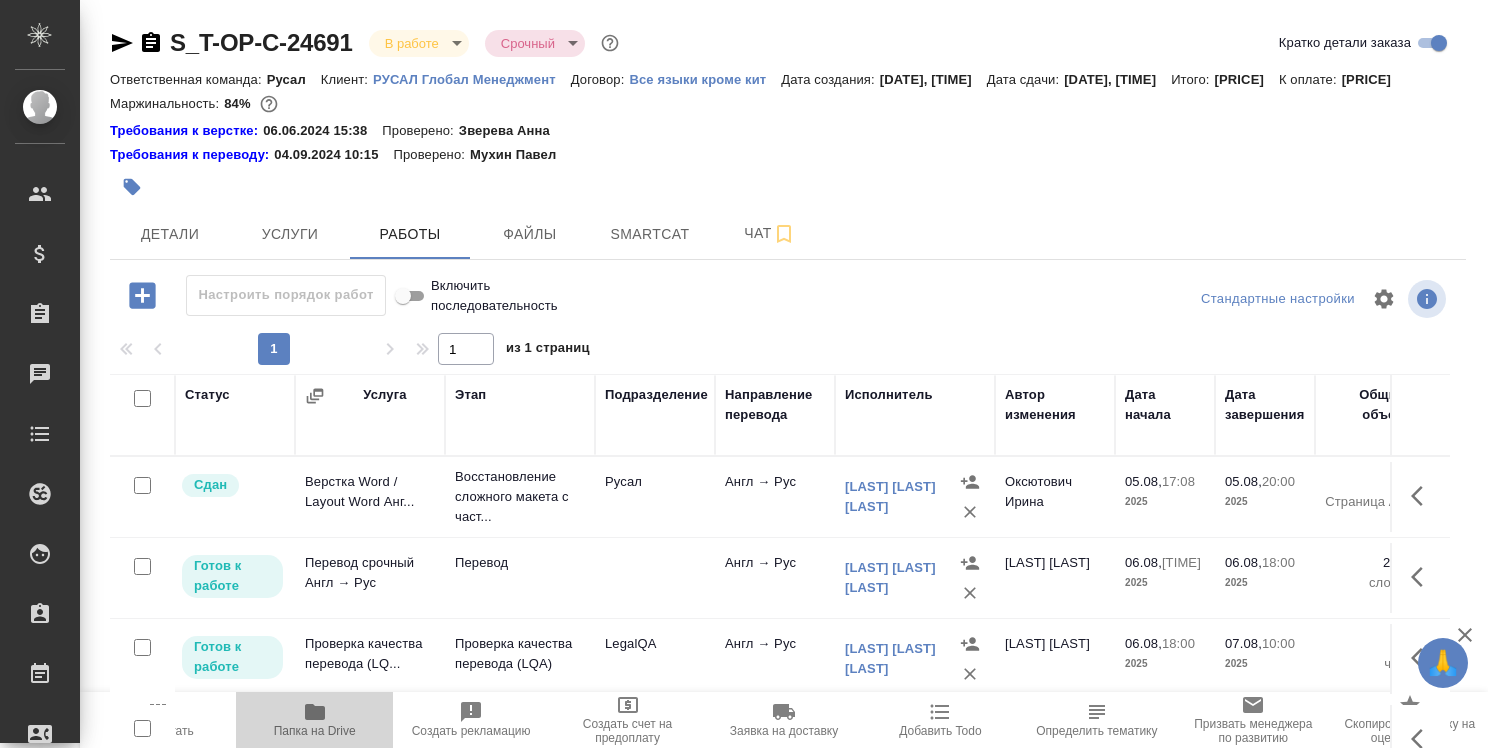 click on "Папка на Drive" at bounding box center (315, 731) 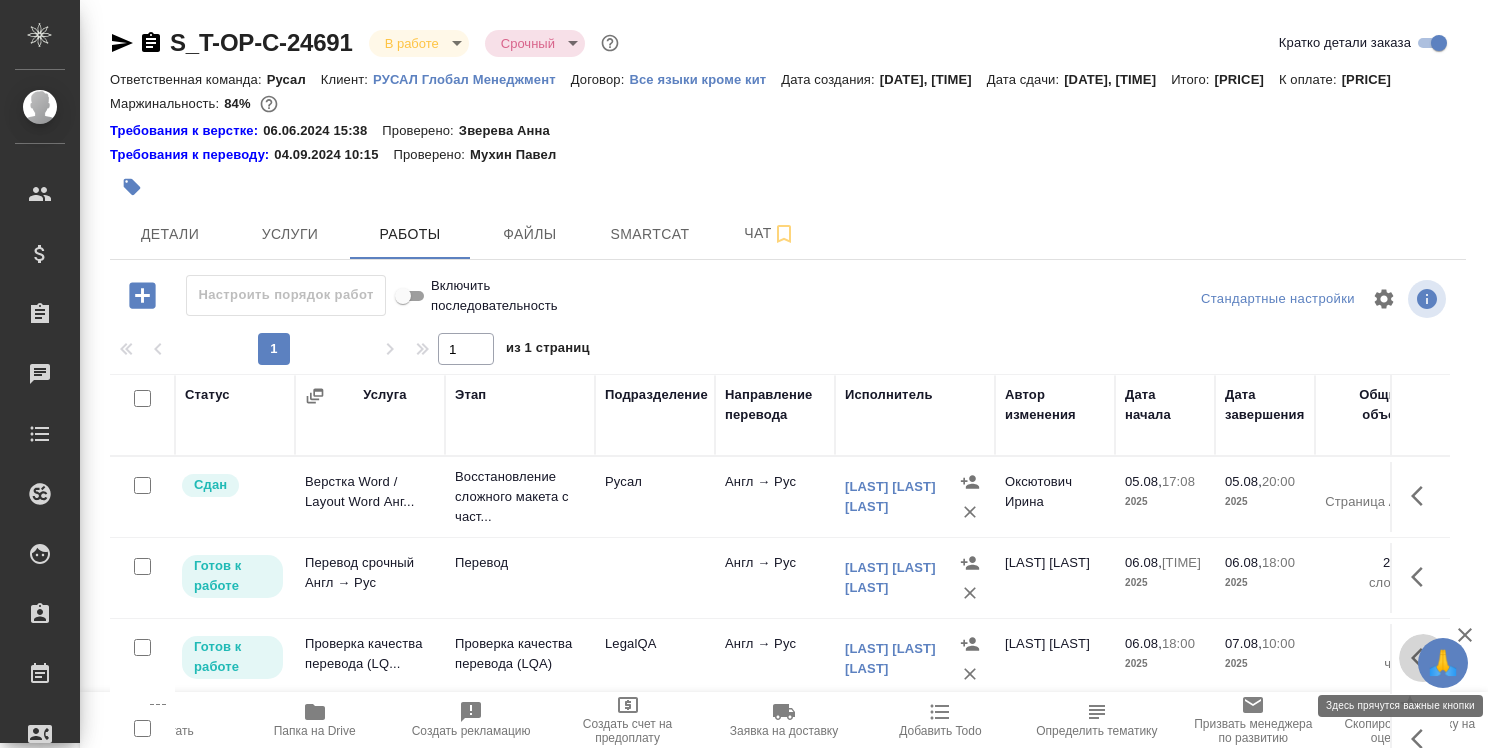 click at bounding box center [1423, 658] 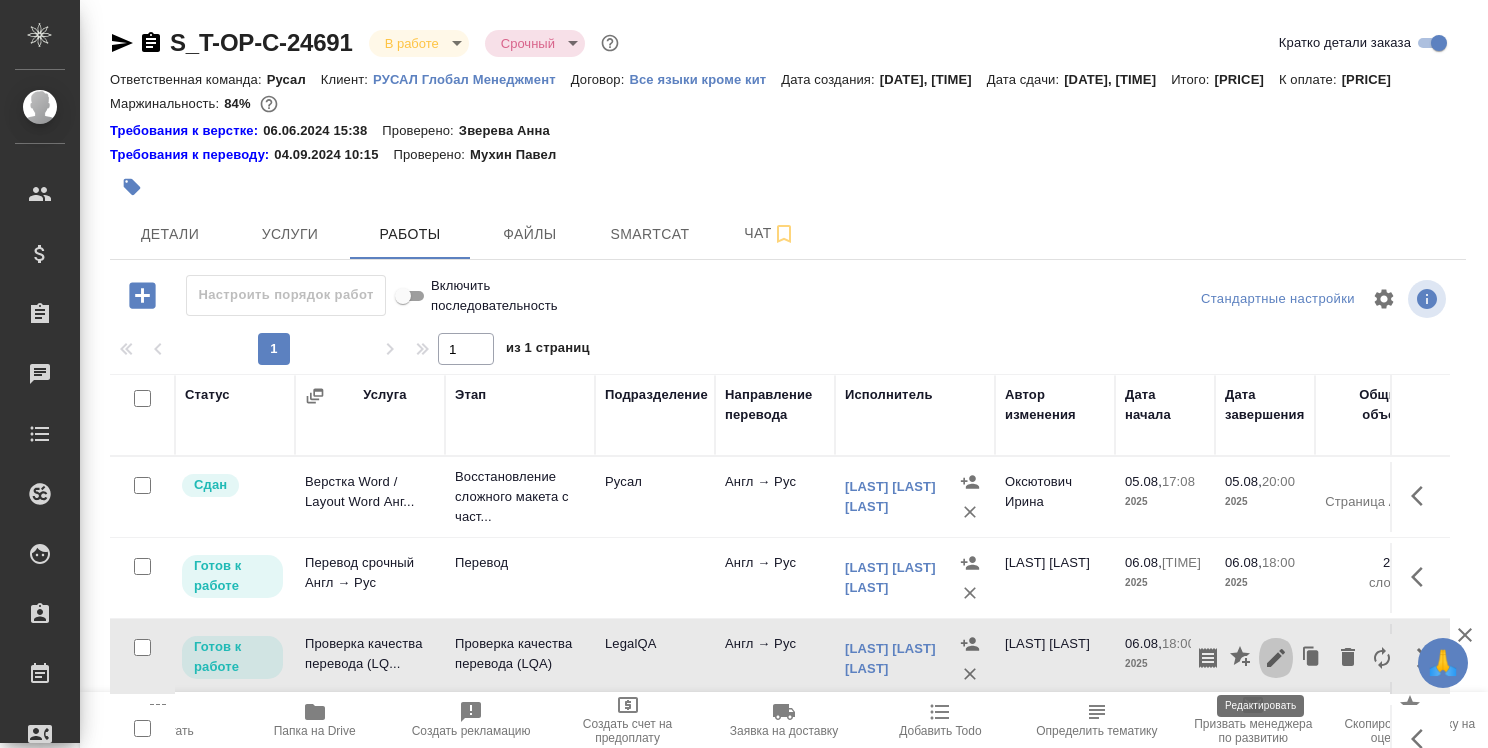 click 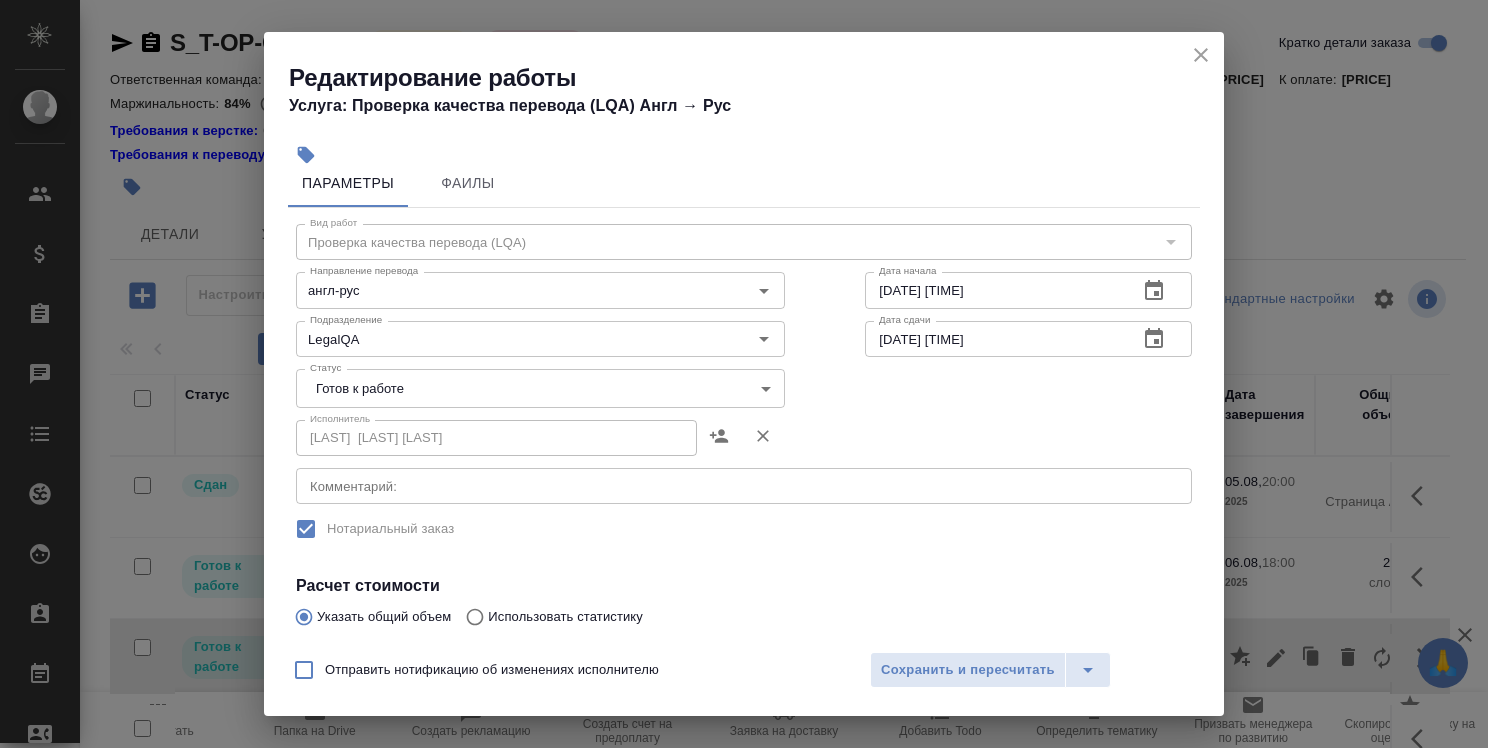 scroll, scrollTop: 0, scrollLeft: 0, axis: both 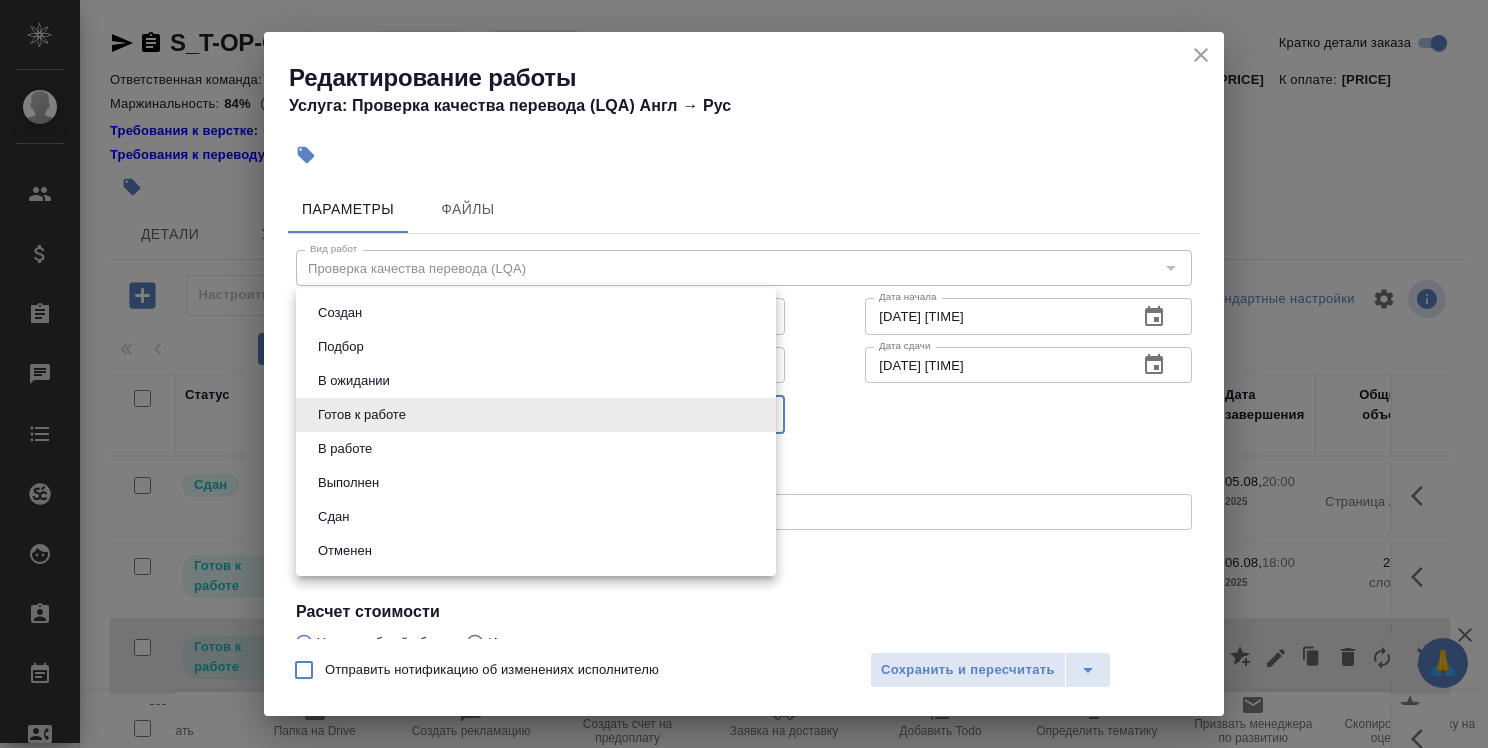 click on "🙏 .cls-1
fill:#fff;
AWATERA Strelnikova Olga Клиенты Спецификации Заказы 0 Чаты Todo Проекты SC Исполнители Кандидаты Работы Входящие заявки Заявки на доставку Рекламации Проекты процессинга Конференции Выйти S_T-OP-C-24691 В работе inProgress Срочный urgent Кратко детали заказа Ответственная команда: Русал Клиент: РУСАЛ Глобал Менеджмент Договор: Все языки кроме кит Дата создания: 05.08.2025, 16:39 Дата сдачи: 07.08.2025, 12:00 Итого: 7 084,20 ₽ К оплате: 7 084,20 ₽ Маржинальность: 84% Требования к верстке: 06.06.2024 15:38 Проверено: Зверева Анна  Требования к переводу: 04.09.2024 10:15 Проверено: Мухин Павел" at bounding box center (744, 374) 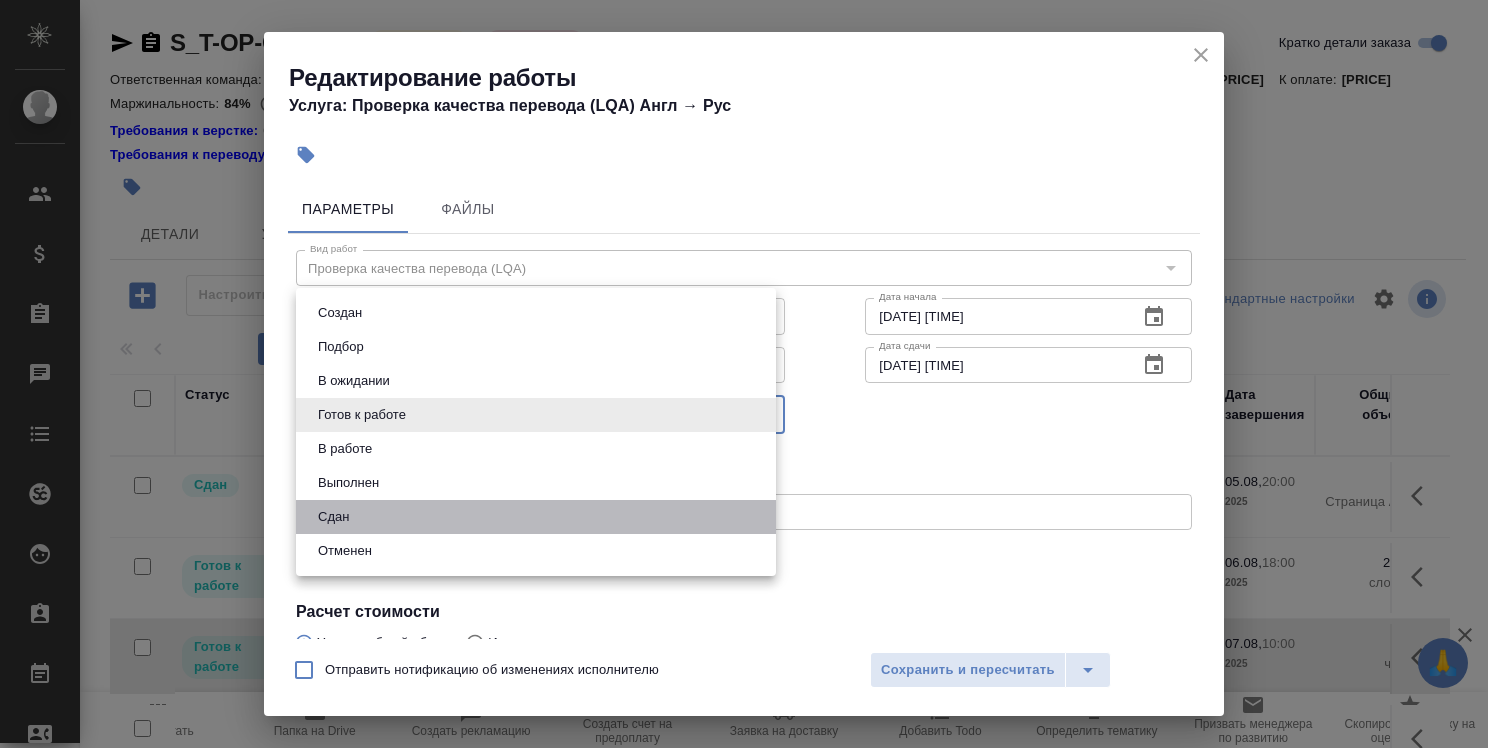 click on "Сдан" at bounding box center [536, 517] 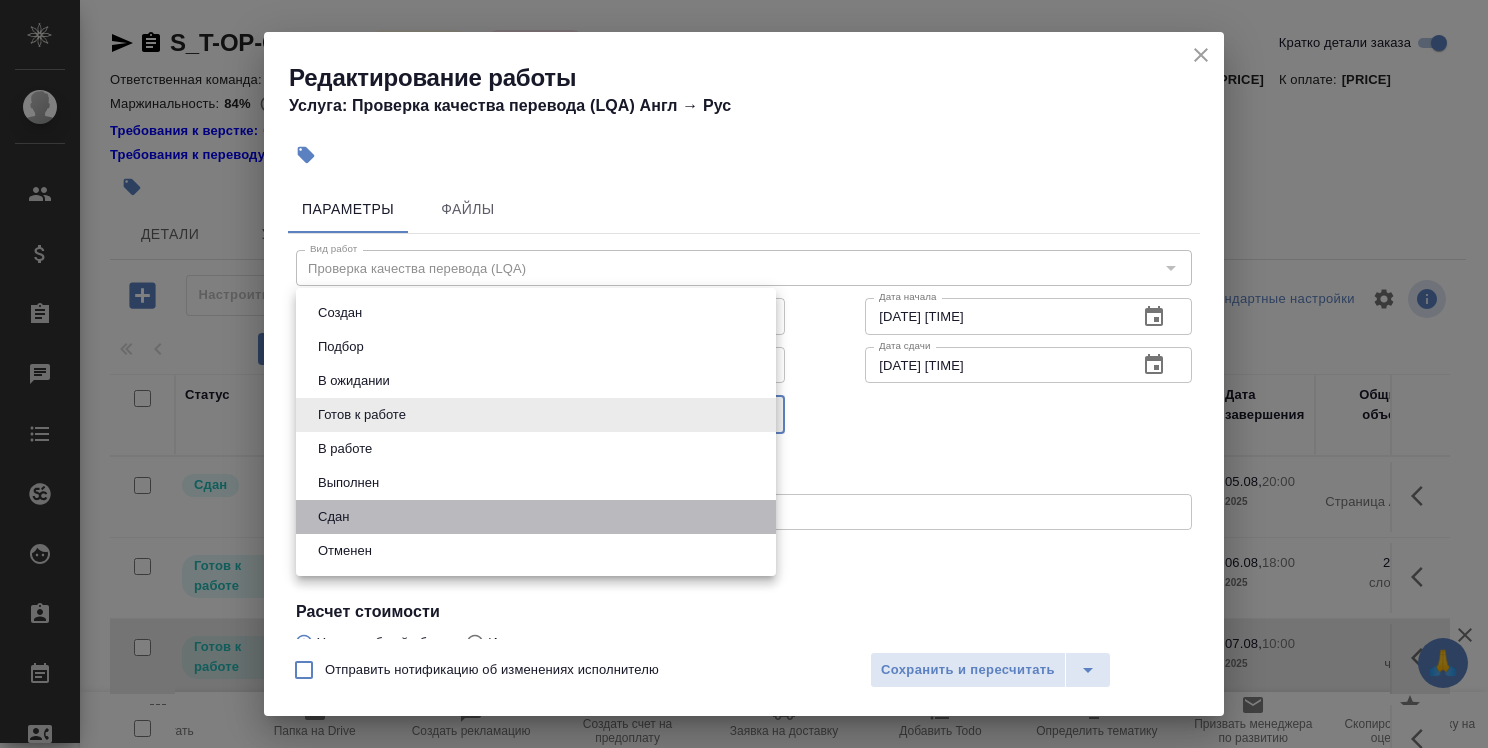 type on "closed" 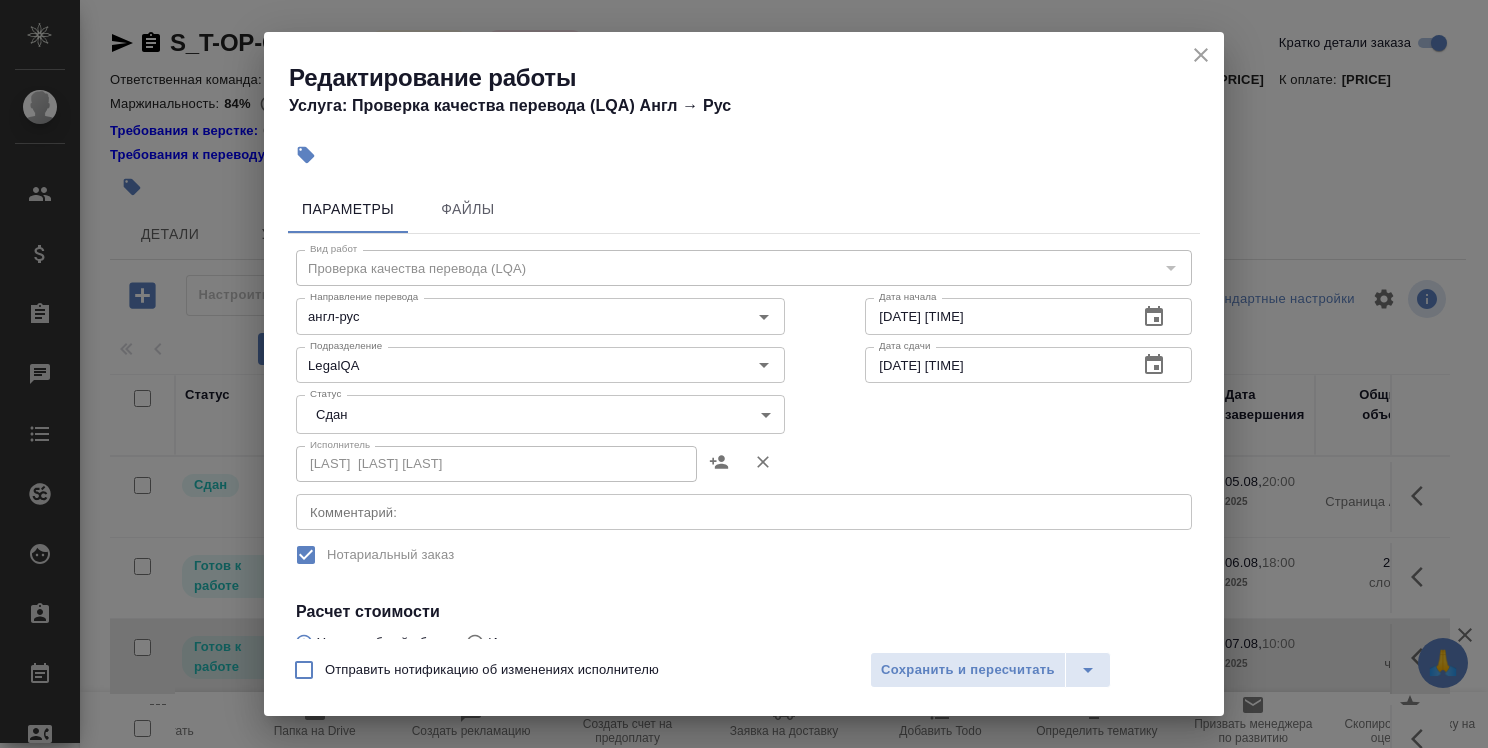 click on "Отправить нотификацию об изменениях исполнителю Сохранить и пересчитать" at bounding box center (744, 677) 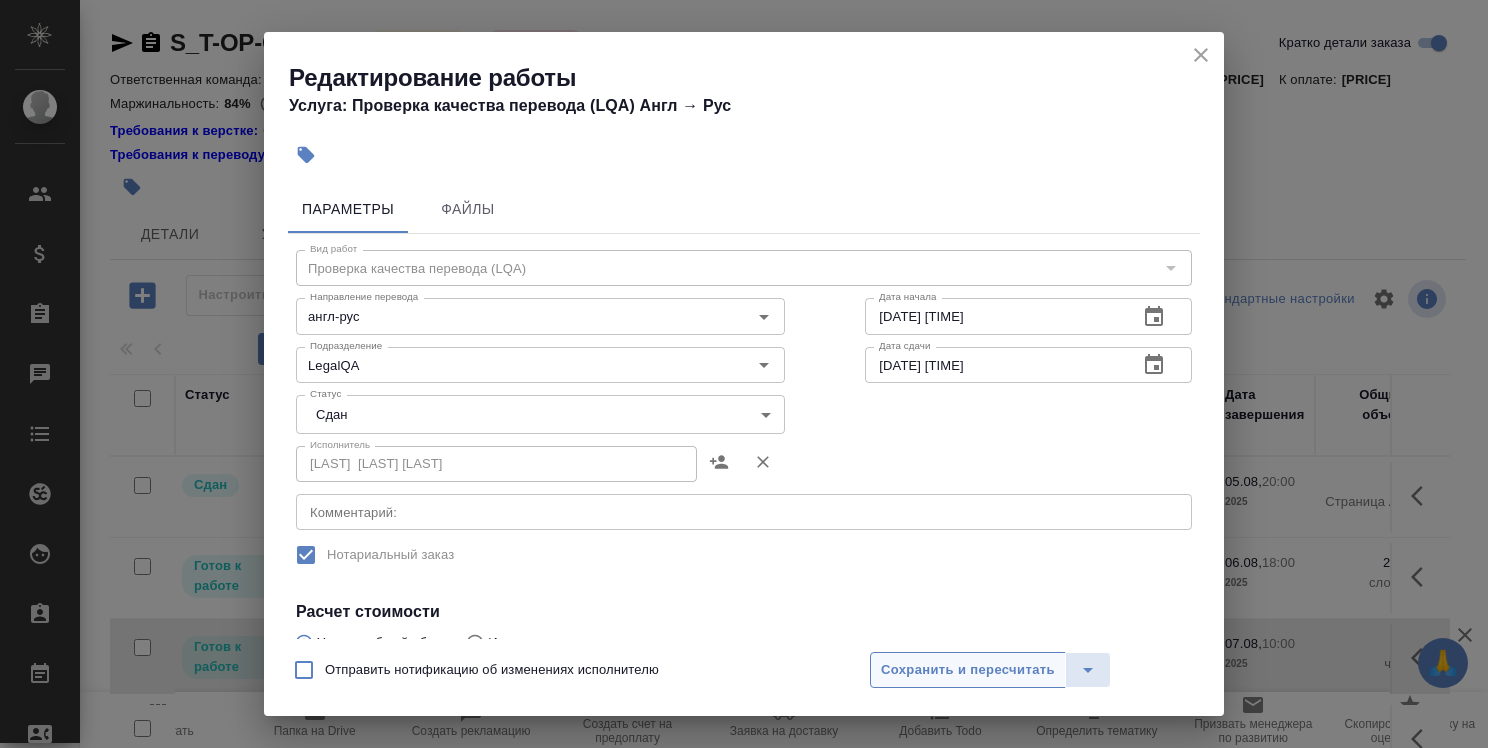 click on "Сохранить и пересчитать" at bounding box center (968, 670) 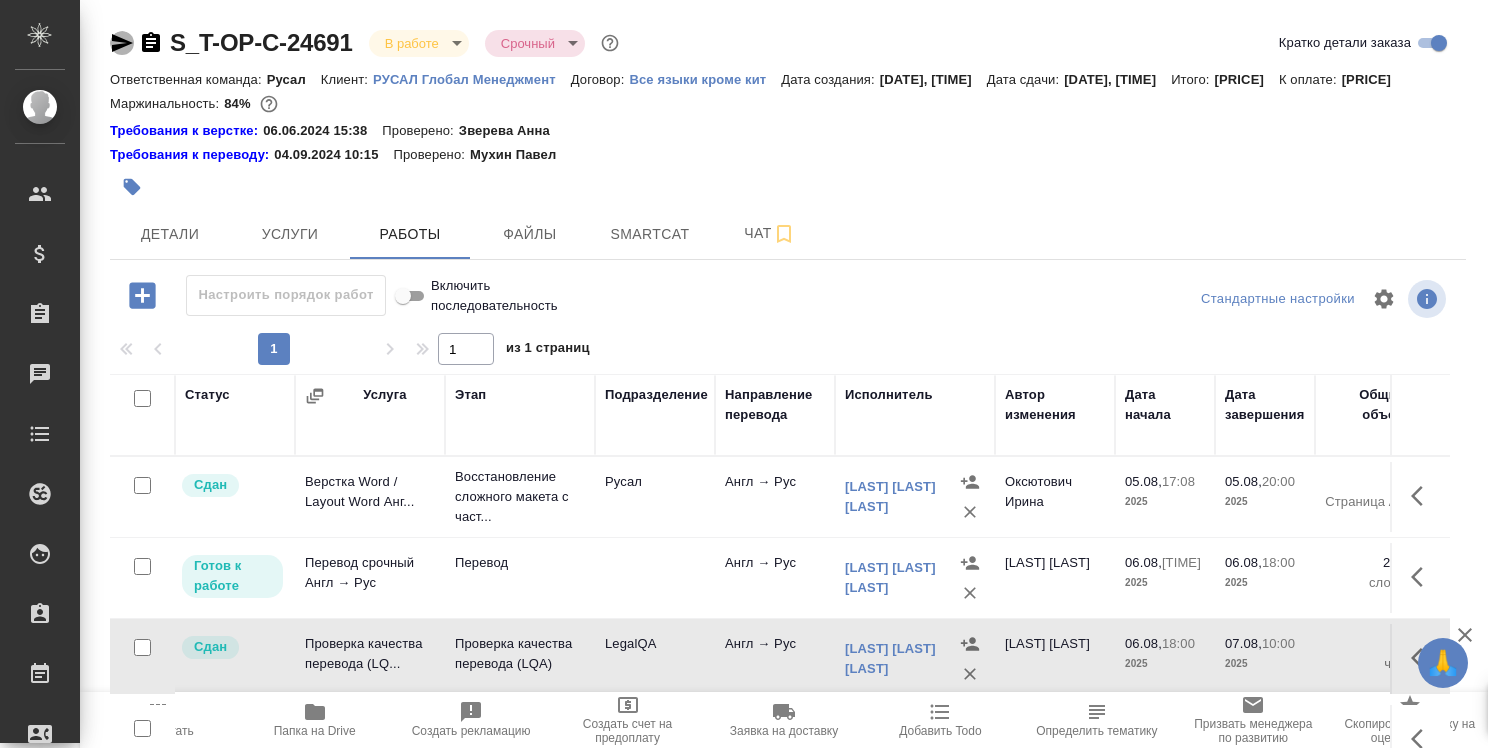 click 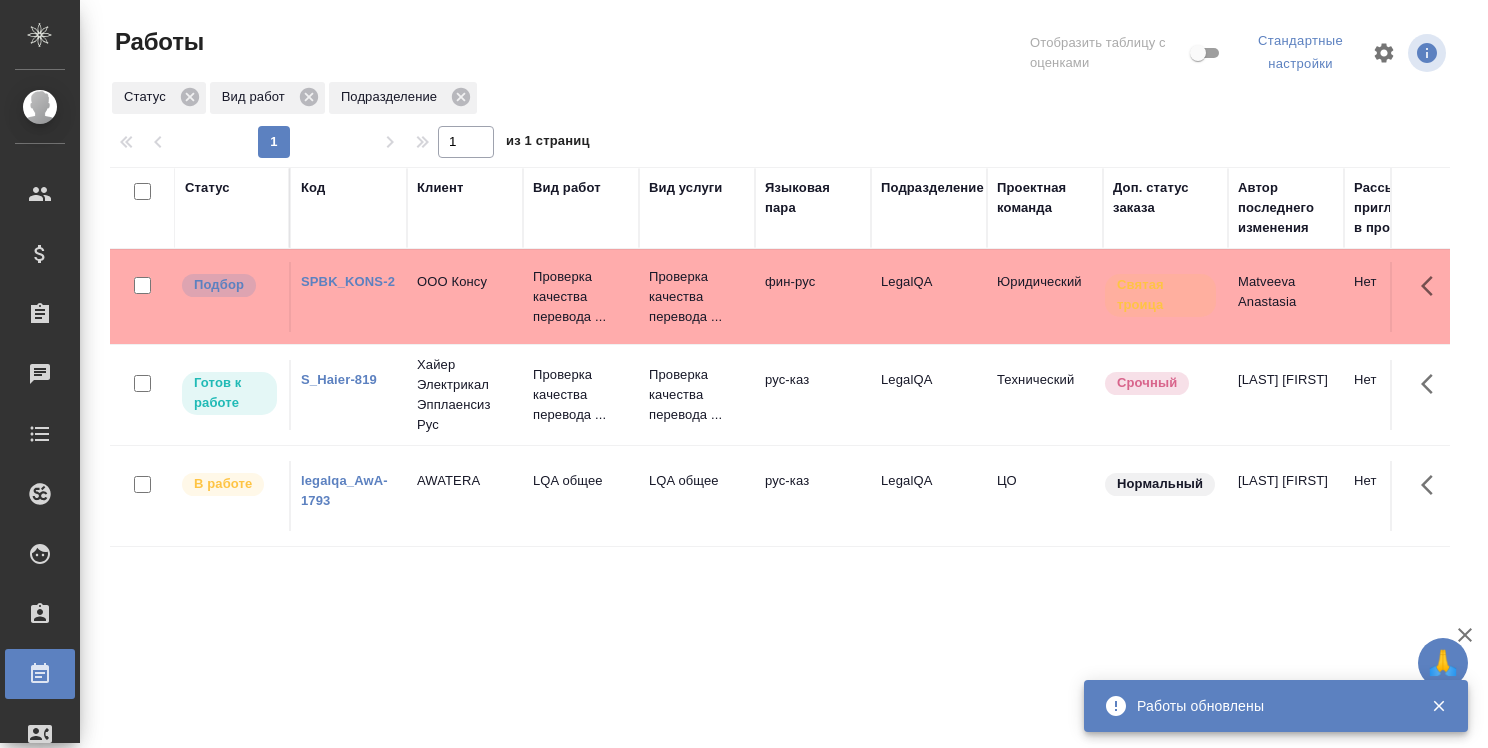 scroll, scrollTop: 0, scrollLeft: 0, axis: both 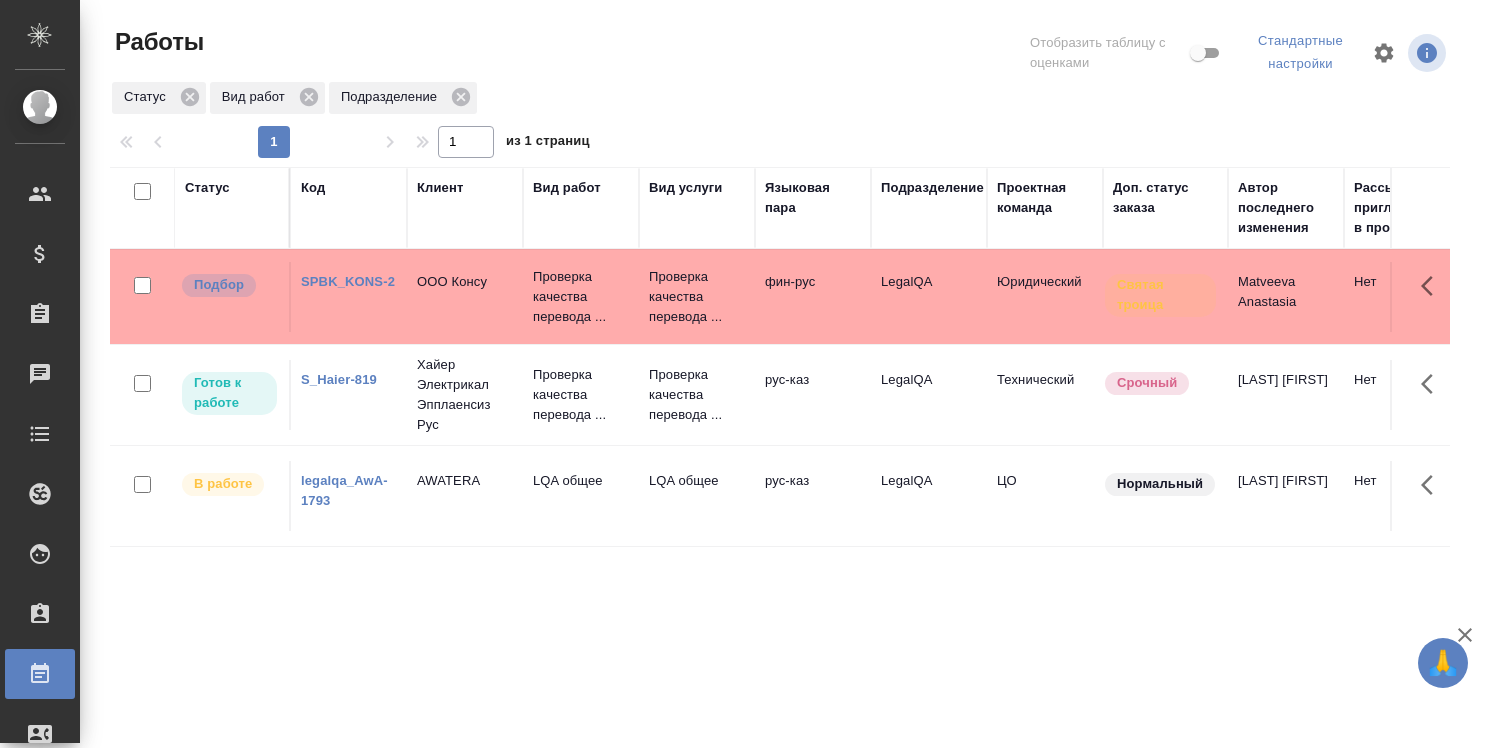 click on "SPBK_KONS-2" at bounding box center (348, 281) 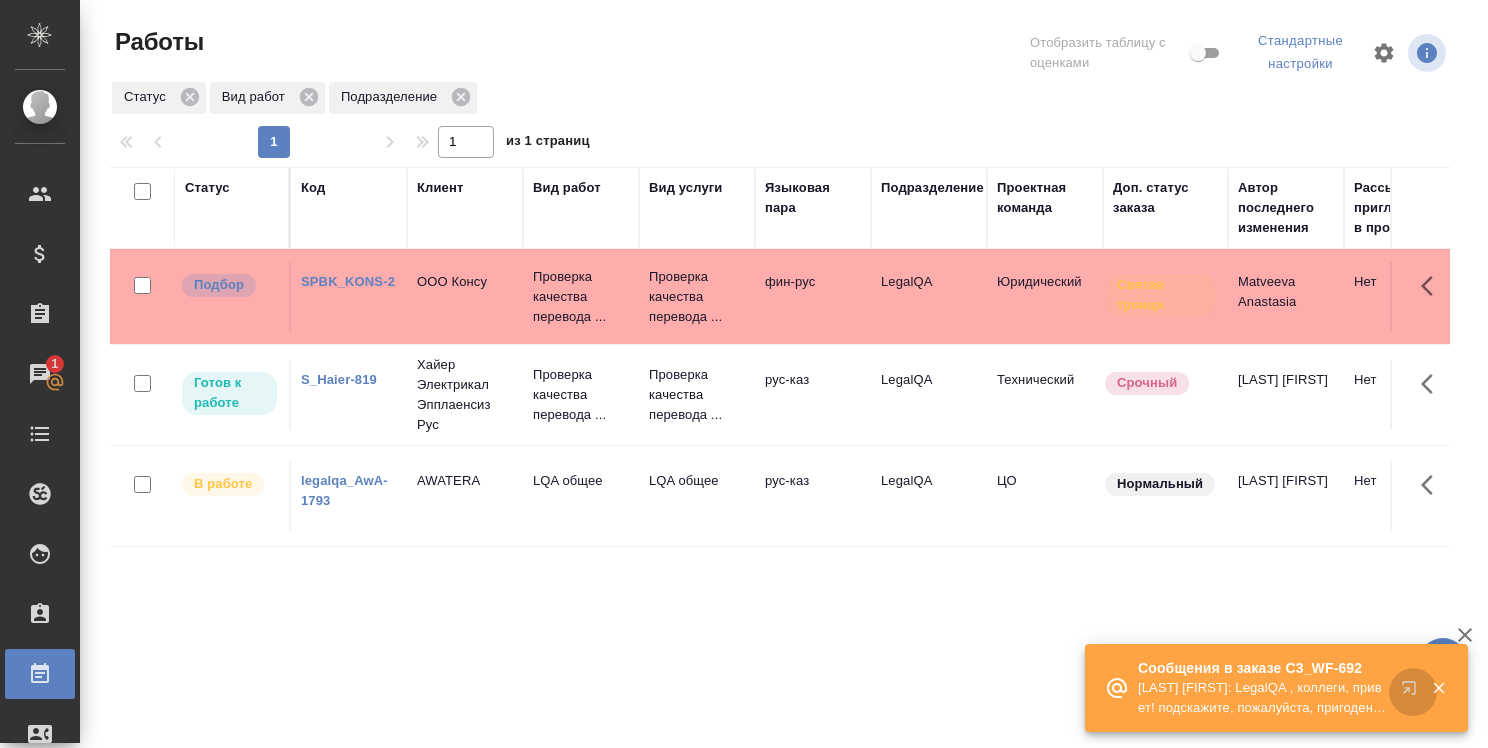 click 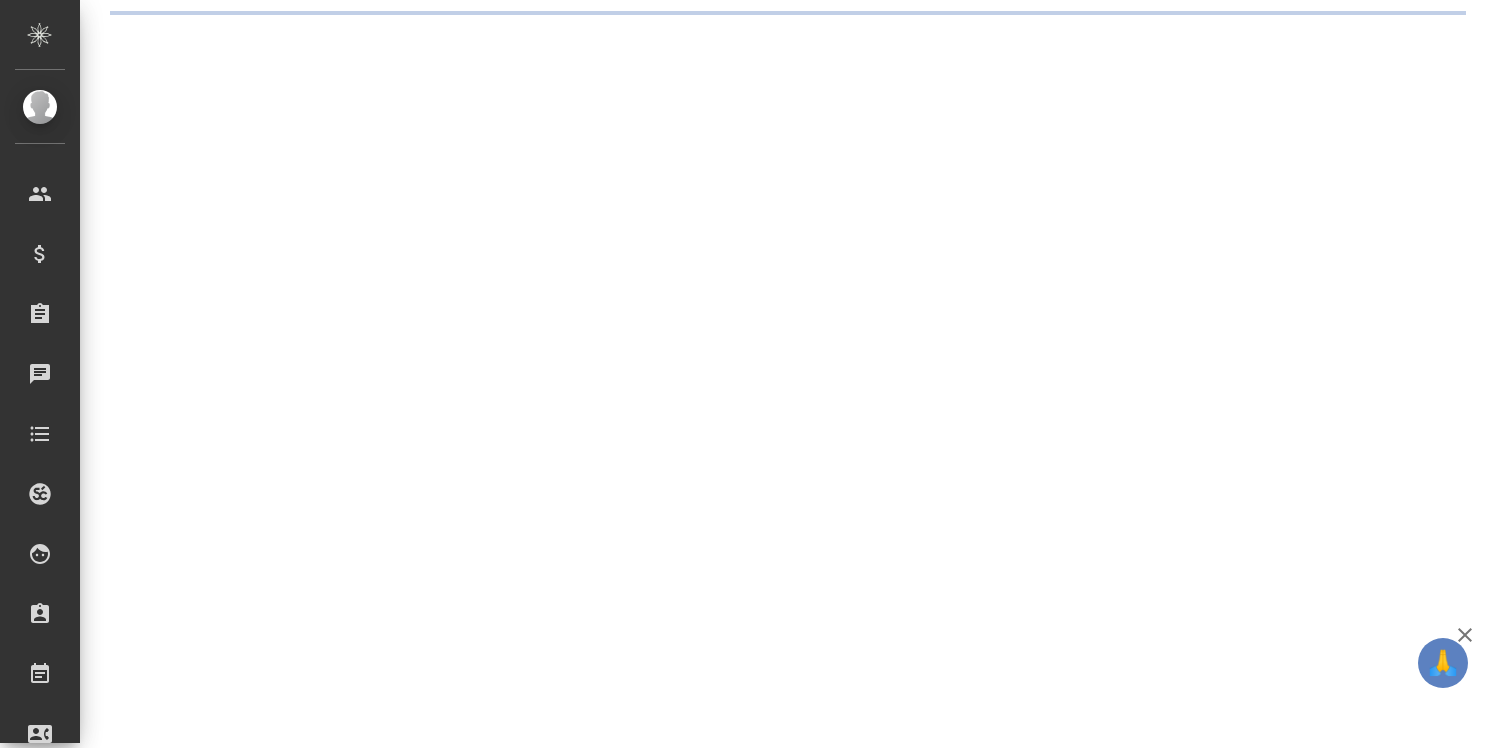 scroll, scrollTop: 0, scrollLeft: 0, axis: both 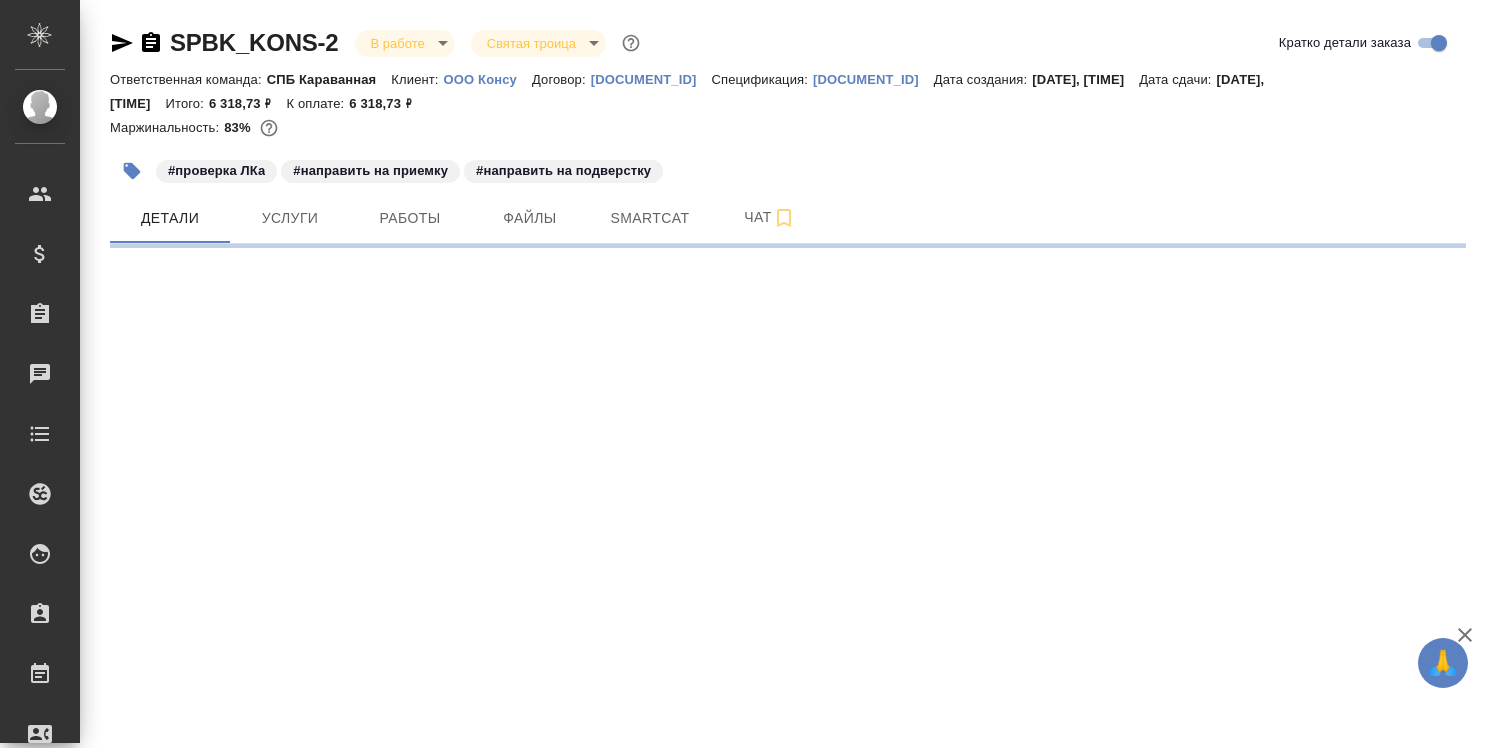 select on "RU" 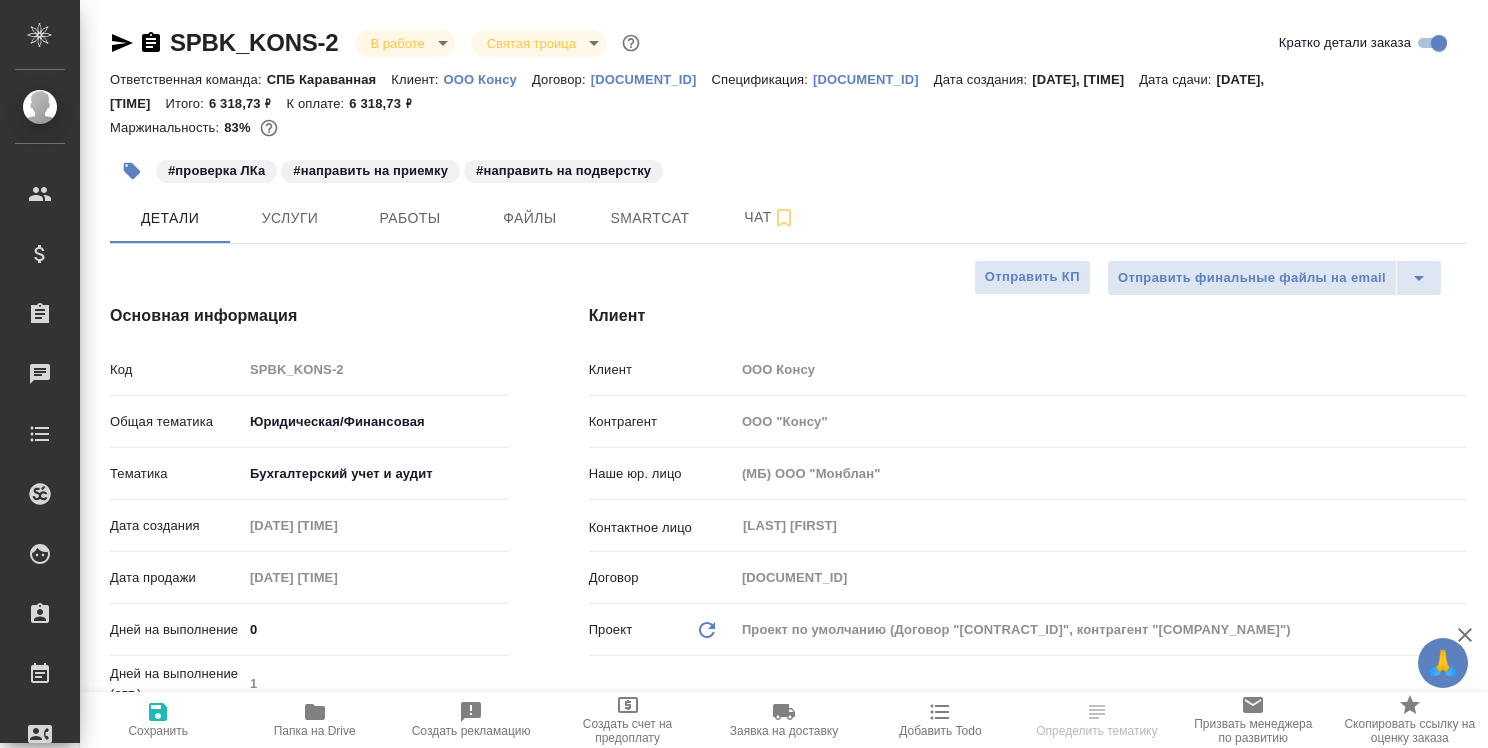 type on "x" 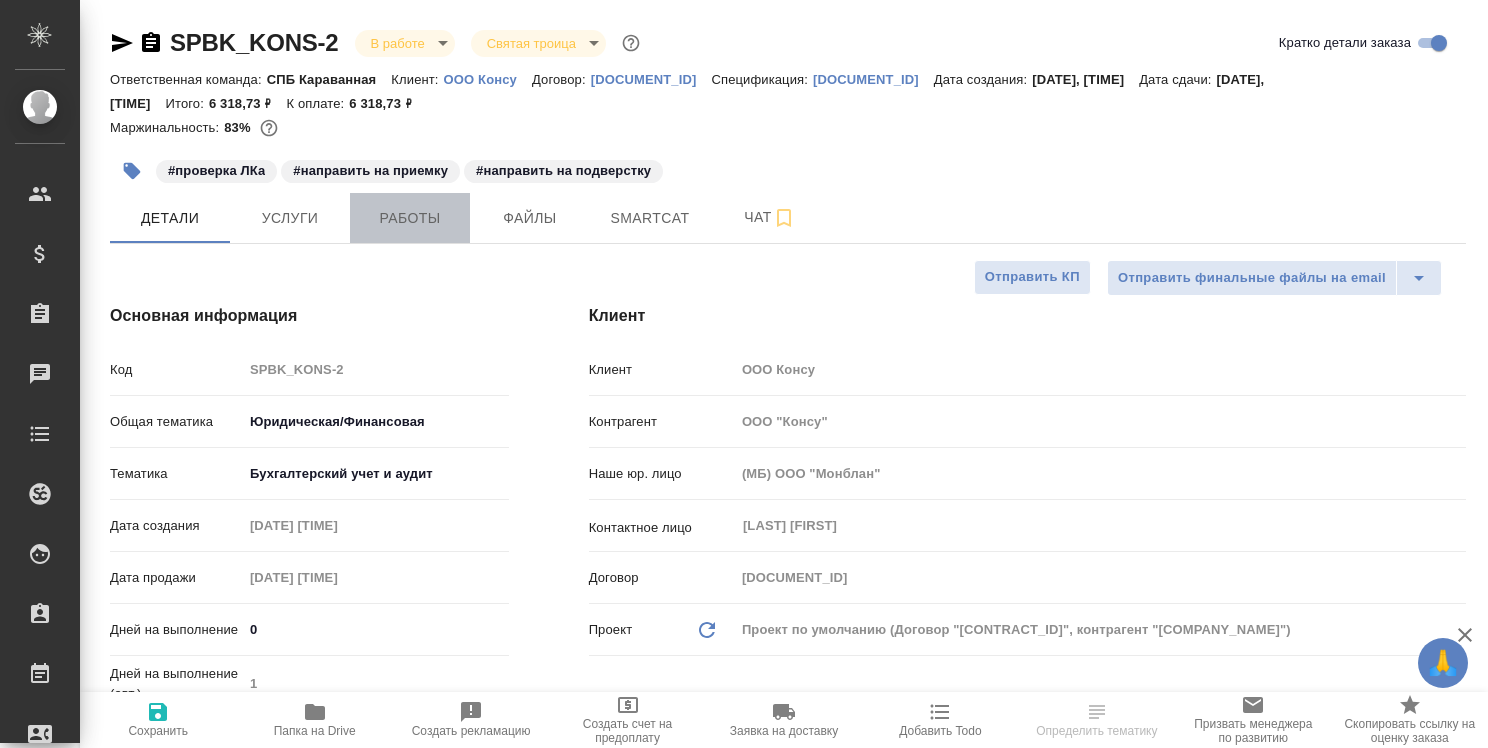 click on "Работы" at bounding box center (410, 218) 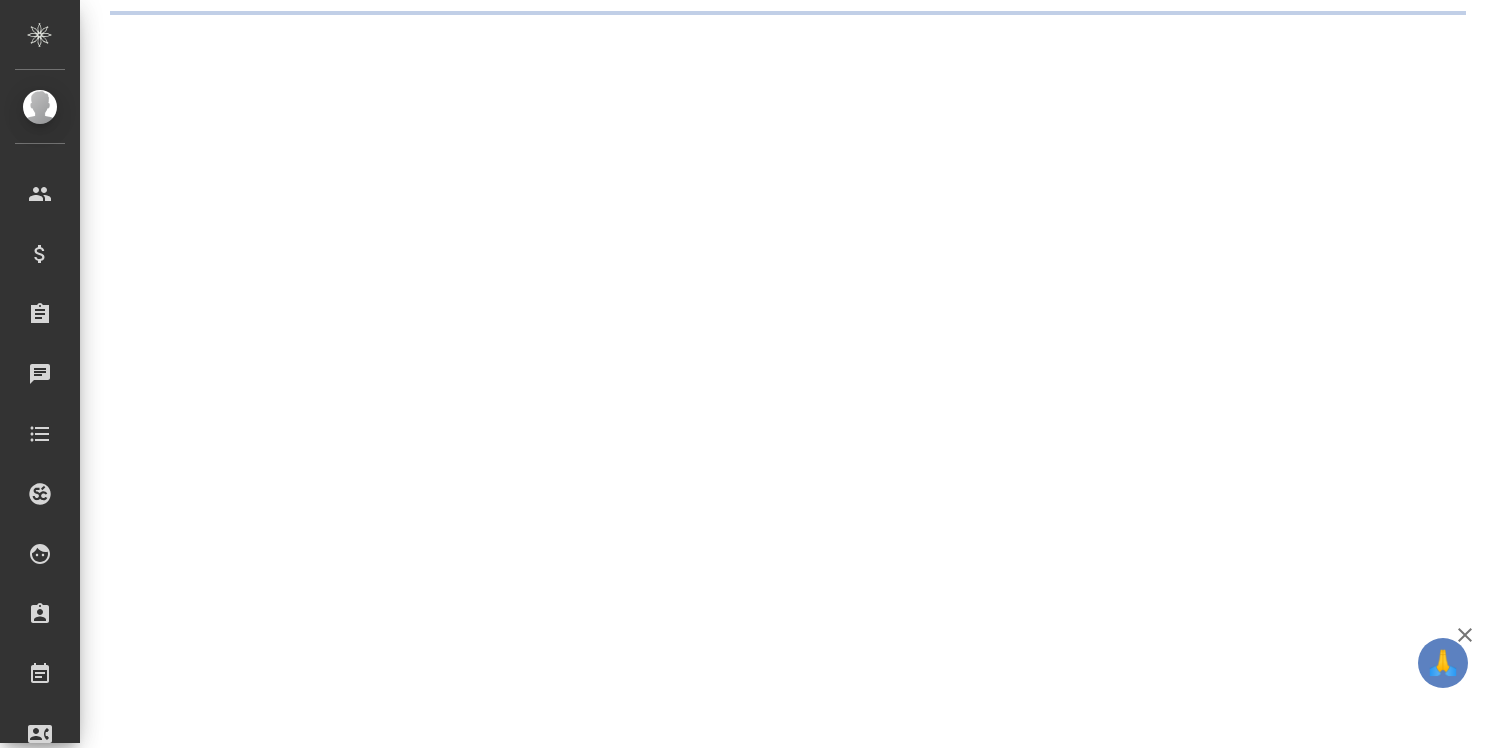 scroll, scrollTop: 0, scrollLeft: 0, axis: both 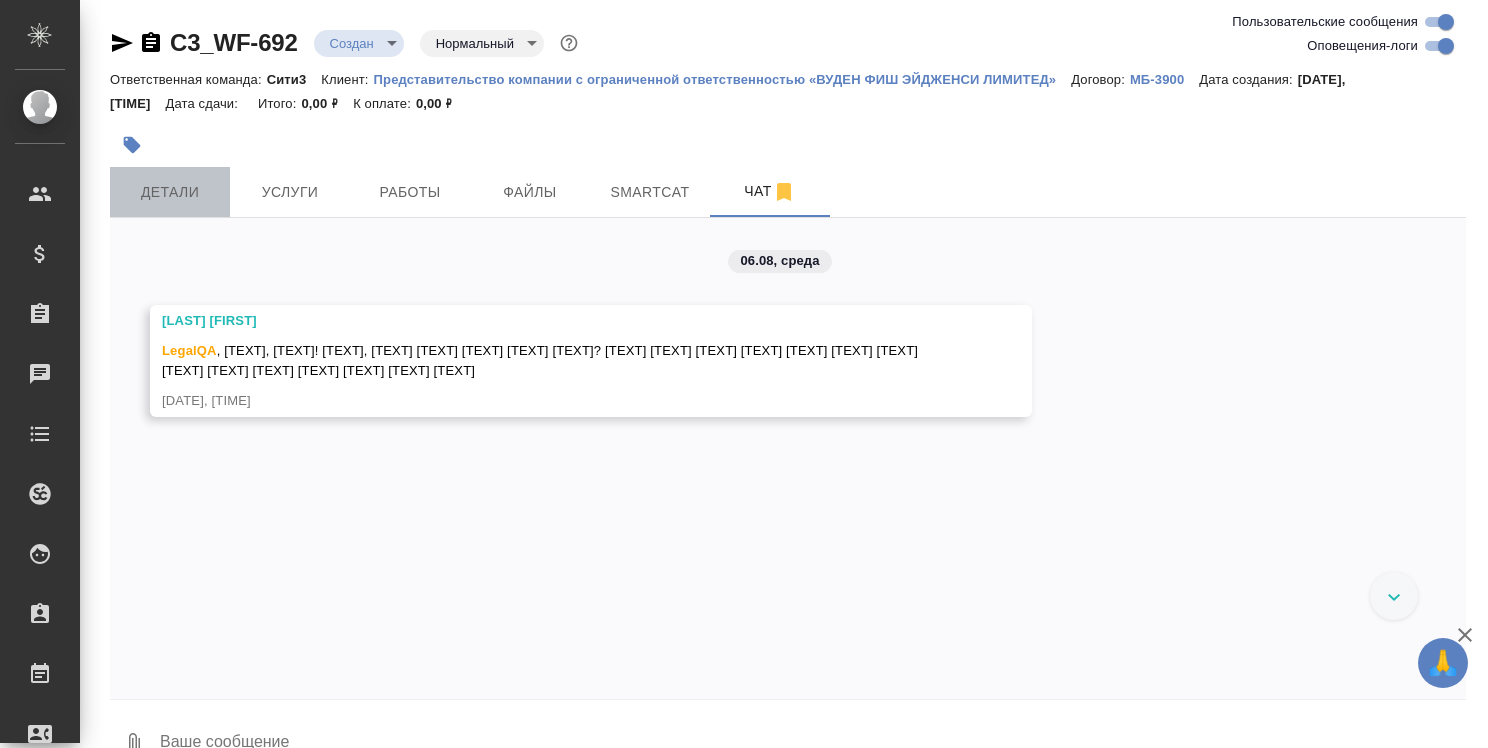 click on "Детали" at bounding box center (170, 192) 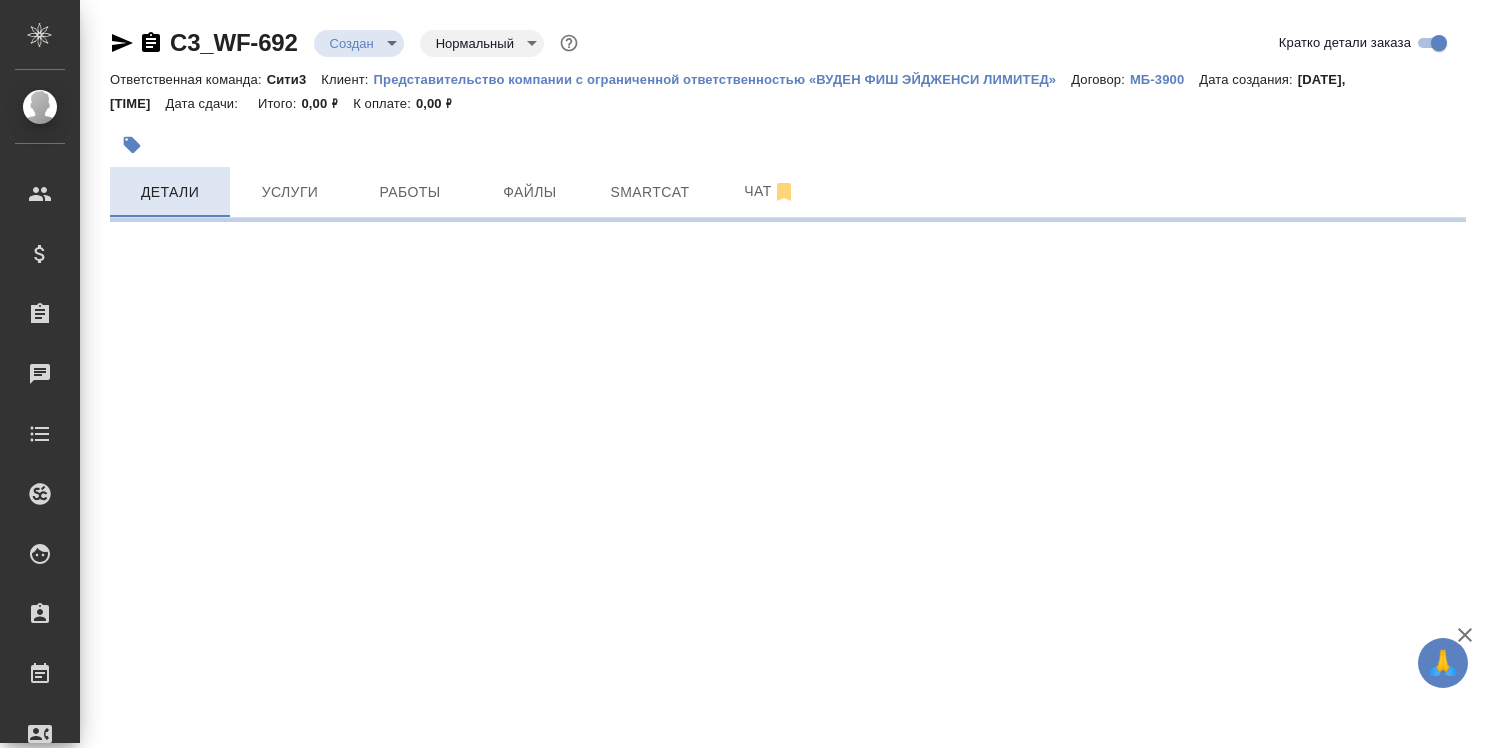 select on "RU" 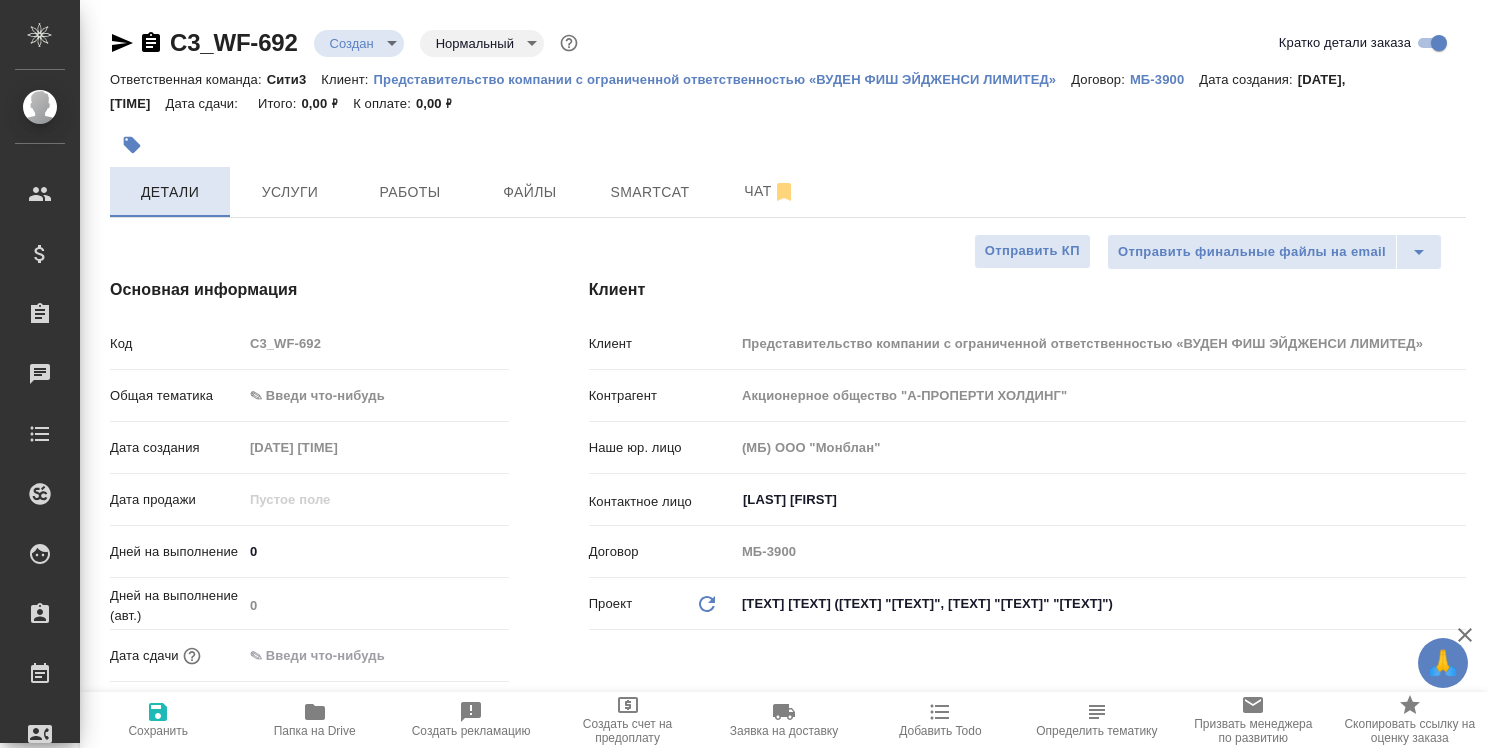 type on "x" 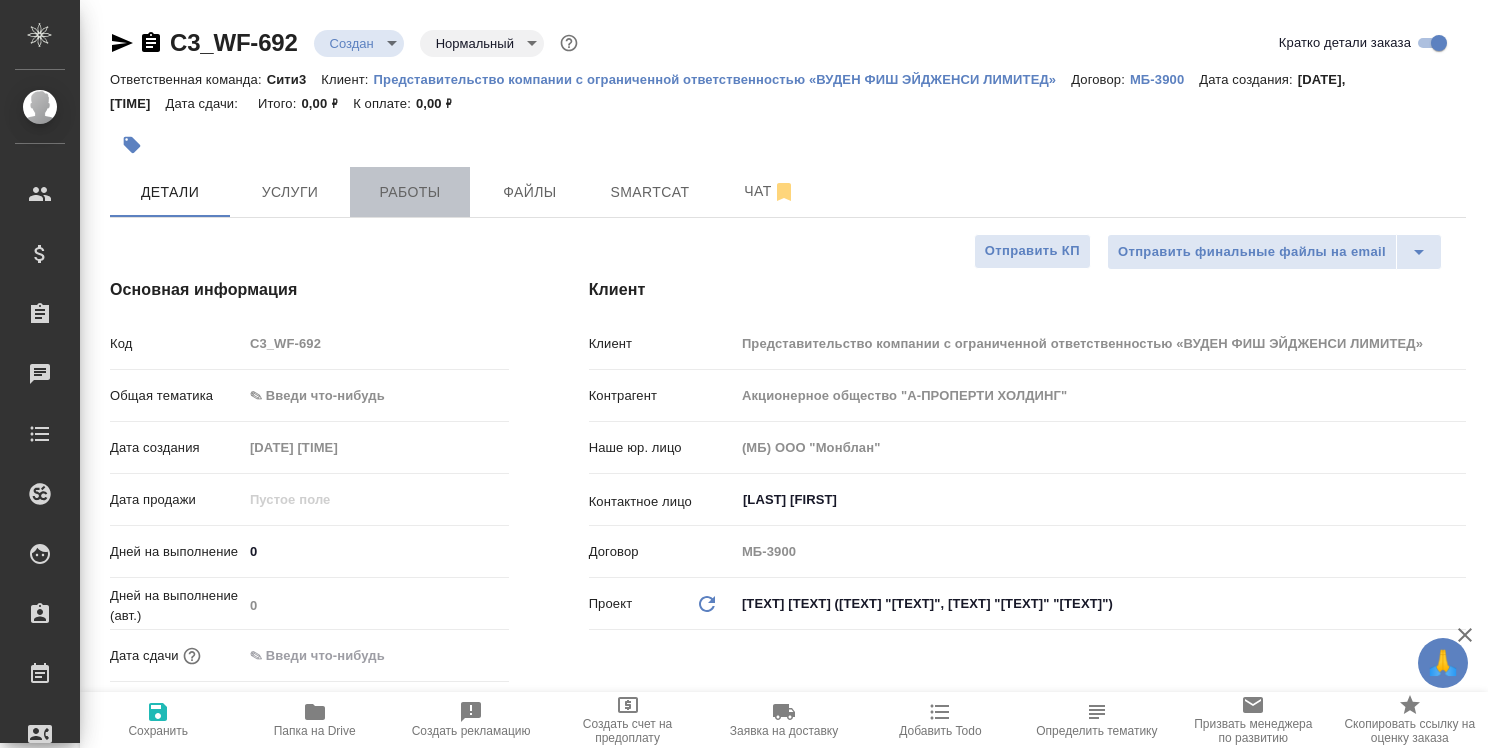 click on "Работы" at bounding box center (410, 192) 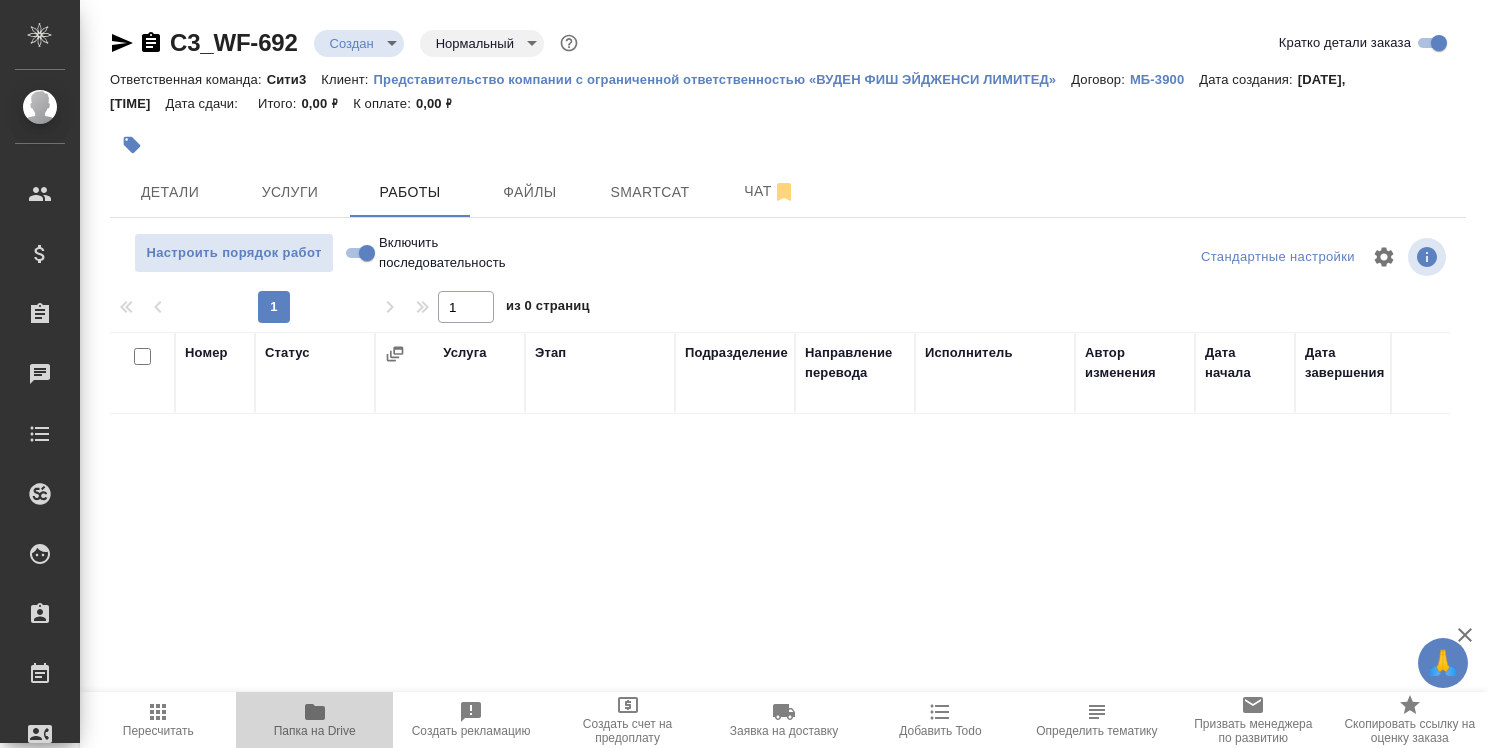 click 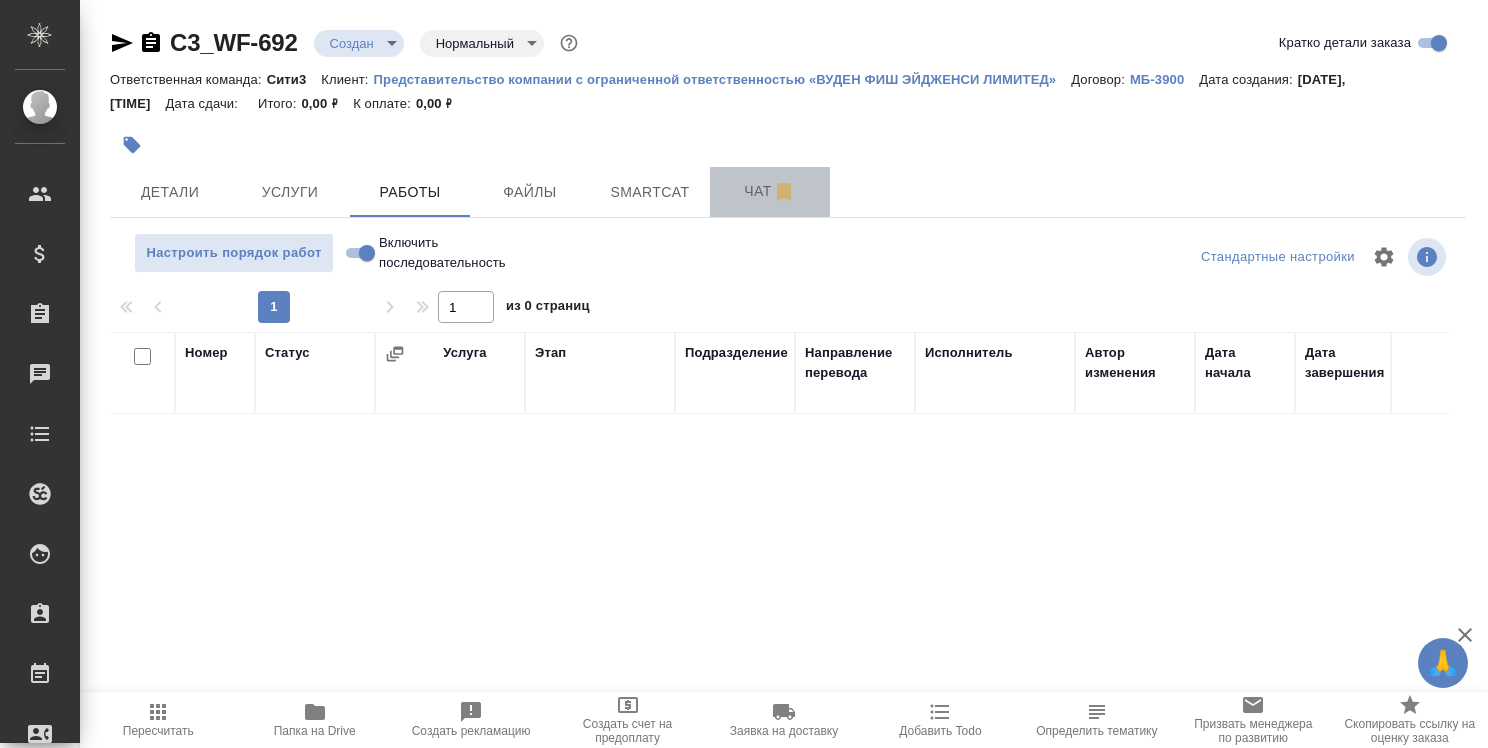 click on "Чат" at bounding box center (770, 191) 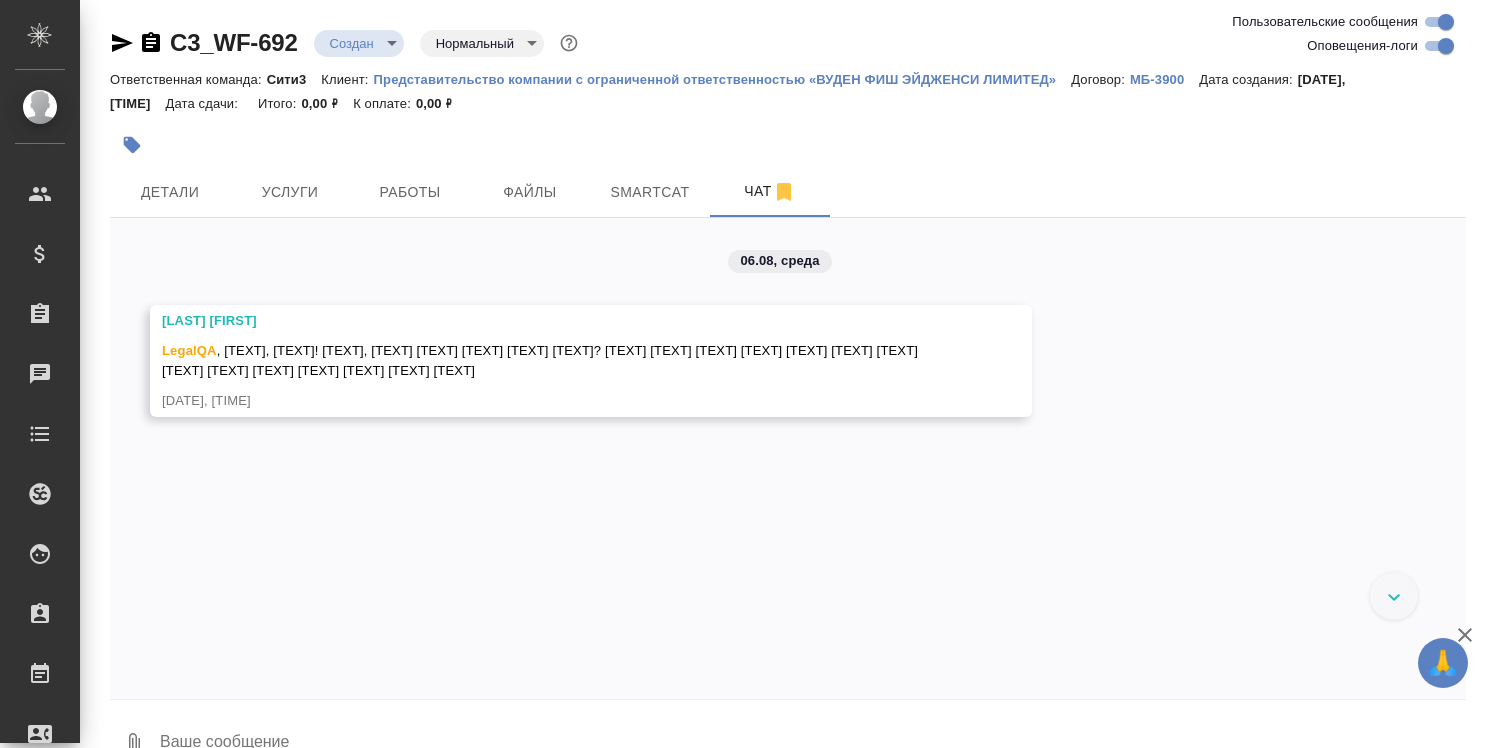 click at bounding box center [812, 744] 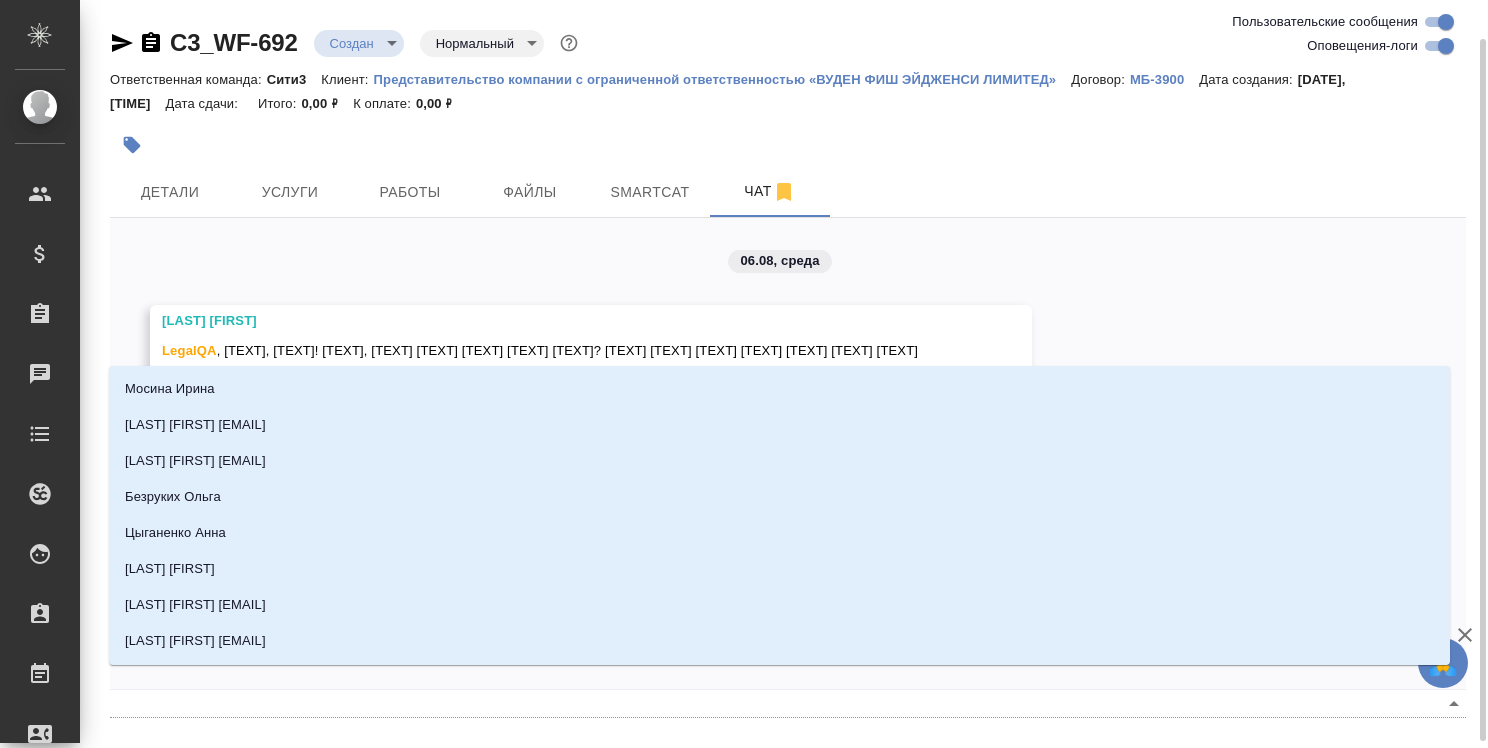 scroll, scrollTop: 20, scrollLeft: 0, axis: vertical 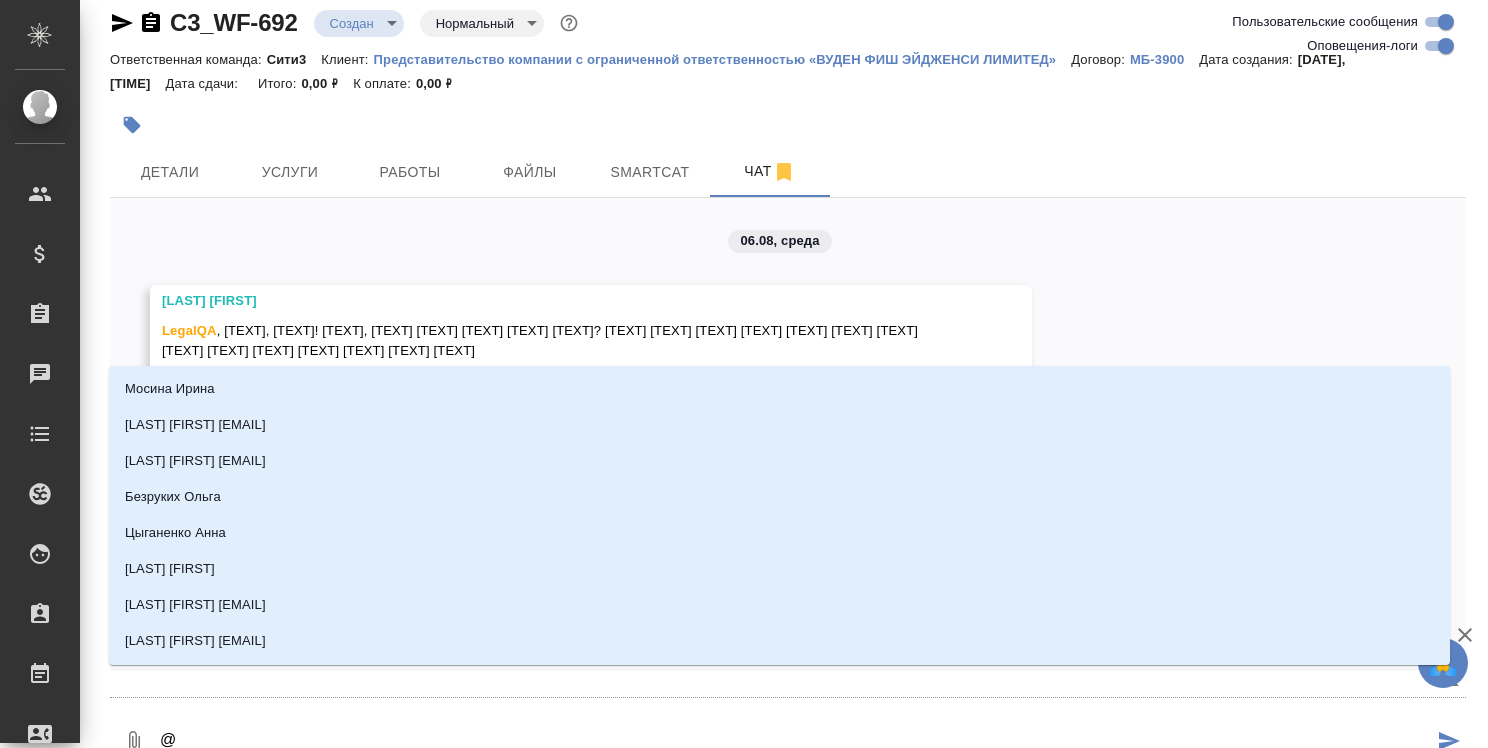 type on "@y" 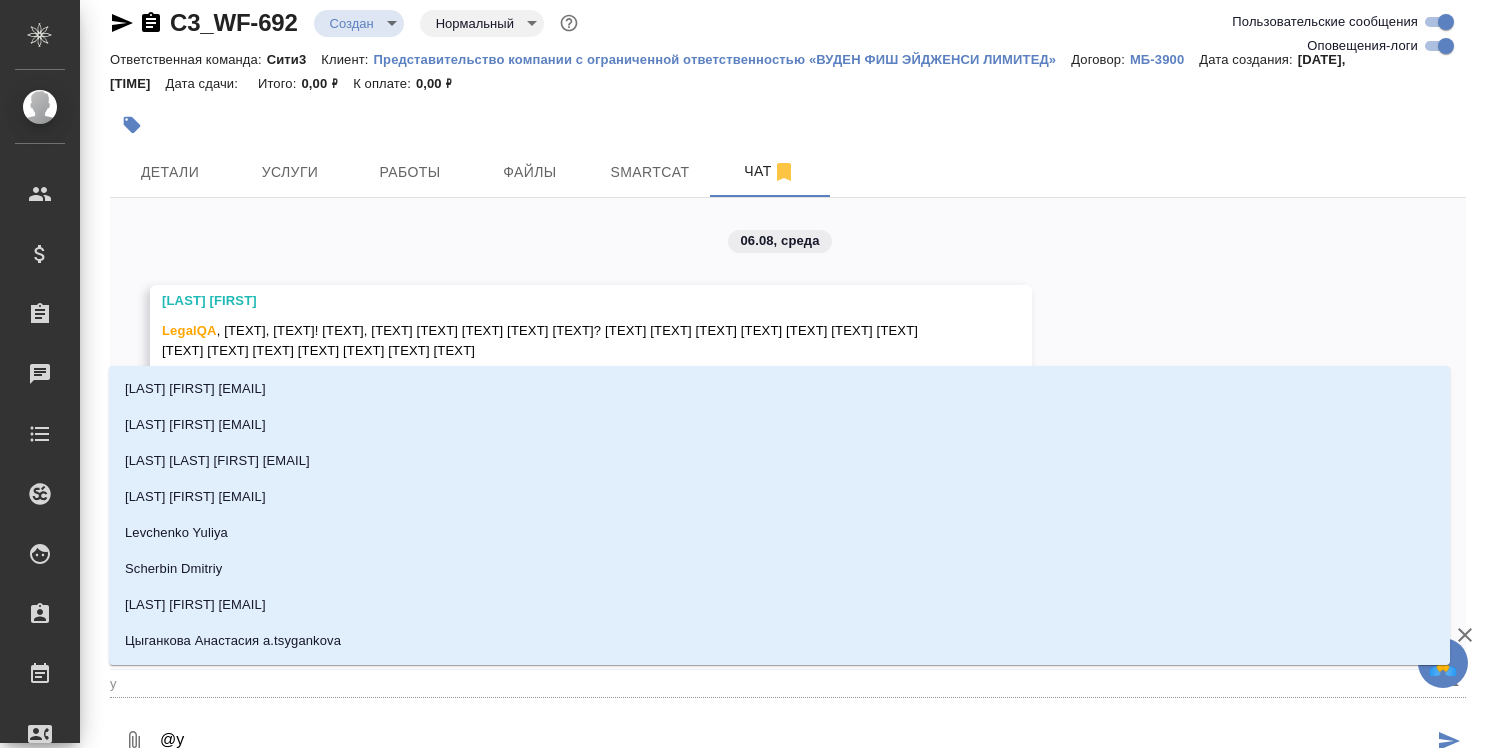 type on "@" 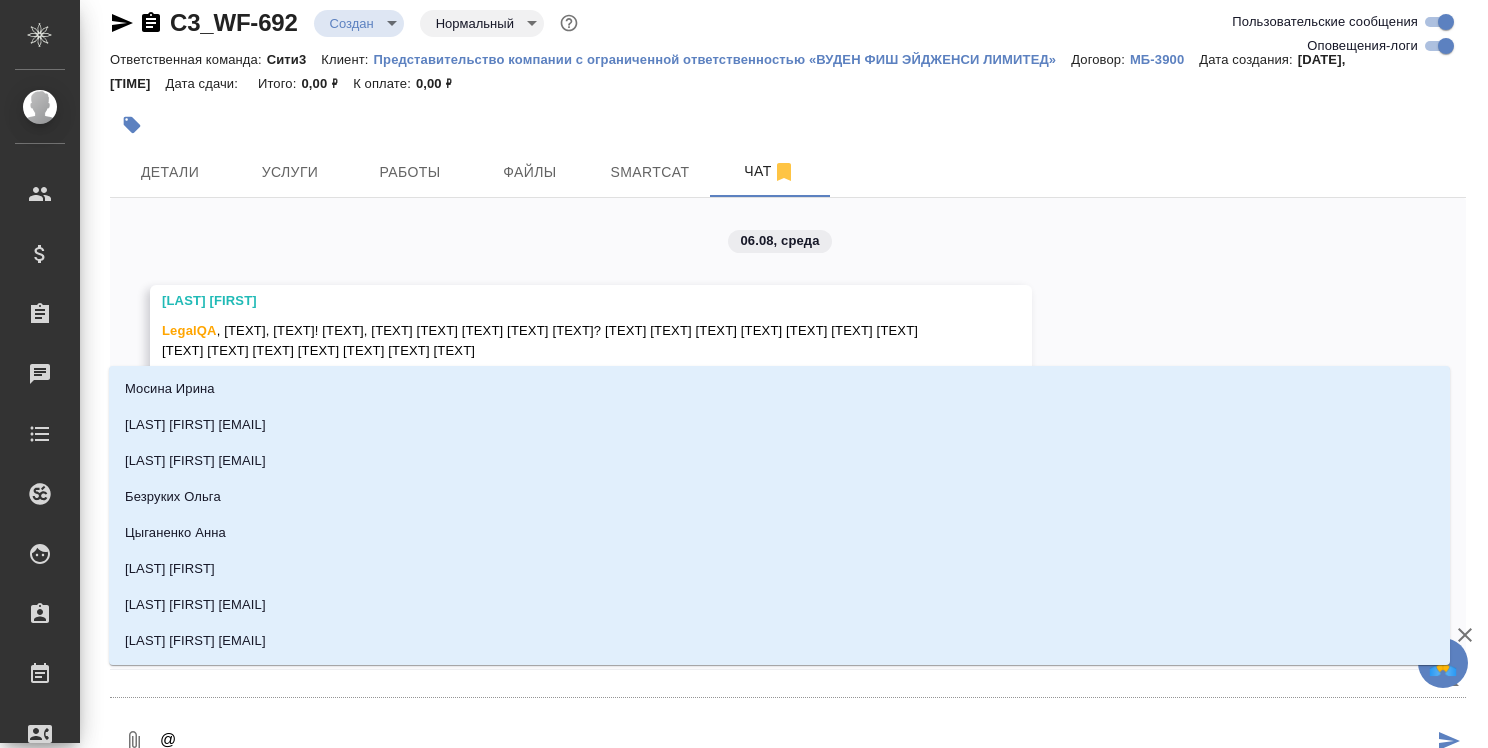 type on "@[NAME]" 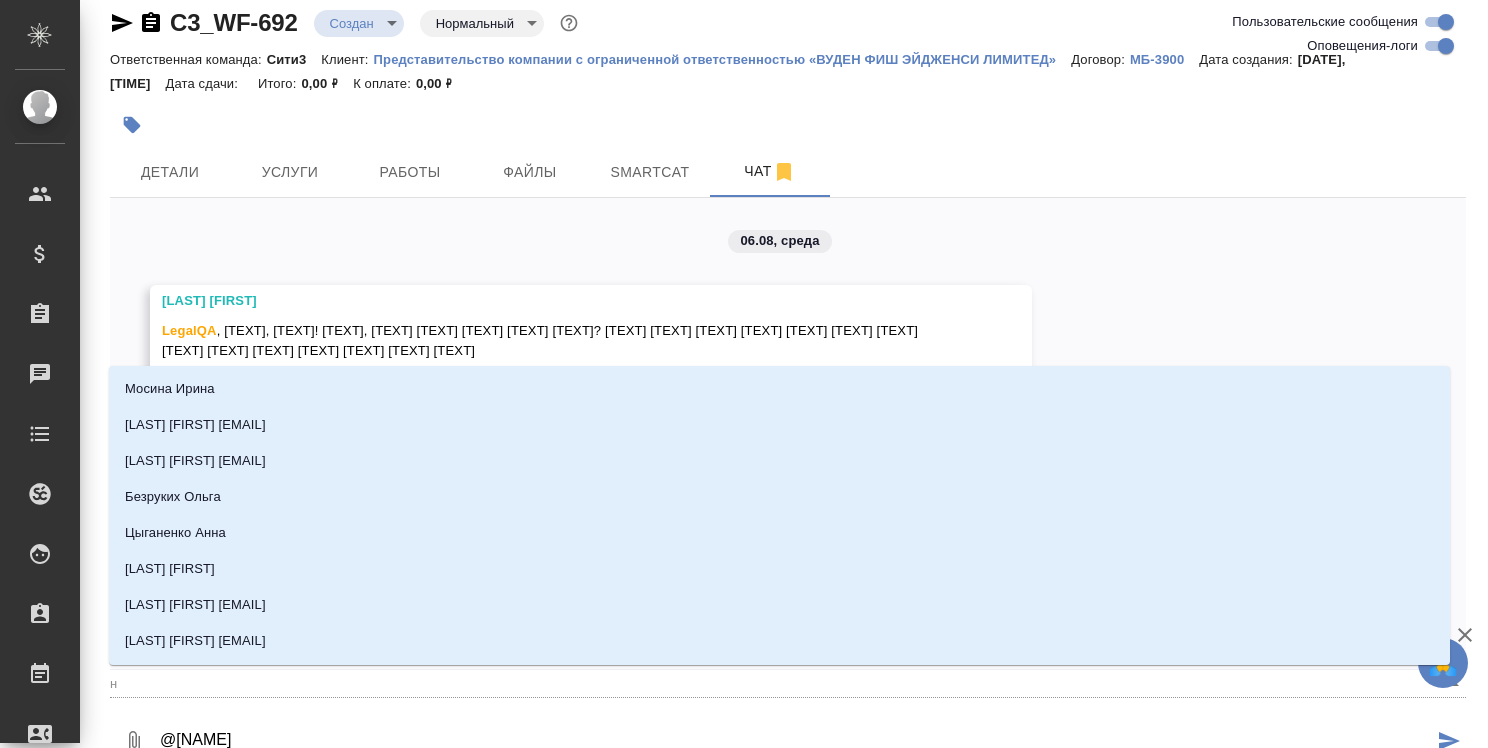 type on "@[NAME]" 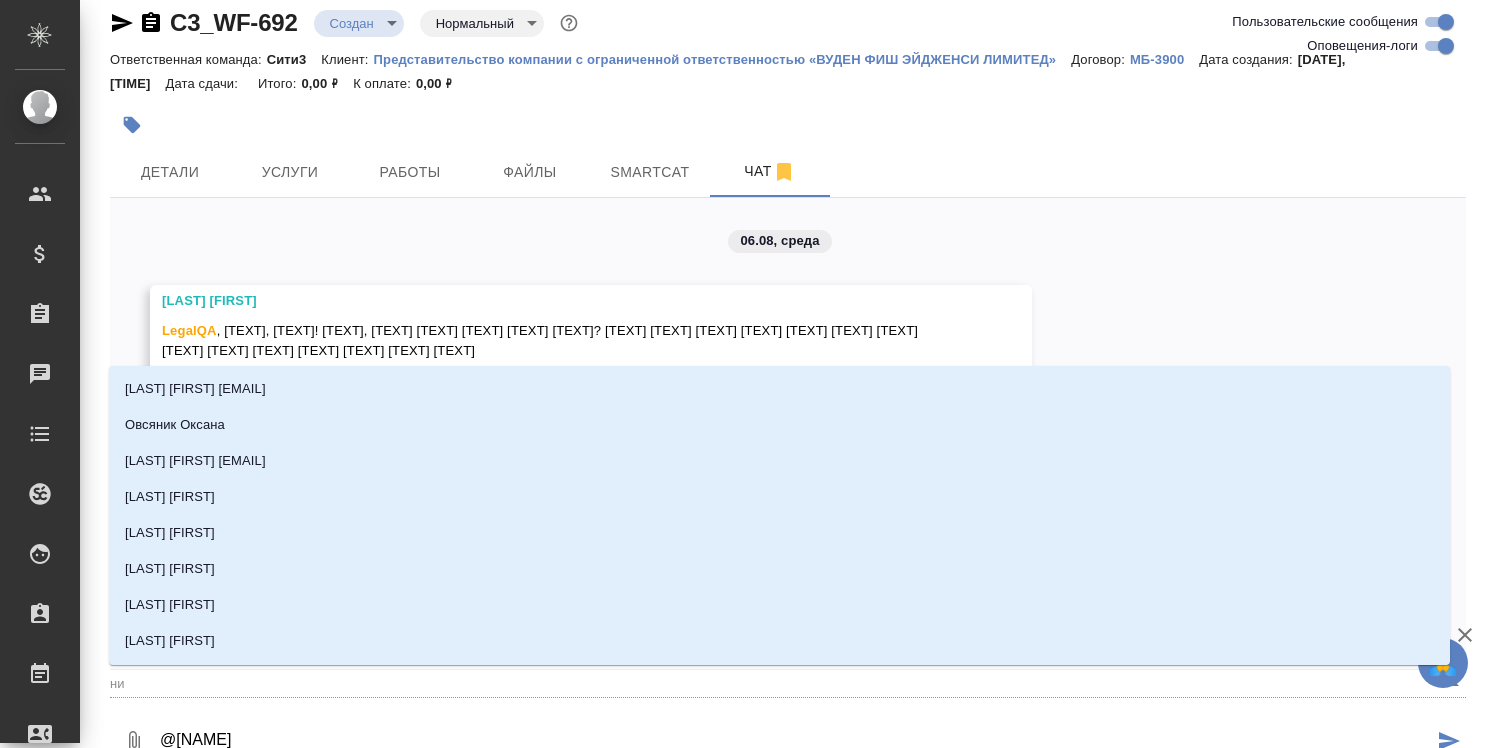type on "@ник" 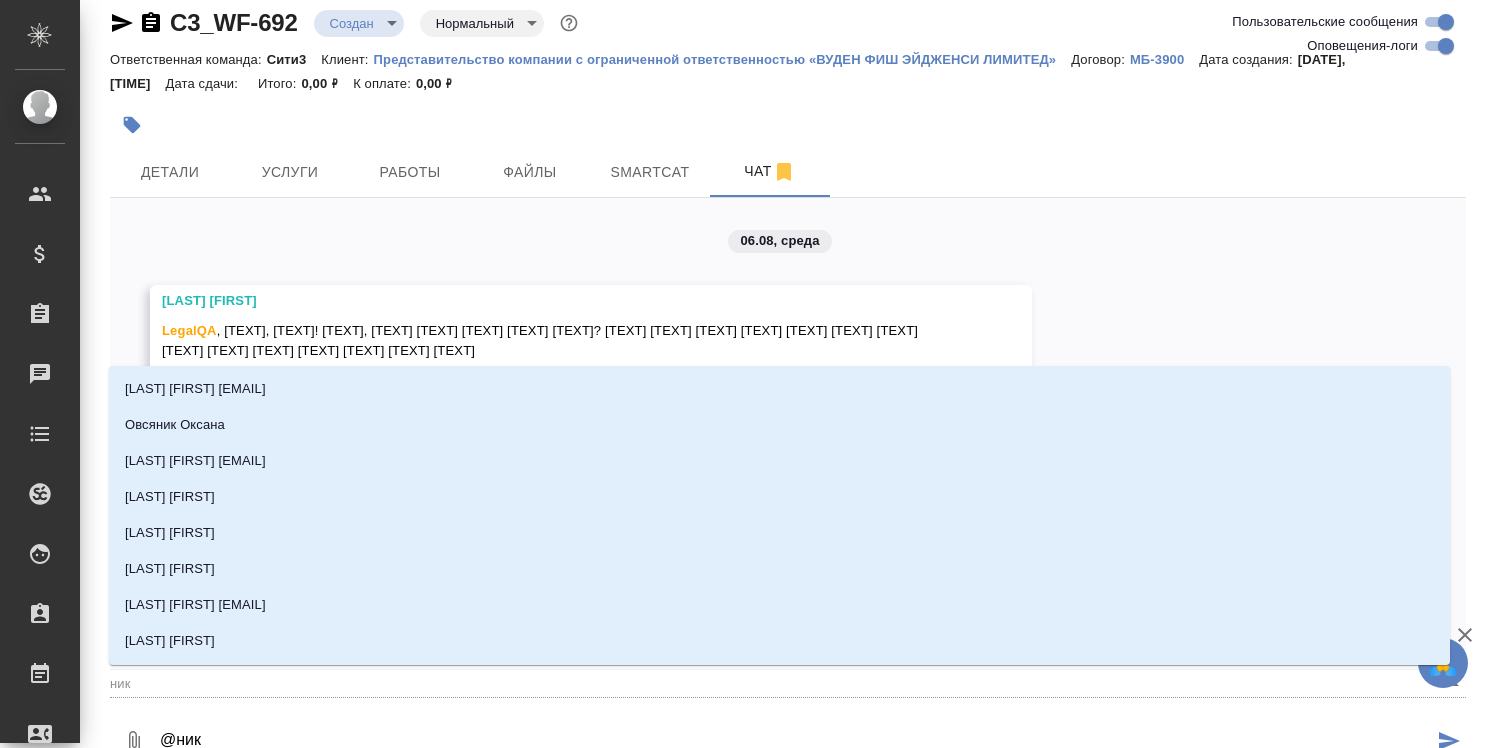 type on "@[NAME]" 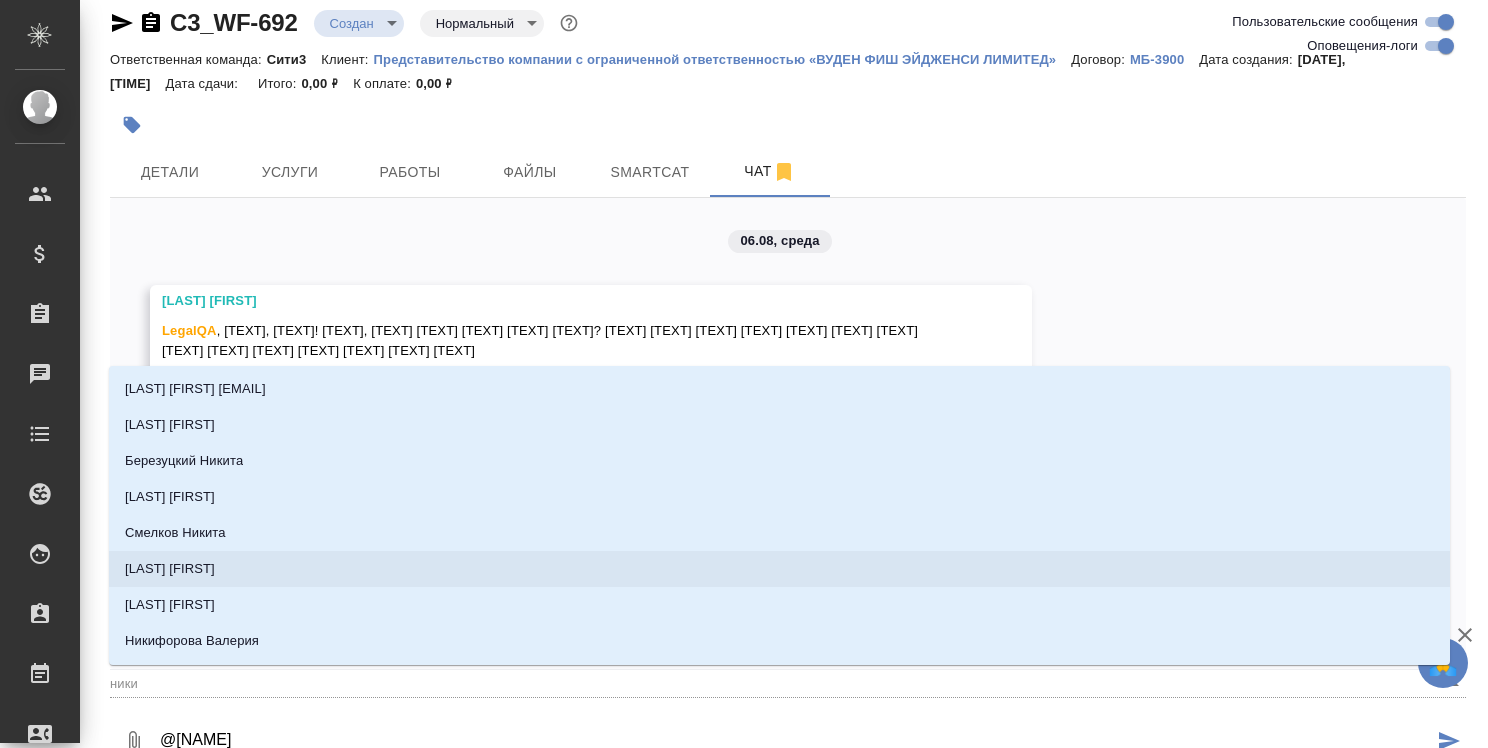 click on "[LAST] [FIRST]" at bounding box center (779, 569) 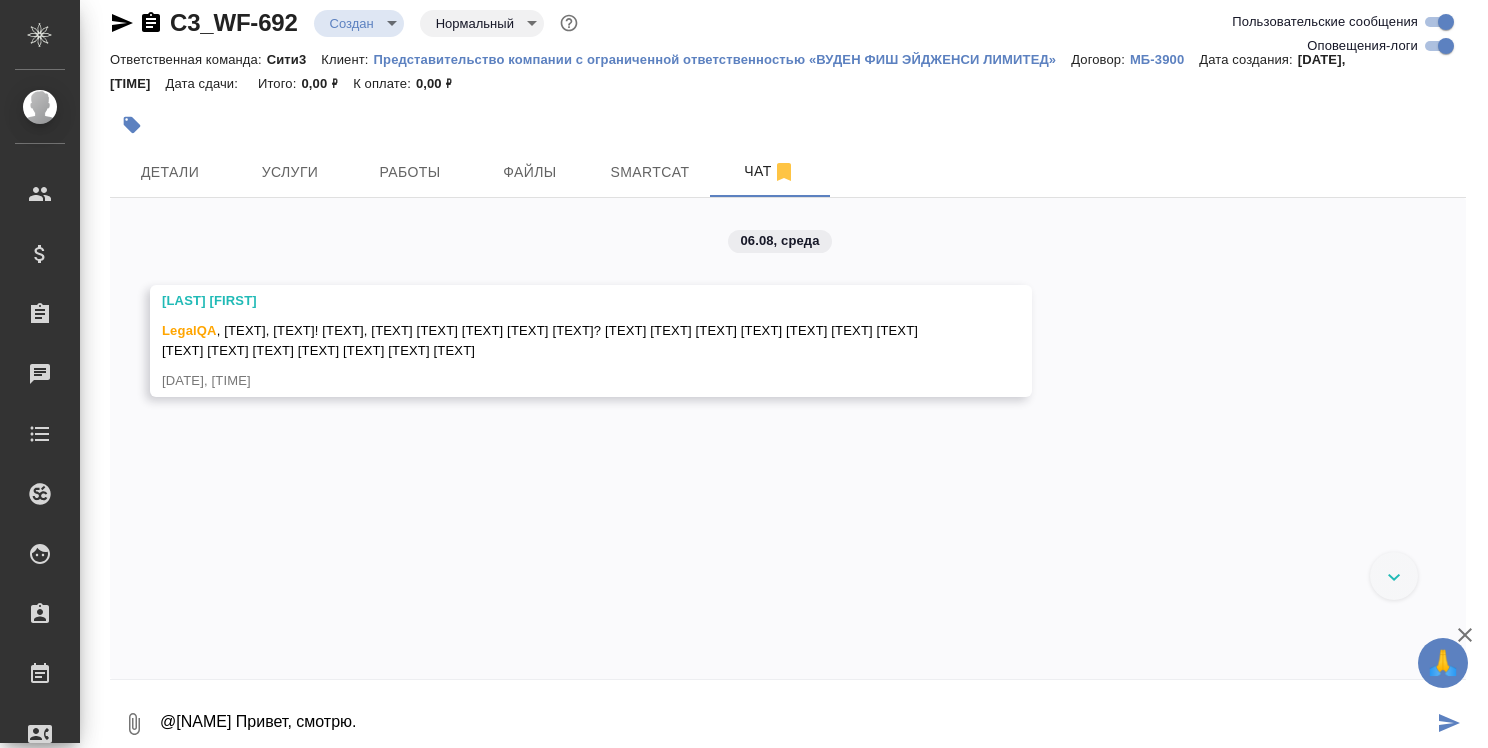 type on "@[NAME] Привет, смотрю." 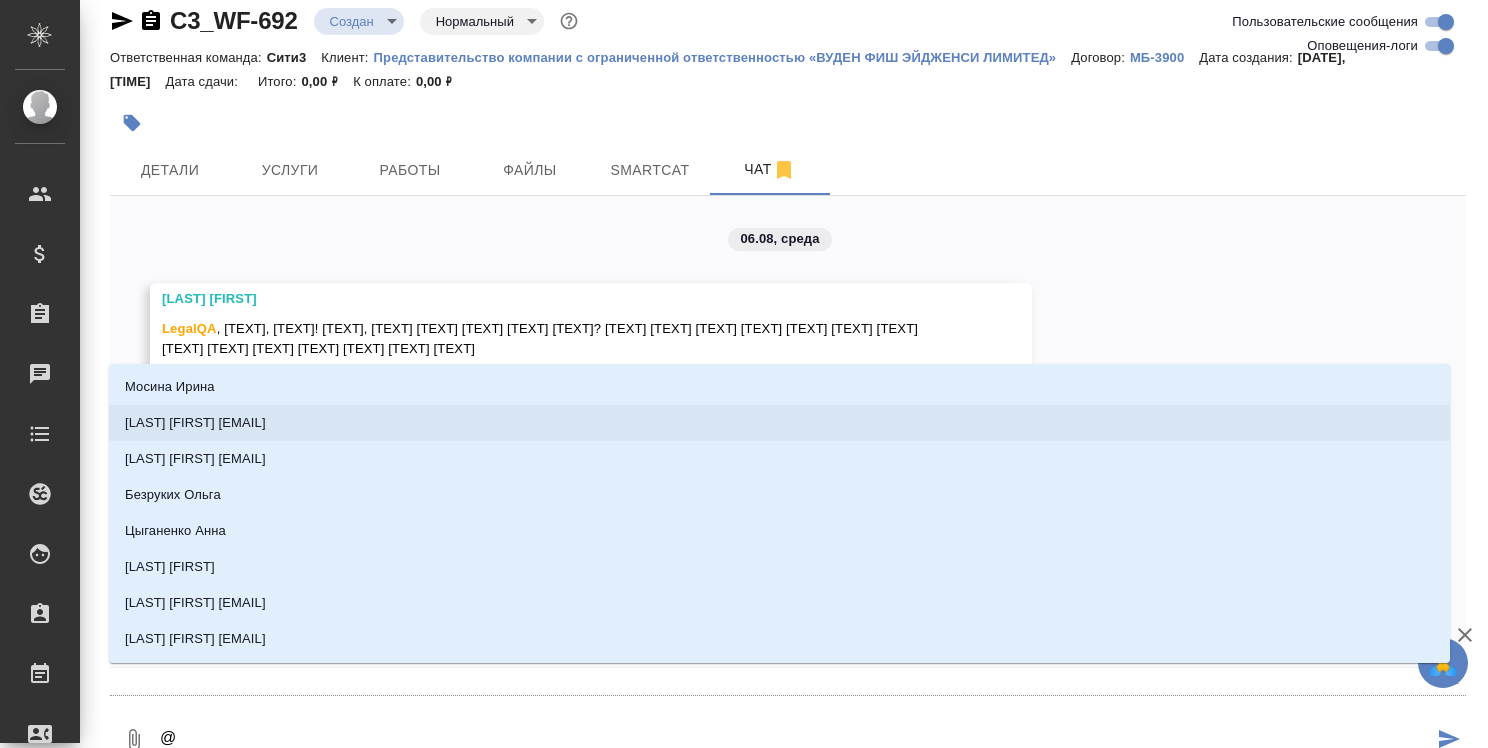 type on "@[NAME]" 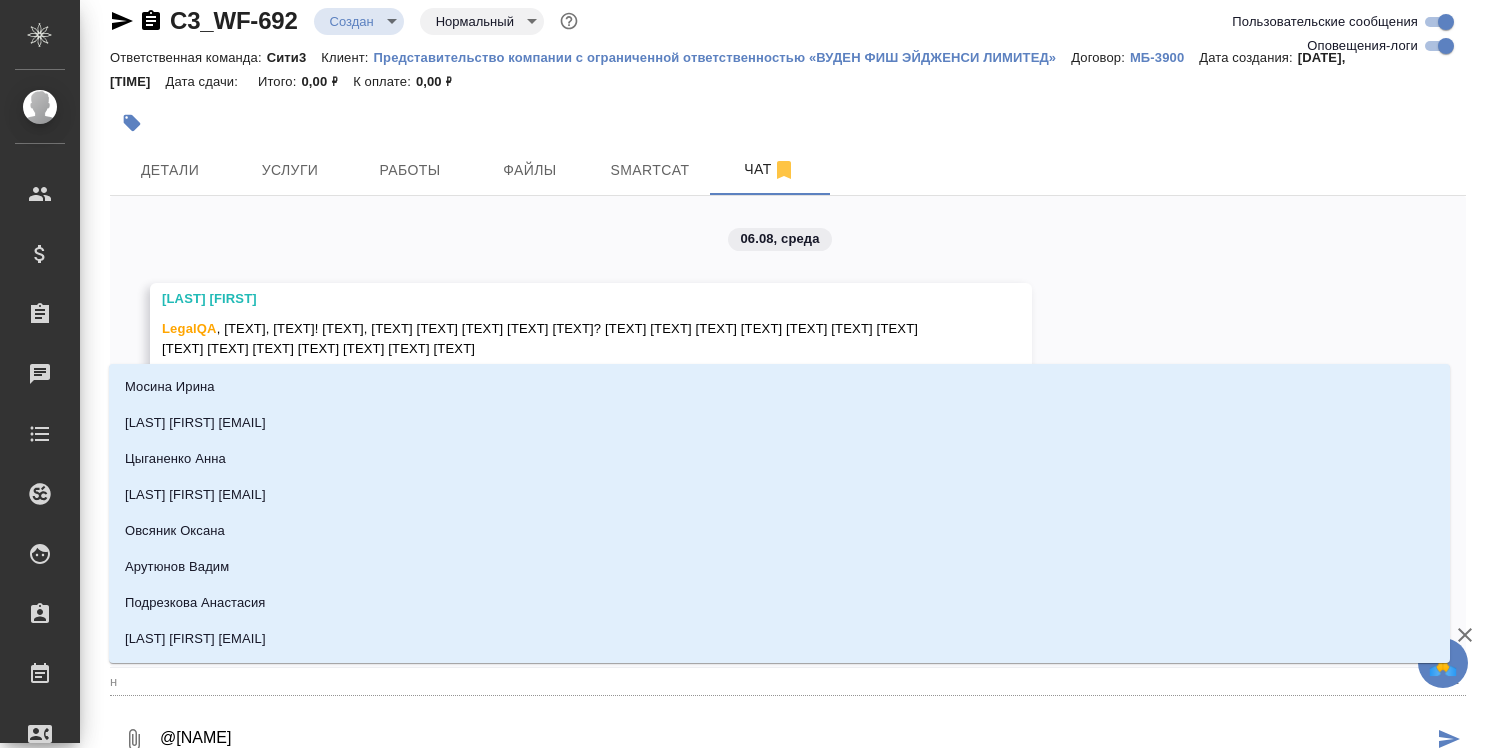 type on "@[NAME]" 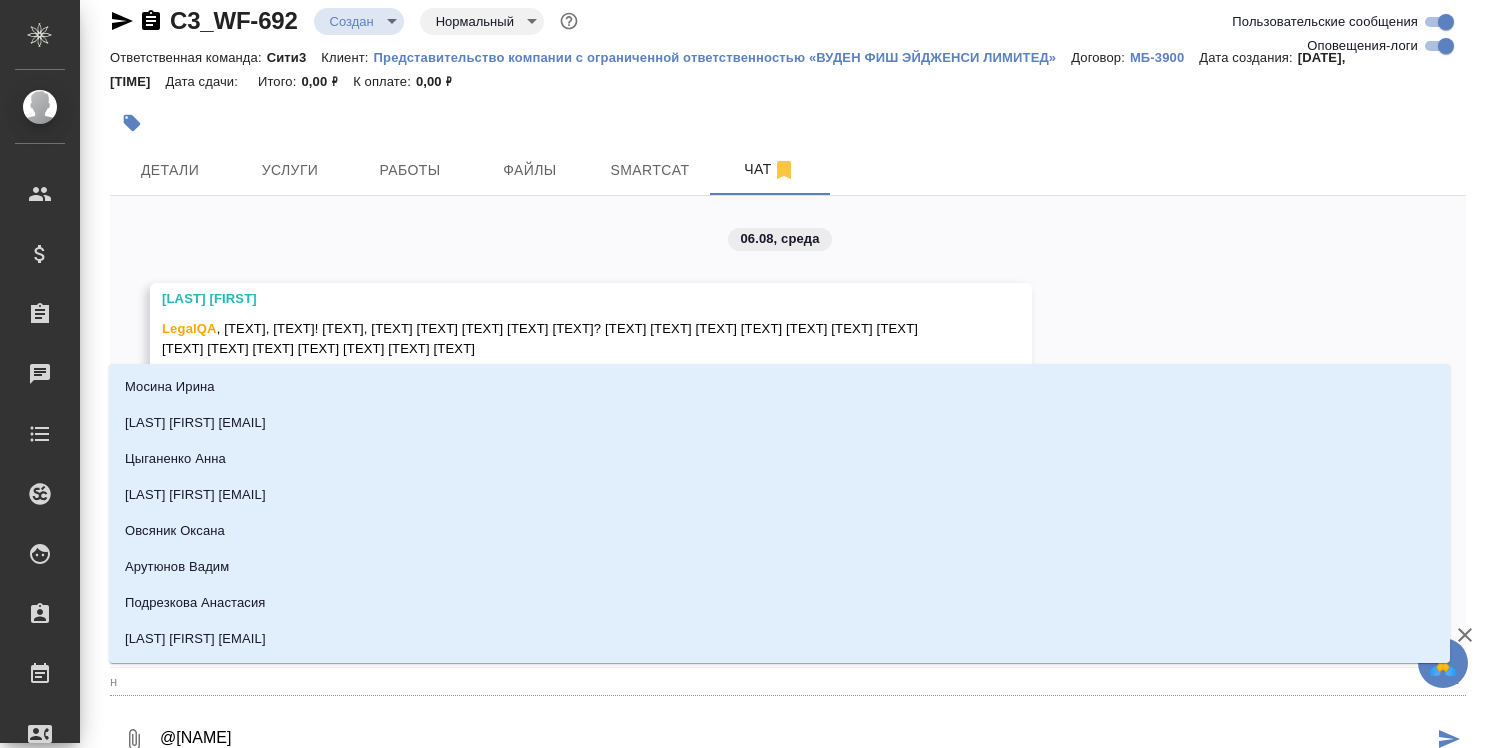 type on "ни" 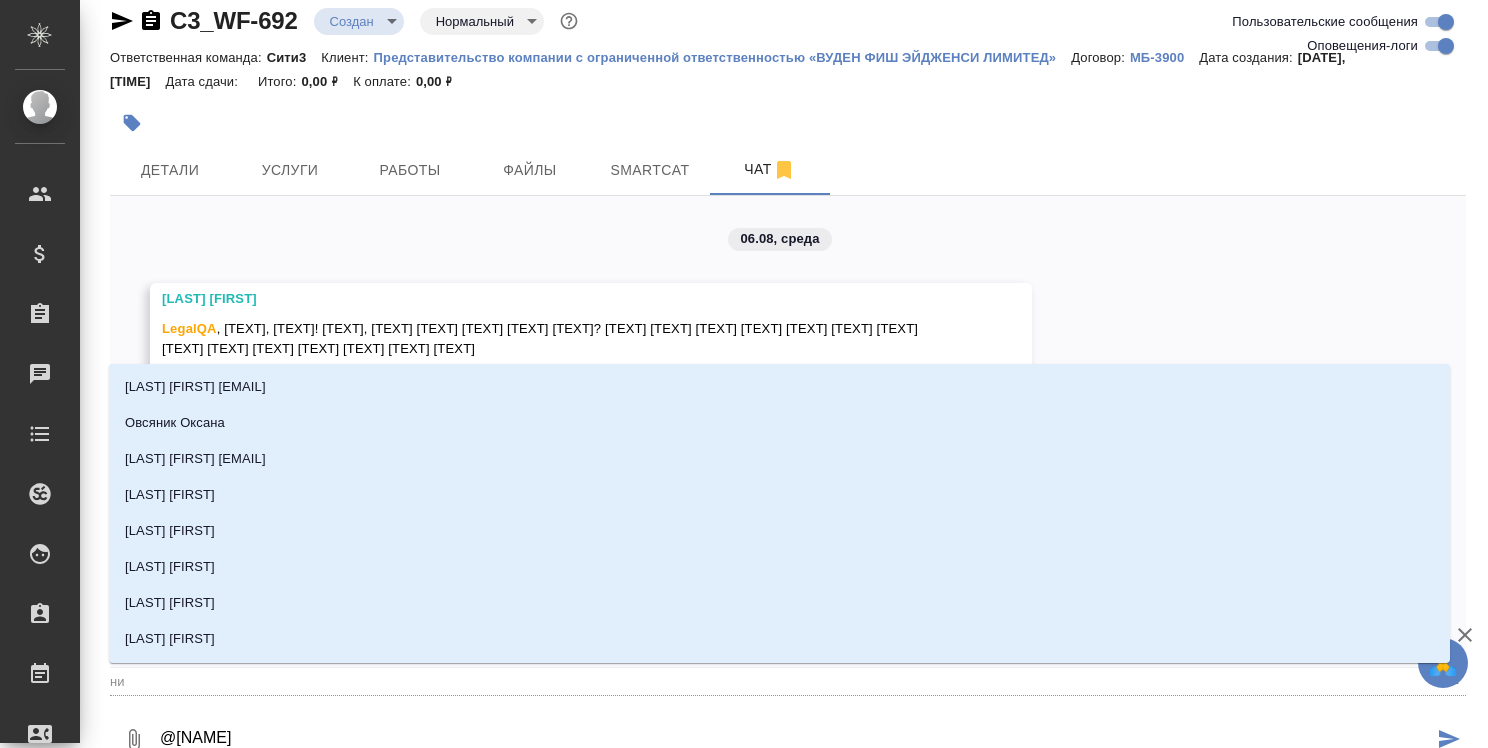 type on "@ник" 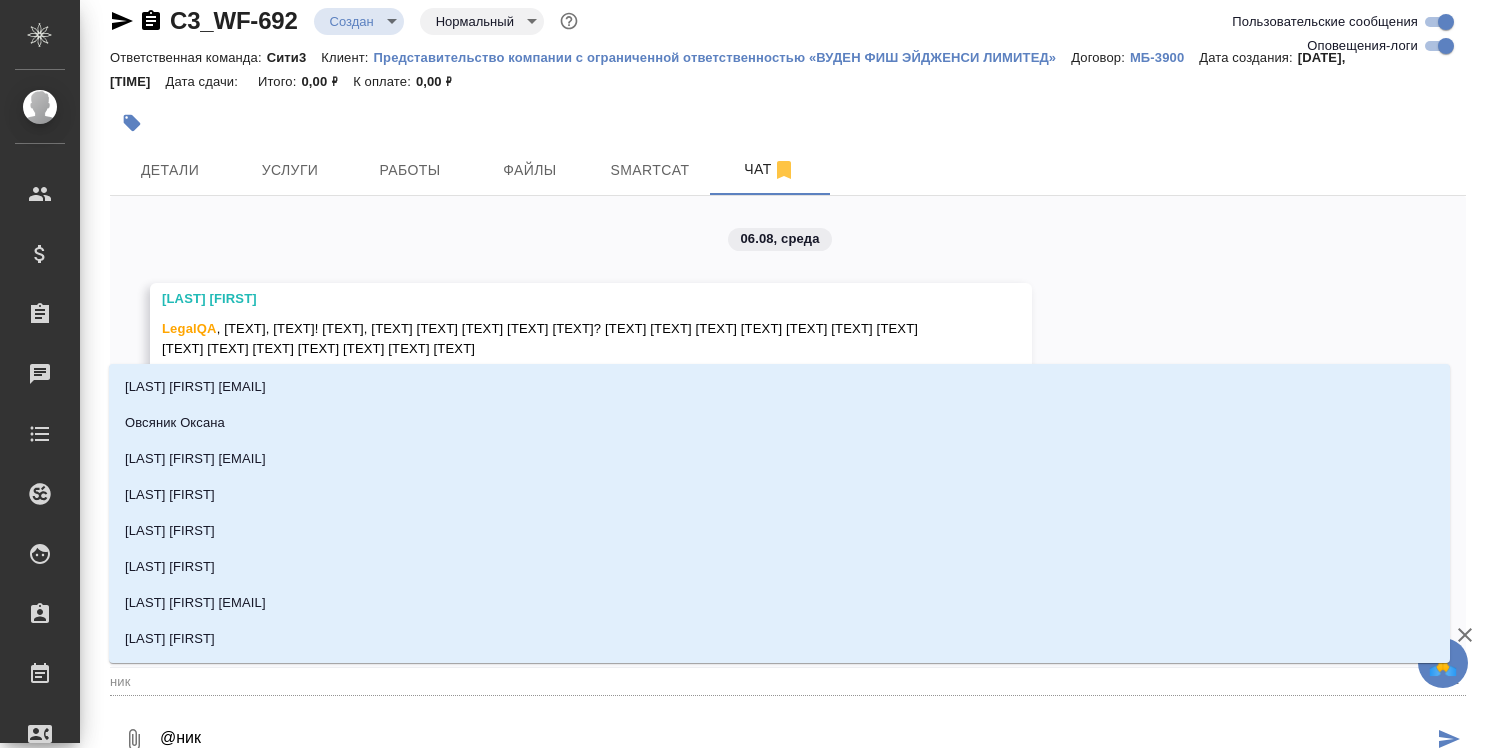 type on "@[NAME]" 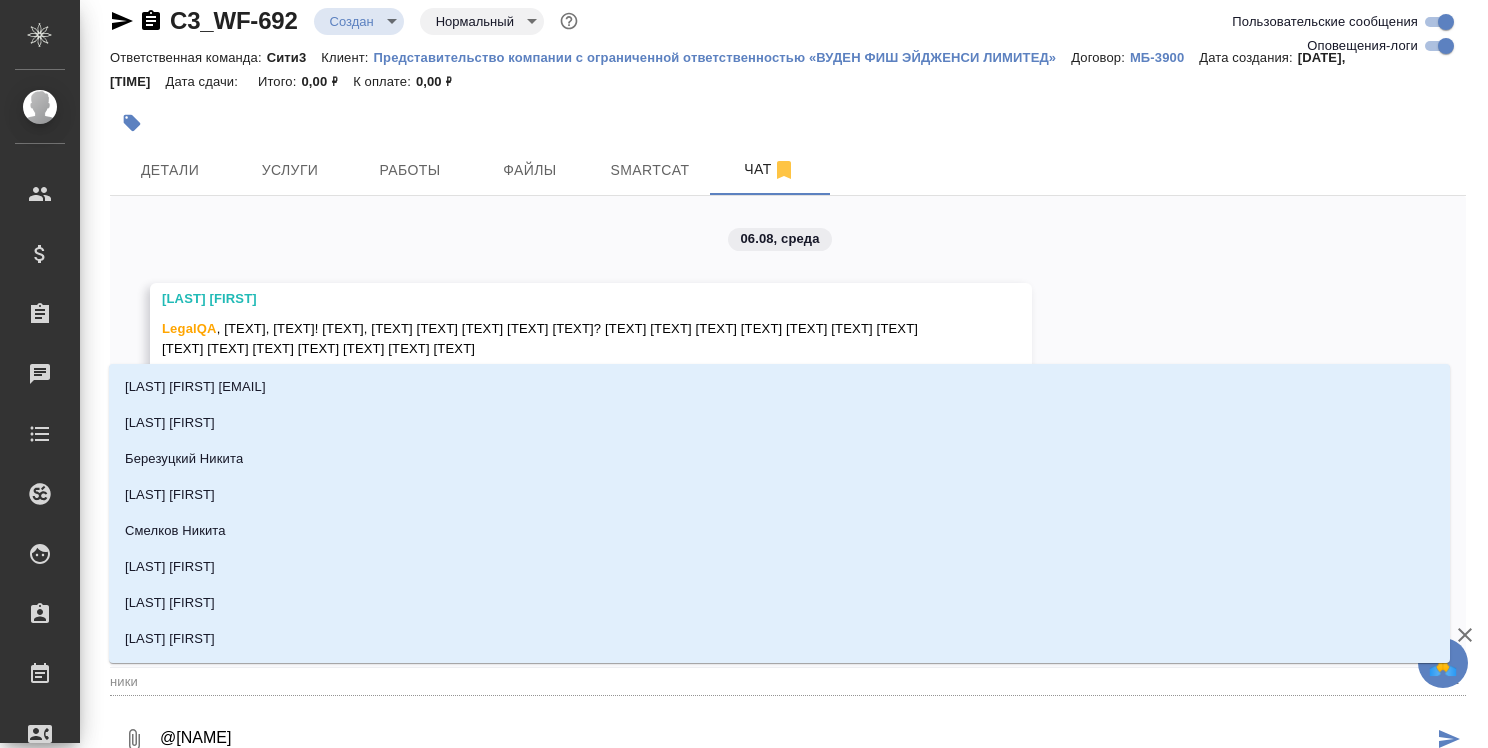 type on "@[NAME]" 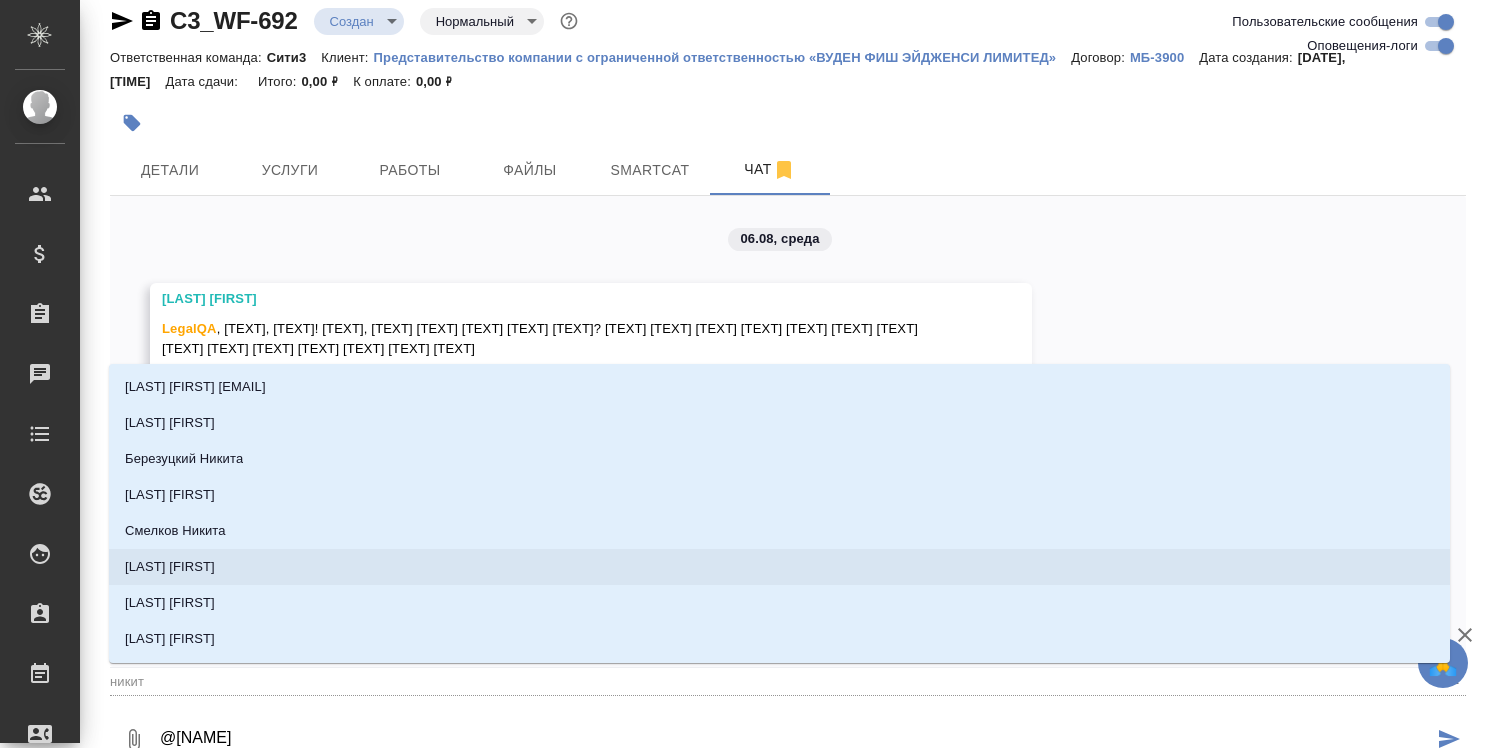 click on "[LAST] [FIRST]" at bounding box center (779, 567) 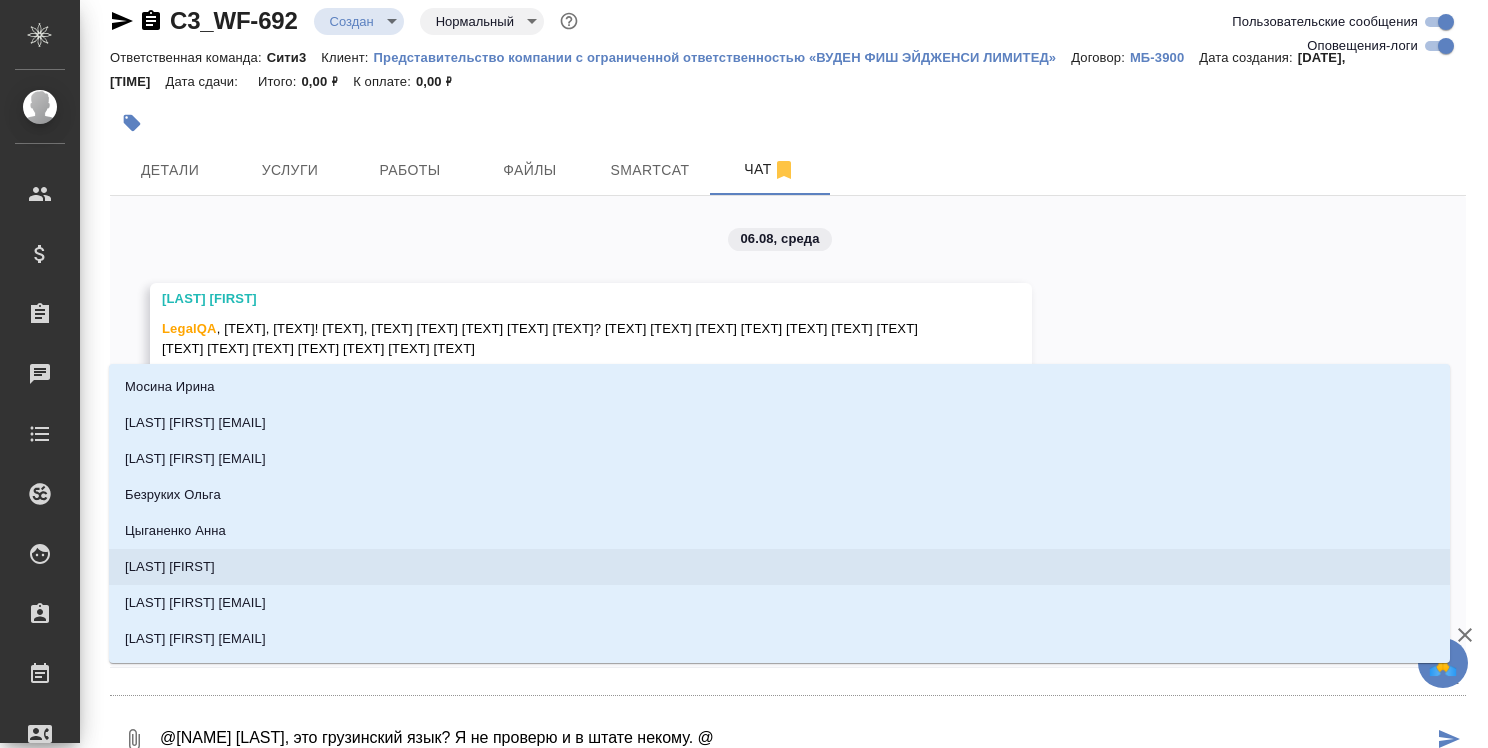 type on "@[LAST] [FIRST] [FIRST], [TEXT] [TEXT]? [TEXT] [TEXT] [TEXT] [TEXT] [TEXT] [TEXT] [TEXT] [TEXT] [TEXT]." 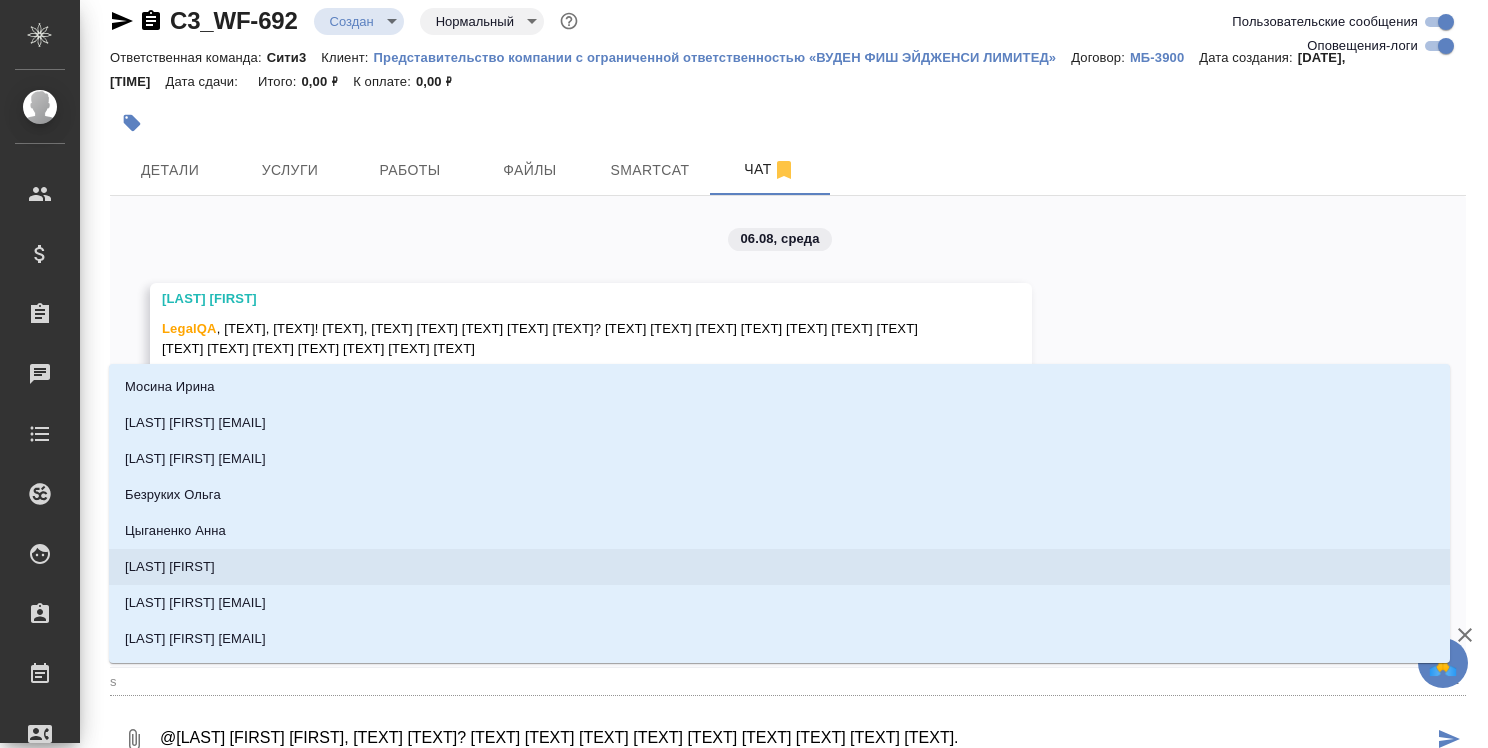 type on "@[NAME] [LAST], это грузинский язык? Я не проверю и в штате некому. @[NAME]" 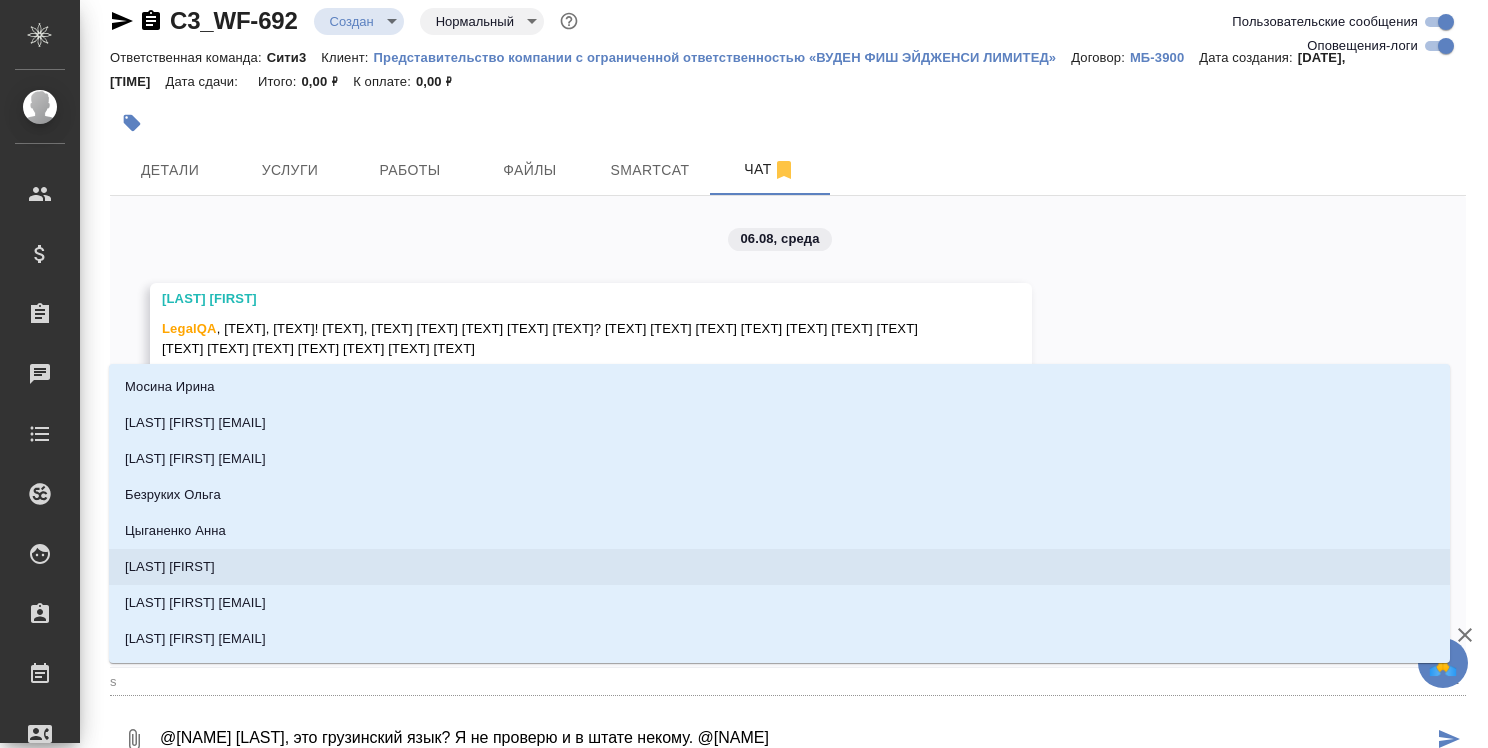 type on "sh" 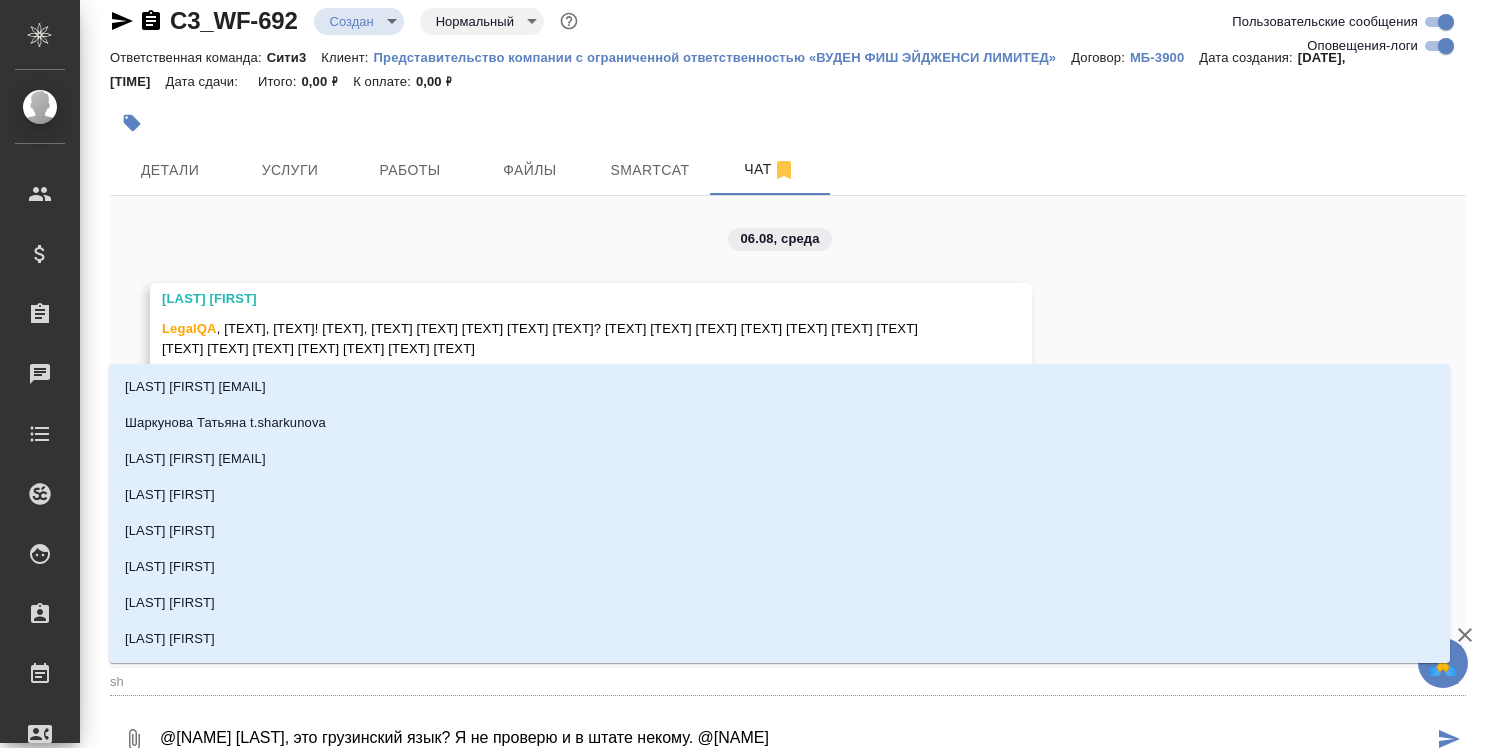 type on "@[NAME] [LAST], это грузинский язык? Я не проверю и в штате некому. @[NAME]" 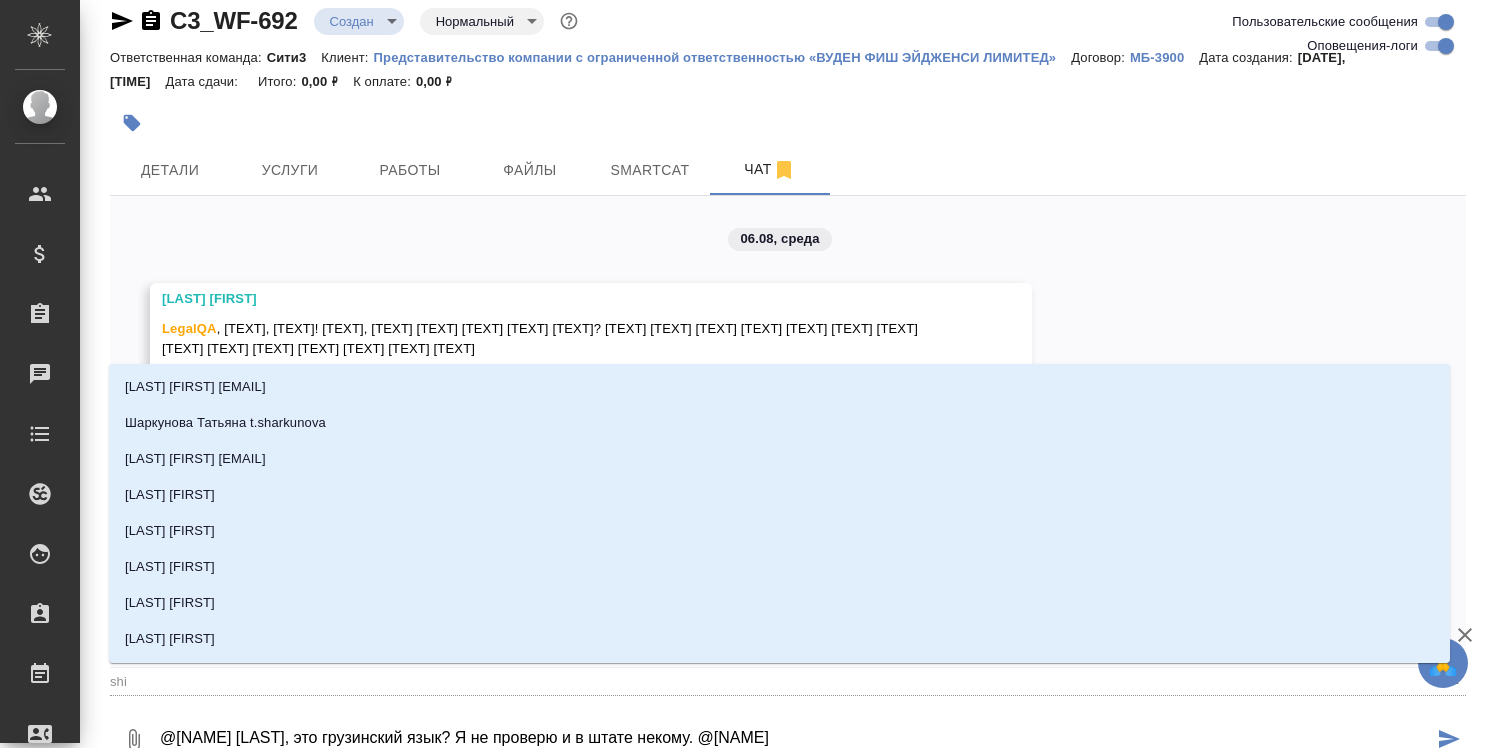 type on "@[NAME] [LAST], это грузинский язык? Я не проверю и в штате некому. @[NAME]" 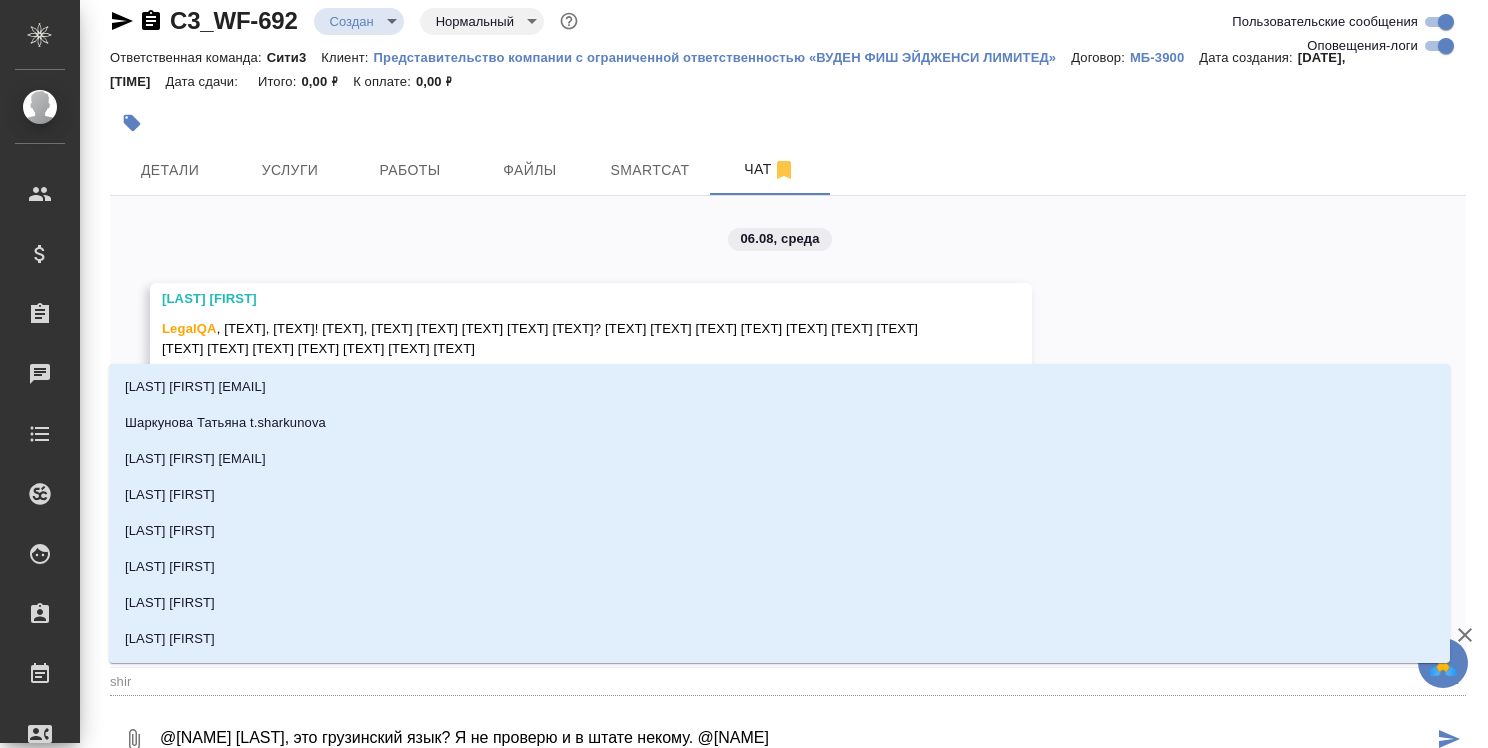 type on "@[NAME] [LAST], это грузинский язык? Я не проверю и в штате некому. @[NAME]" 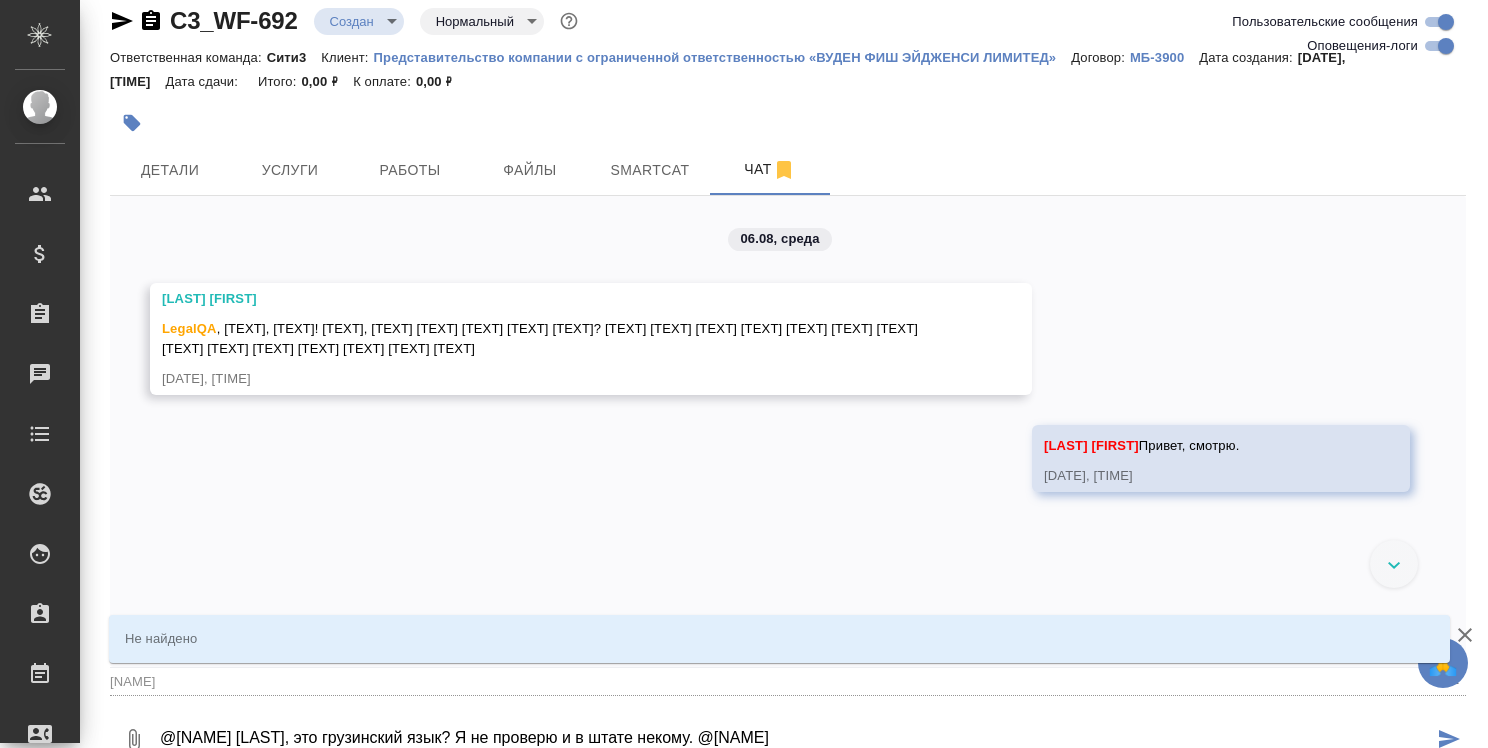 type on "@[NAME] [LAST], это грузинский язык? Я не проверю и в штате некому. @[NAME]" 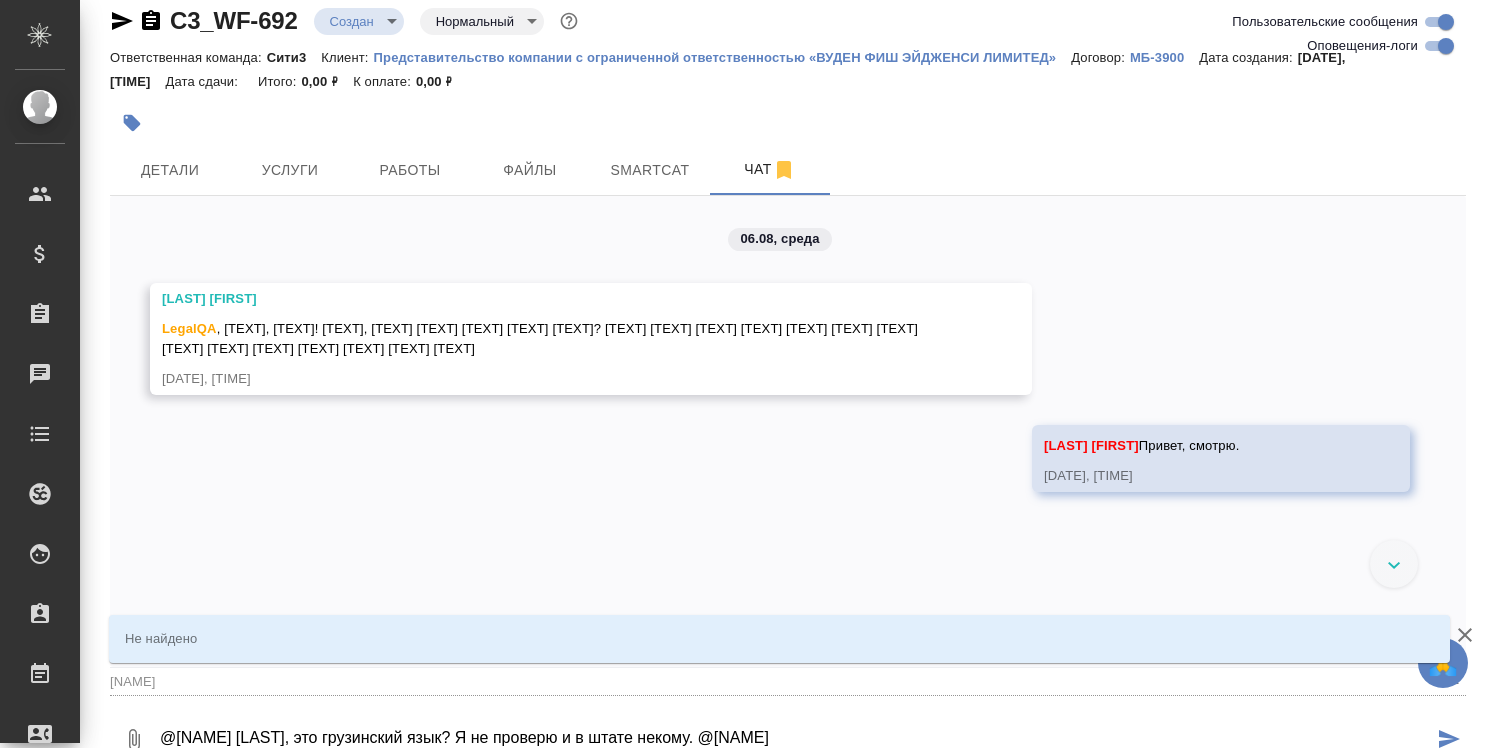type on "shir" 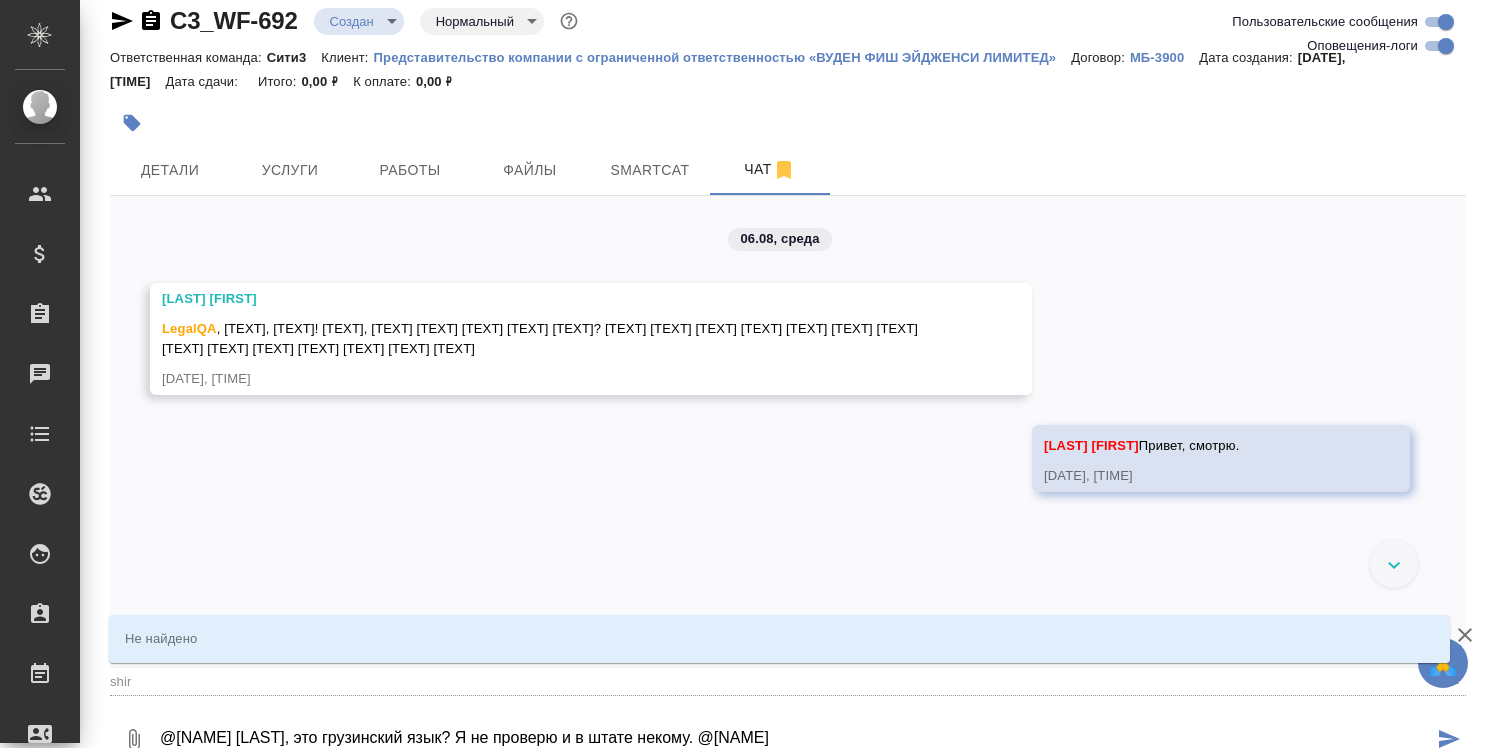 type on "@[NAME] [LAST], это грузинский язык? Я не проверю и в штате некому. @[NAME]" 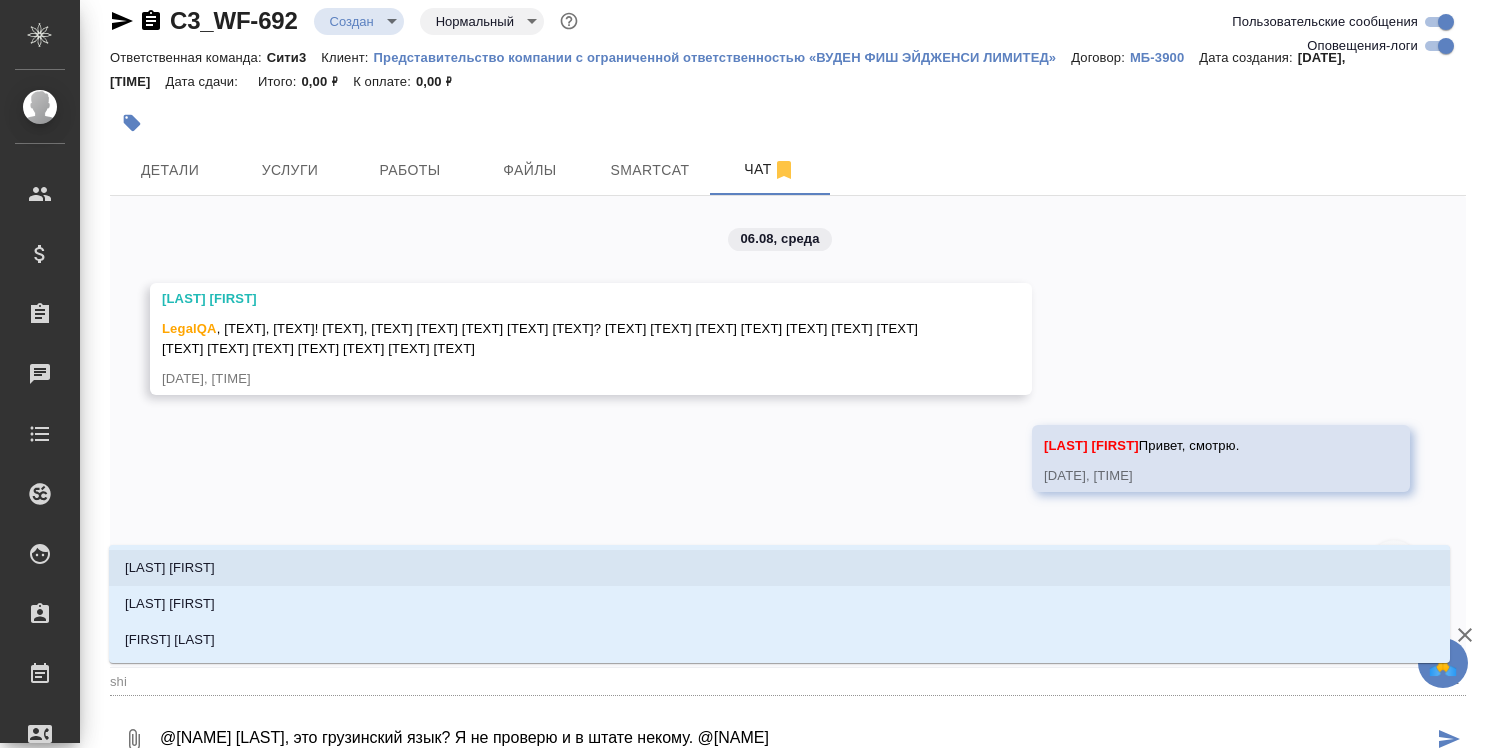 type on "@[NAME] [LAST], это грузинский язык? Я не проверю и в штате некому. @[NAME]" 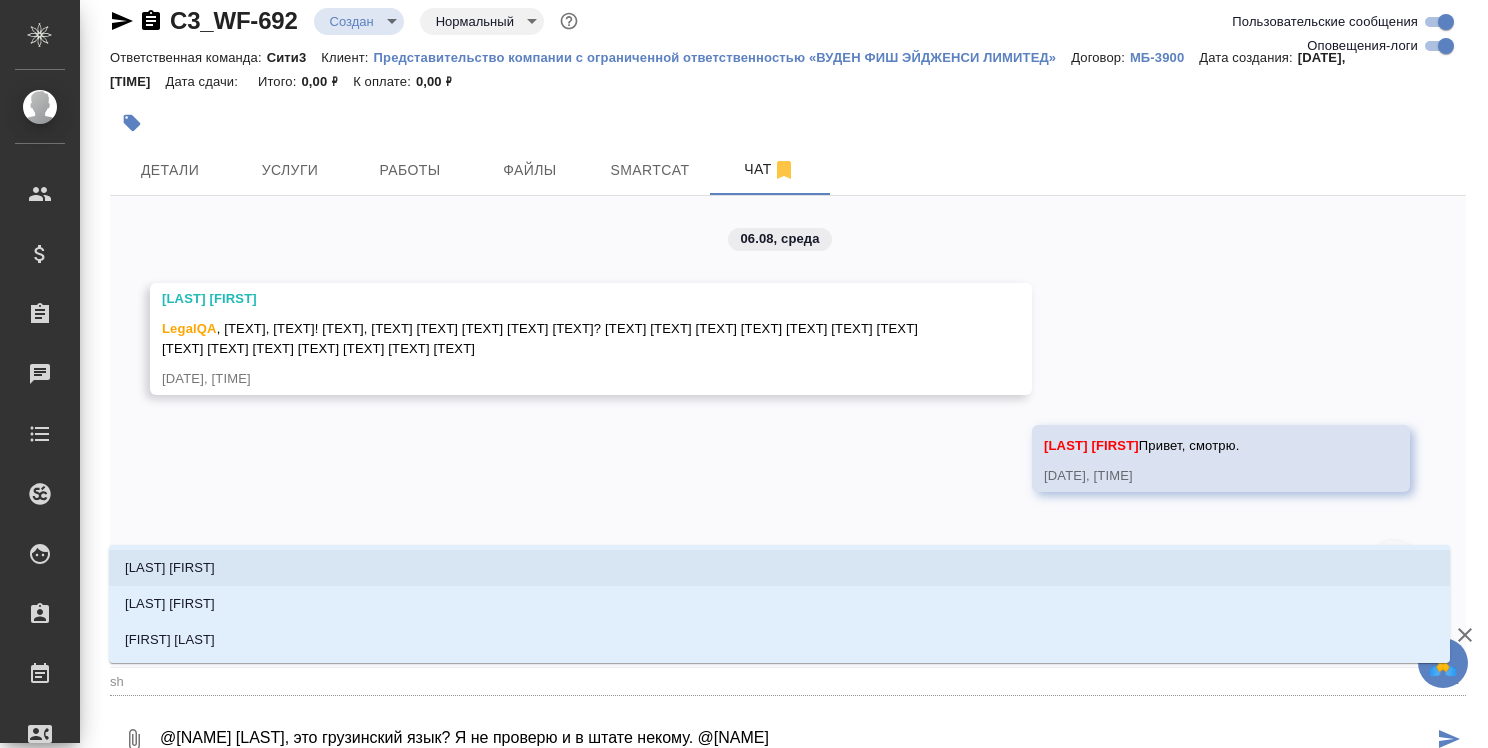 type on "@[LAST] [FIRST] [FIRST], [TEXT] [TEXT]? [TEXT] [TEXT] [TEXT] [TEXT] [TEXT] [TEXT] [TEXT] [TEXT] [TEXT]." 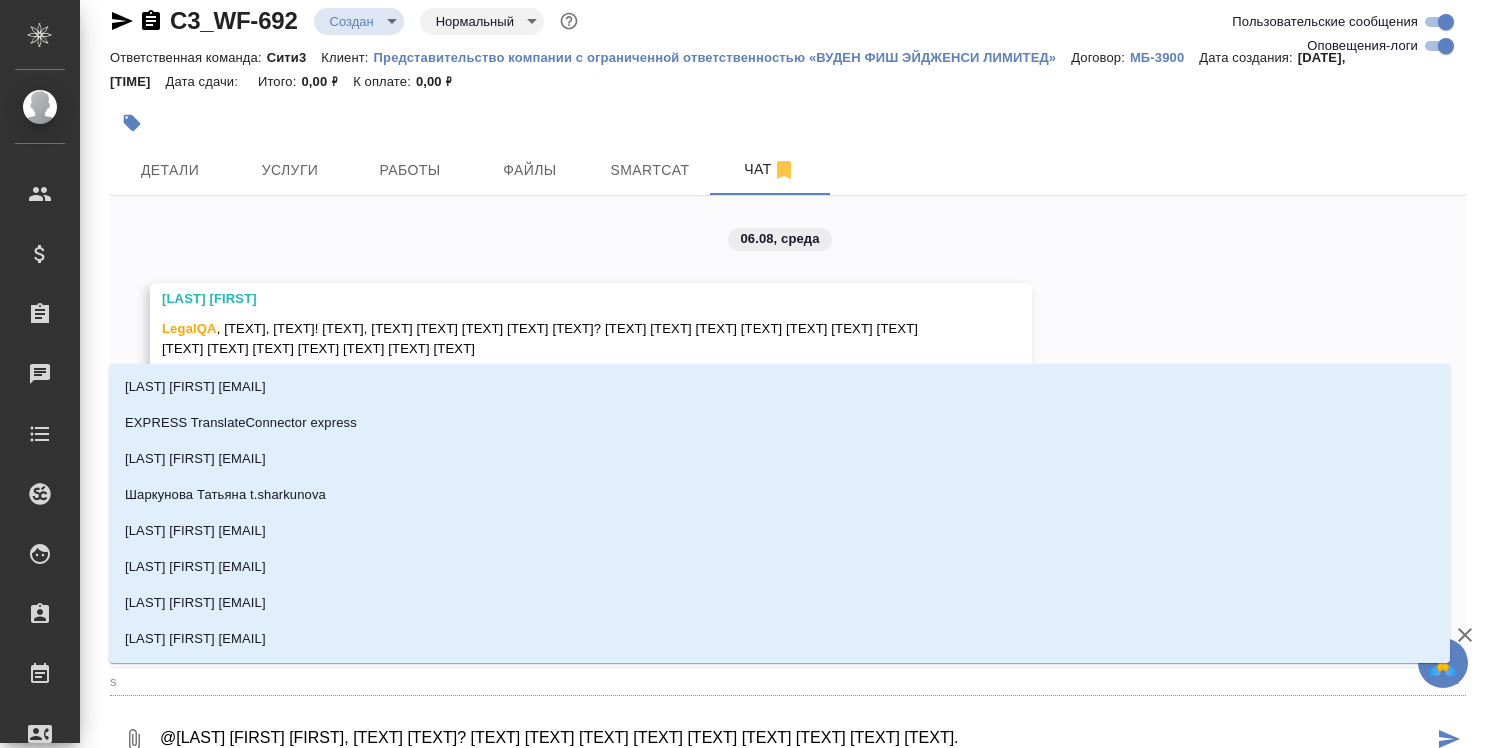type on "@[NAME] [LAST], это грузинский язык? Я не проверю и в штате некому. @" 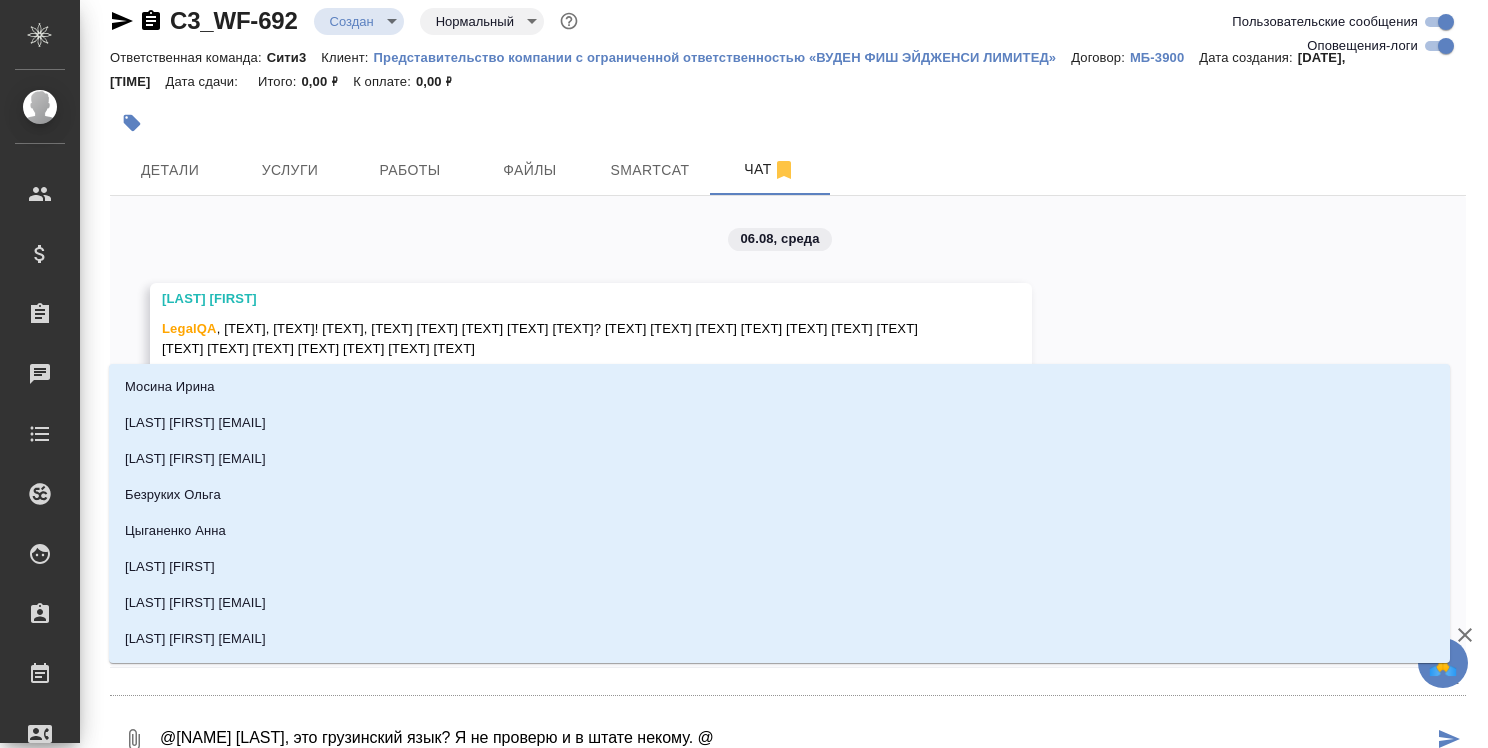 type on "@[LAST] [FIRST] [FIRST], [TEXT] [TEXT]? [TEXT] [TEXT] [TEXT] [TEXT] [TEXT] [TEXT] [TEXT] [TEXT] [TEXT]. @[TEXT]" 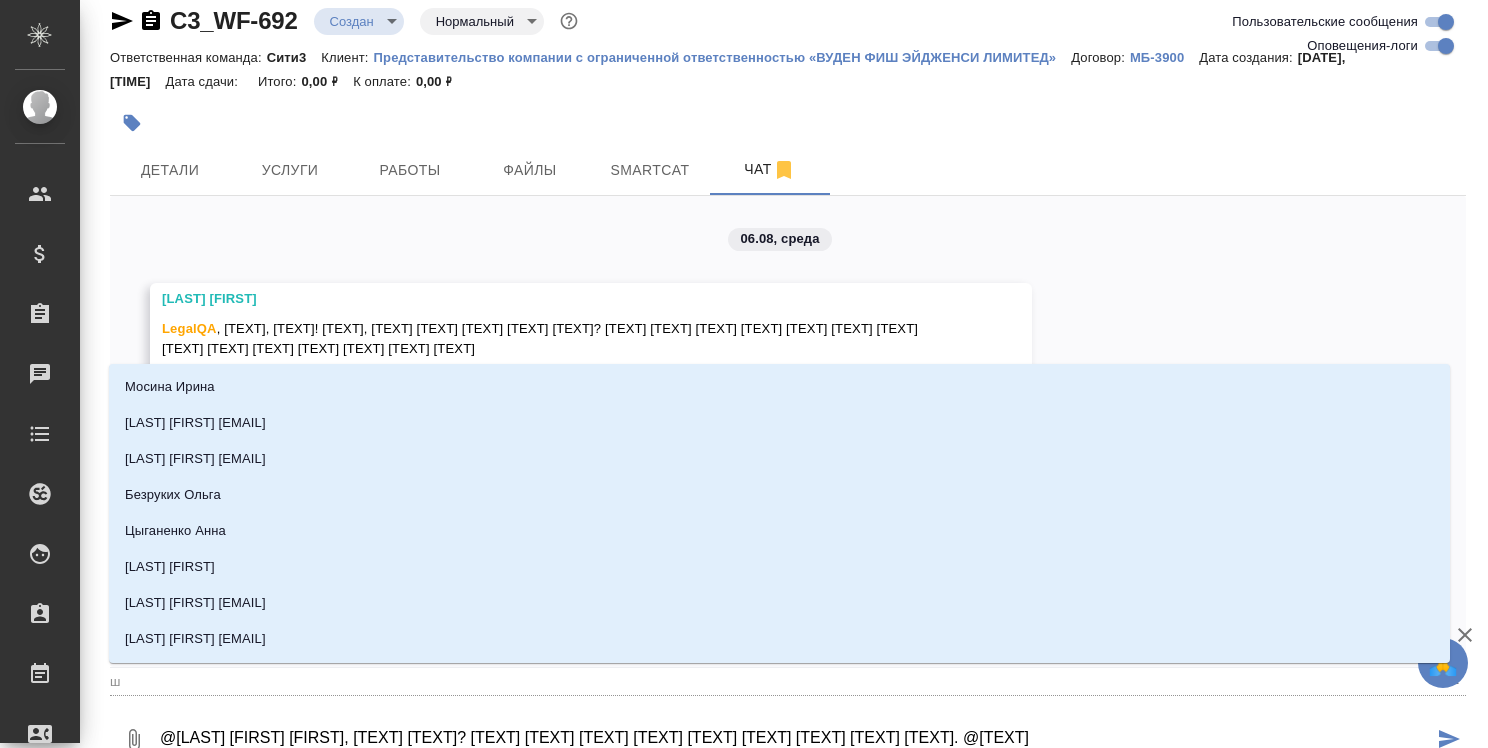 type on "@[NAME] [LAST], это грузинский язык? Я не проверю и в штате некому. @[NAME]" 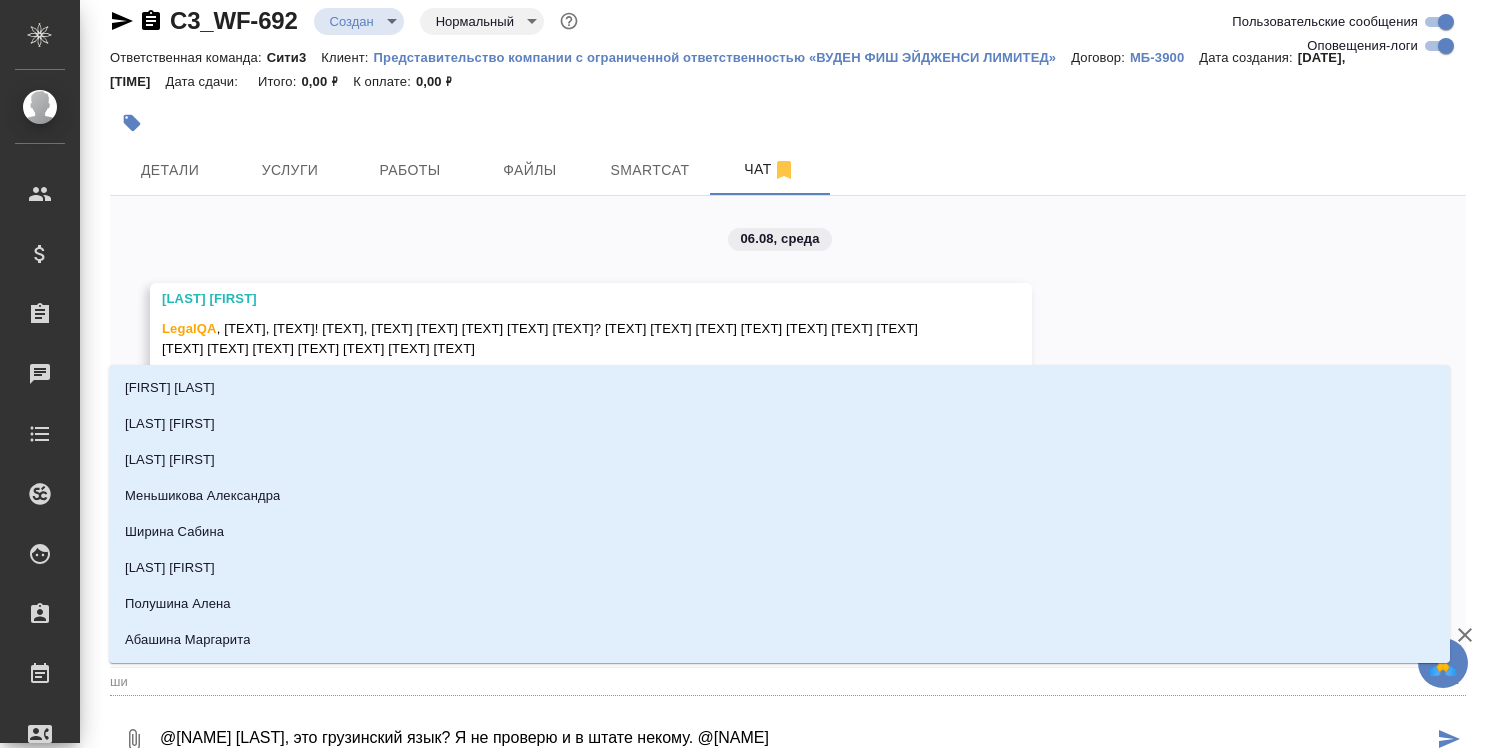 type on "@[NAME] [LAST], это грузинский язык? Я не проверю и в штате некому. @[NAME]" 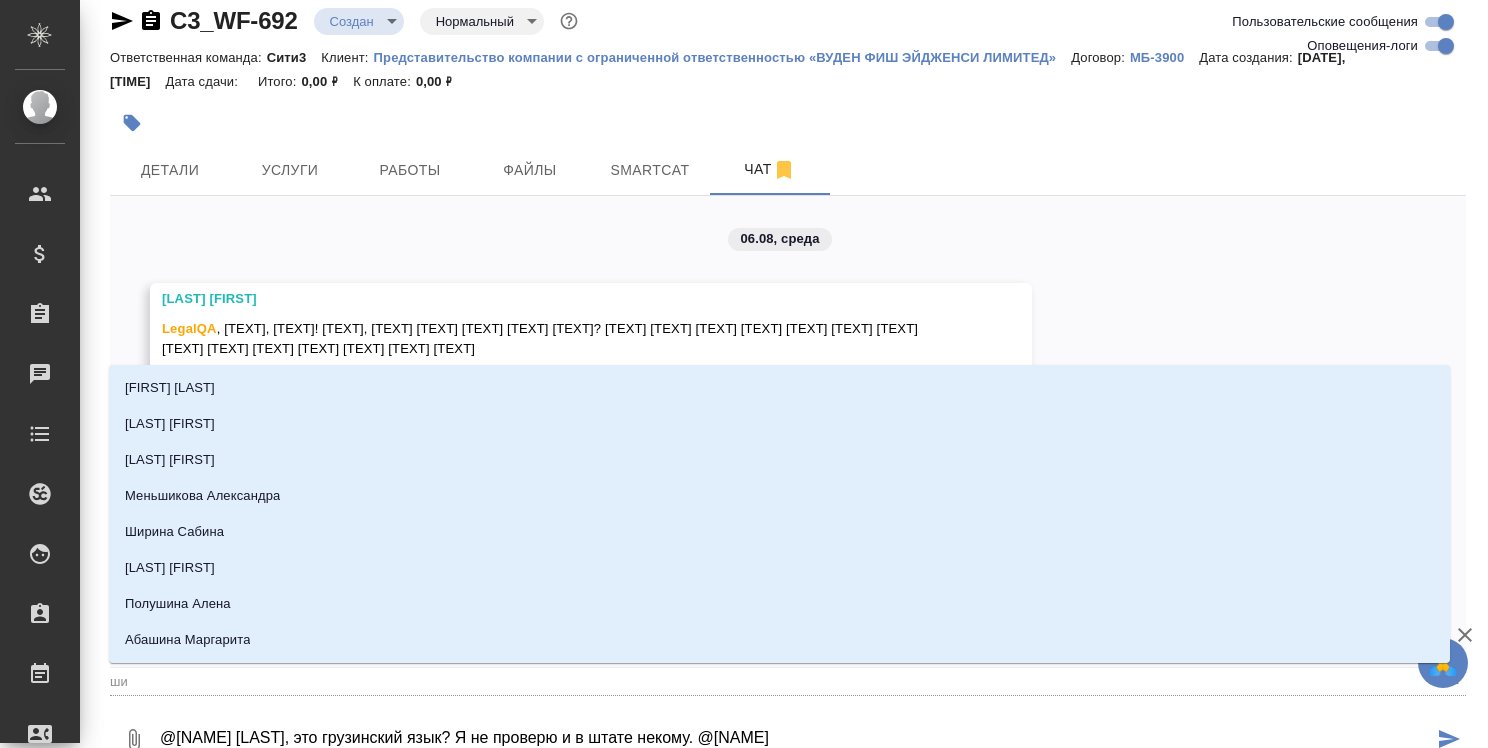 type on "шир" 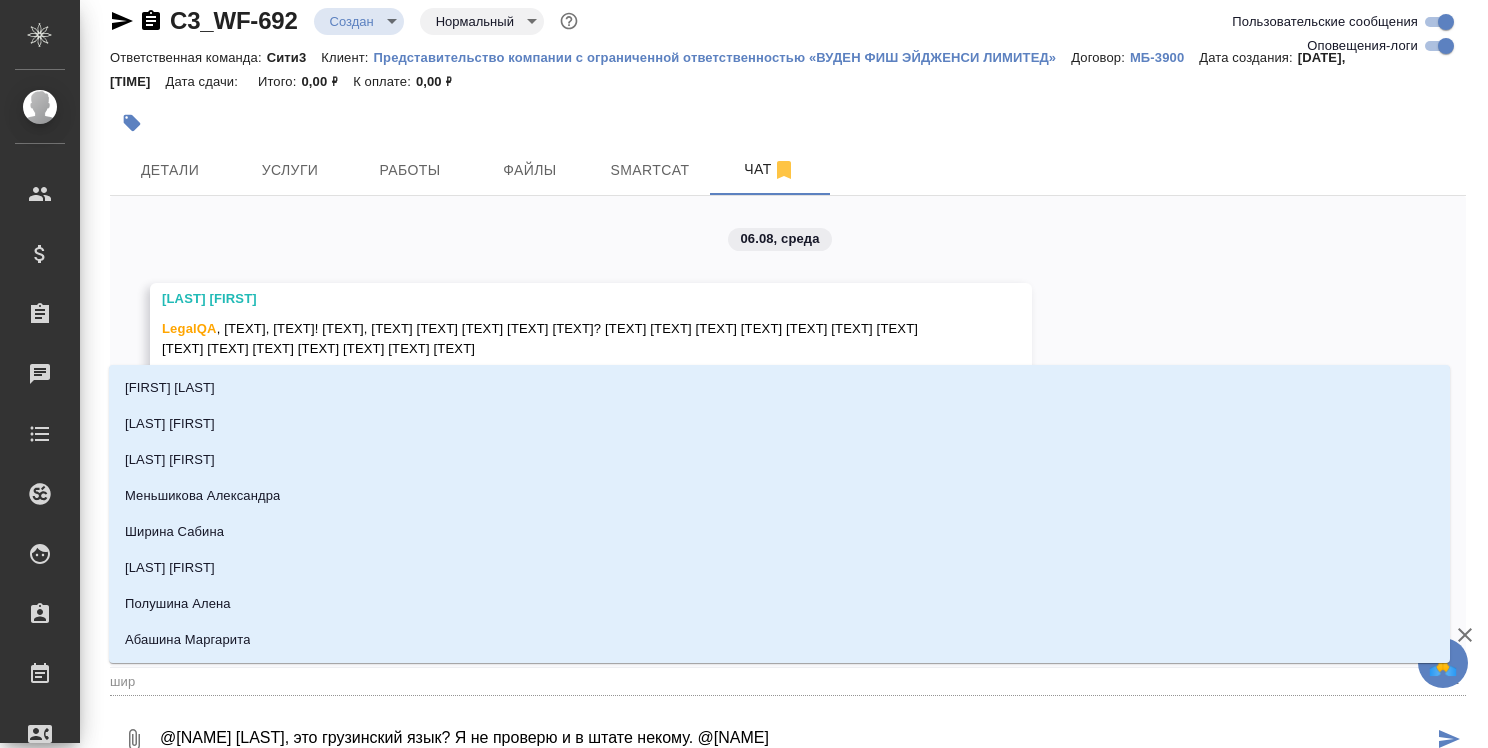 type on "@[NAME] [LAST], это грузинский язык? Я не проверю и в штате некому. @[NAME]" 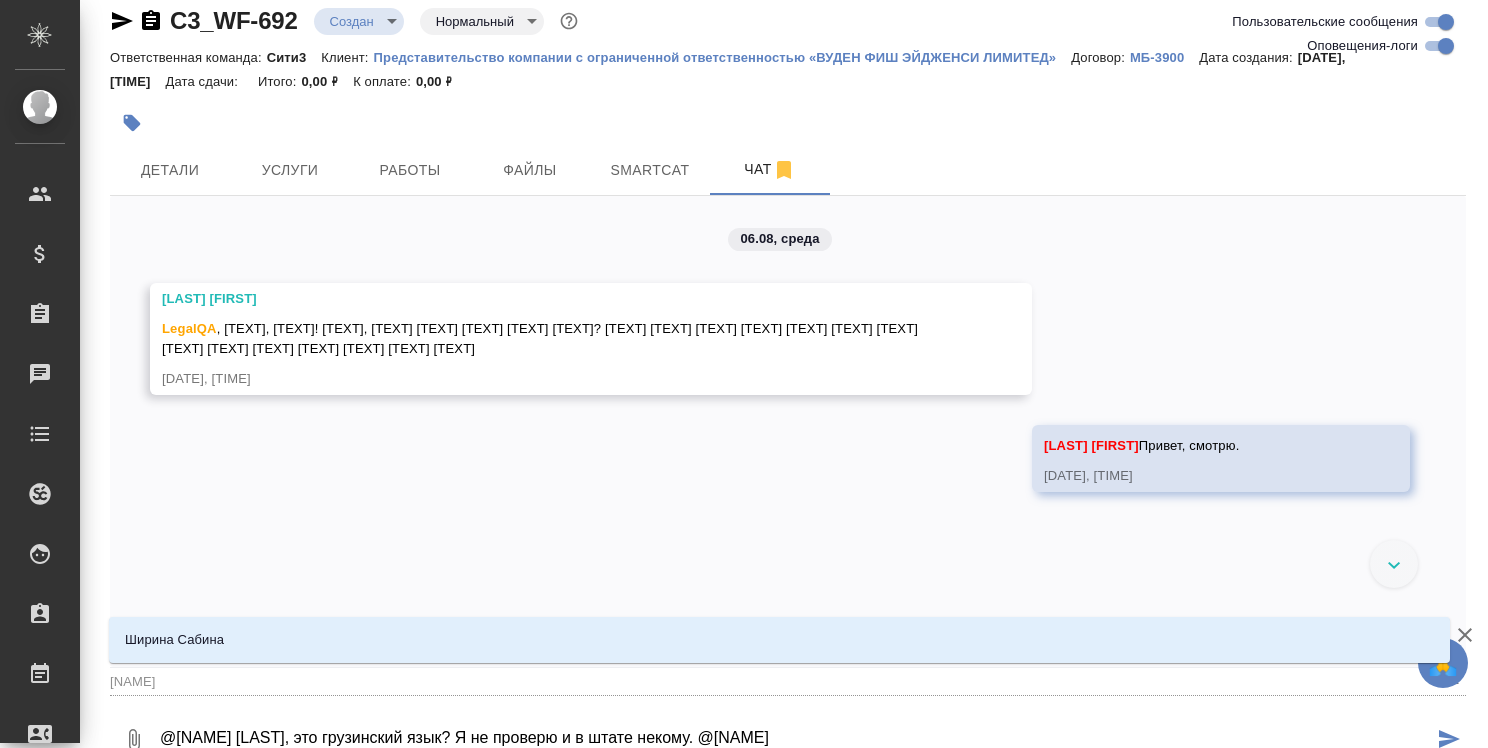 type on "@[NAME] [LAST], это грузинский язык? Я не проверю и в штате некому. @[NAME]" 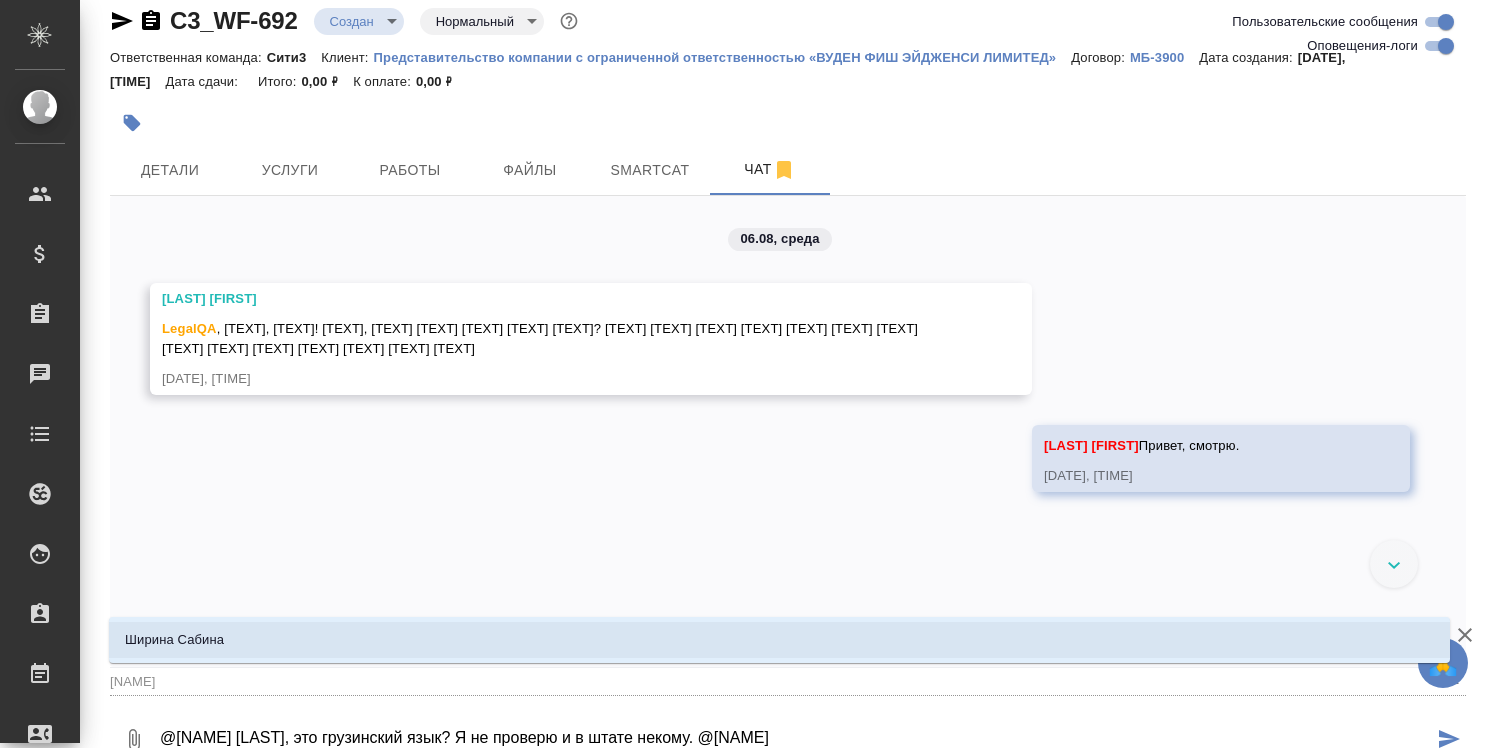 click on "Ширина Сабина" at bounding box center (779, 640) 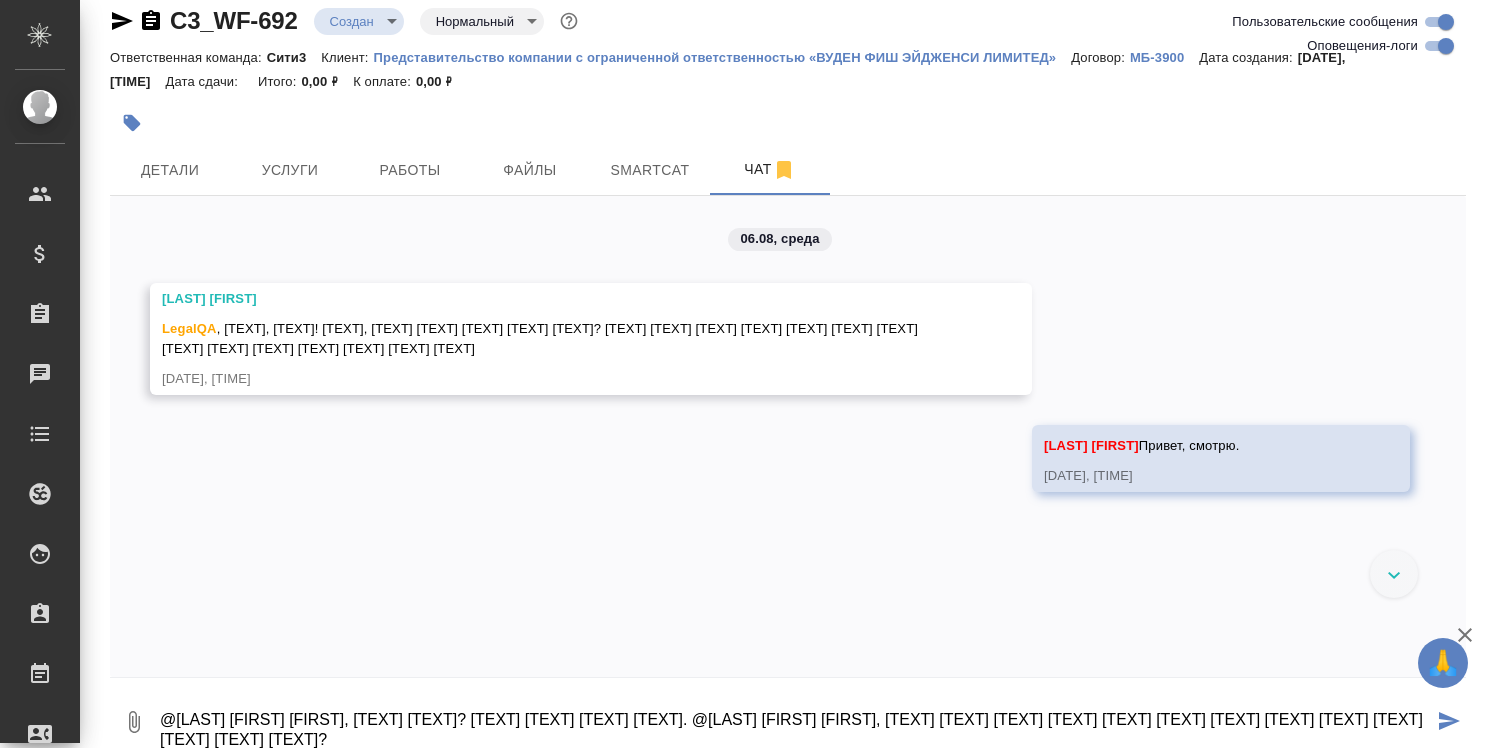 type on "@[LAST] [FIRST] [FIRST], [TEXT] [TEXT]? [TEXT] [TEXT] [TEXT] [TEXT]. @[LAST] [FIRST] [FIRST], [TEXT] [TEXT] [TEXT] [TEXT] [TEXT] [TEXT] [TEXT] [TEXT] [TEXT] [TEXT] [TEXT] [TEXT] [TEXT]?" 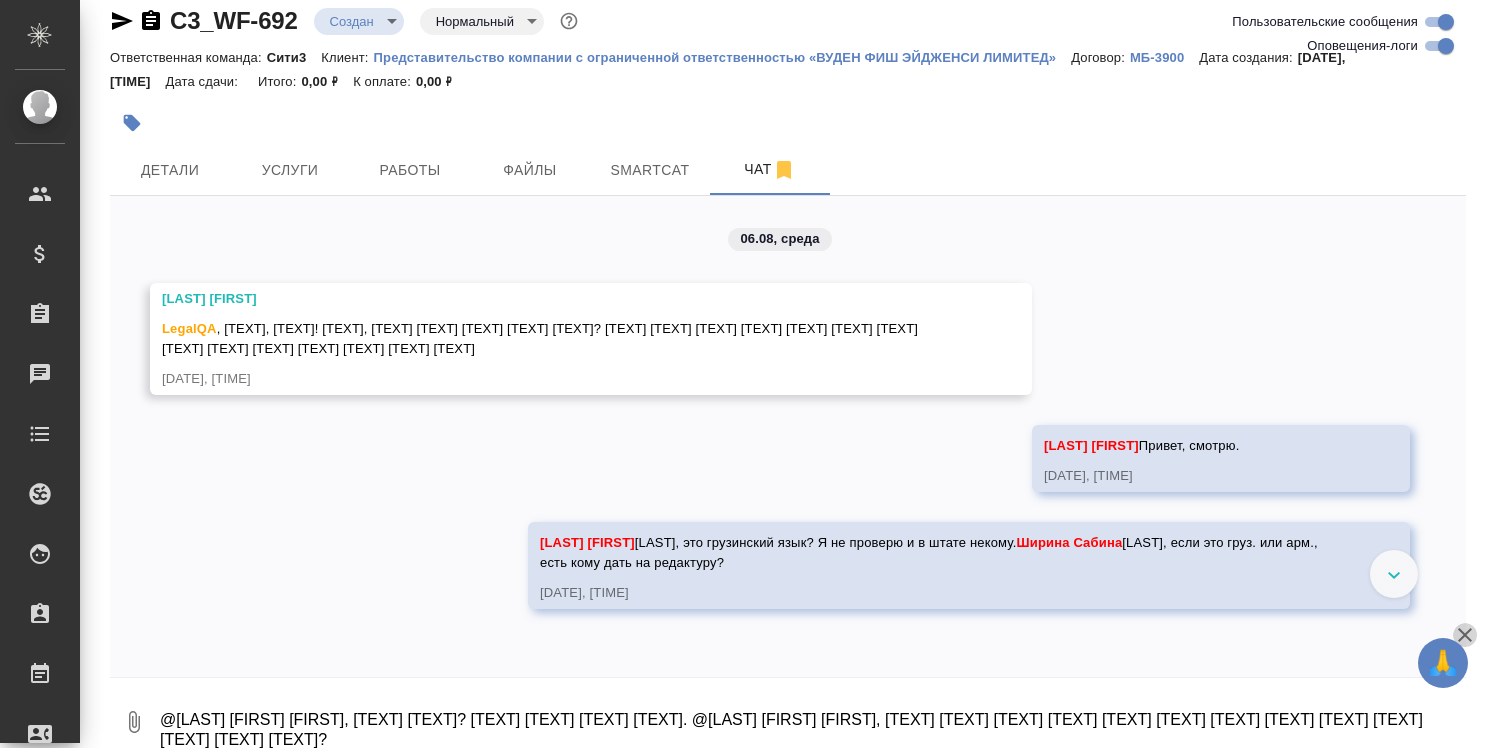 click 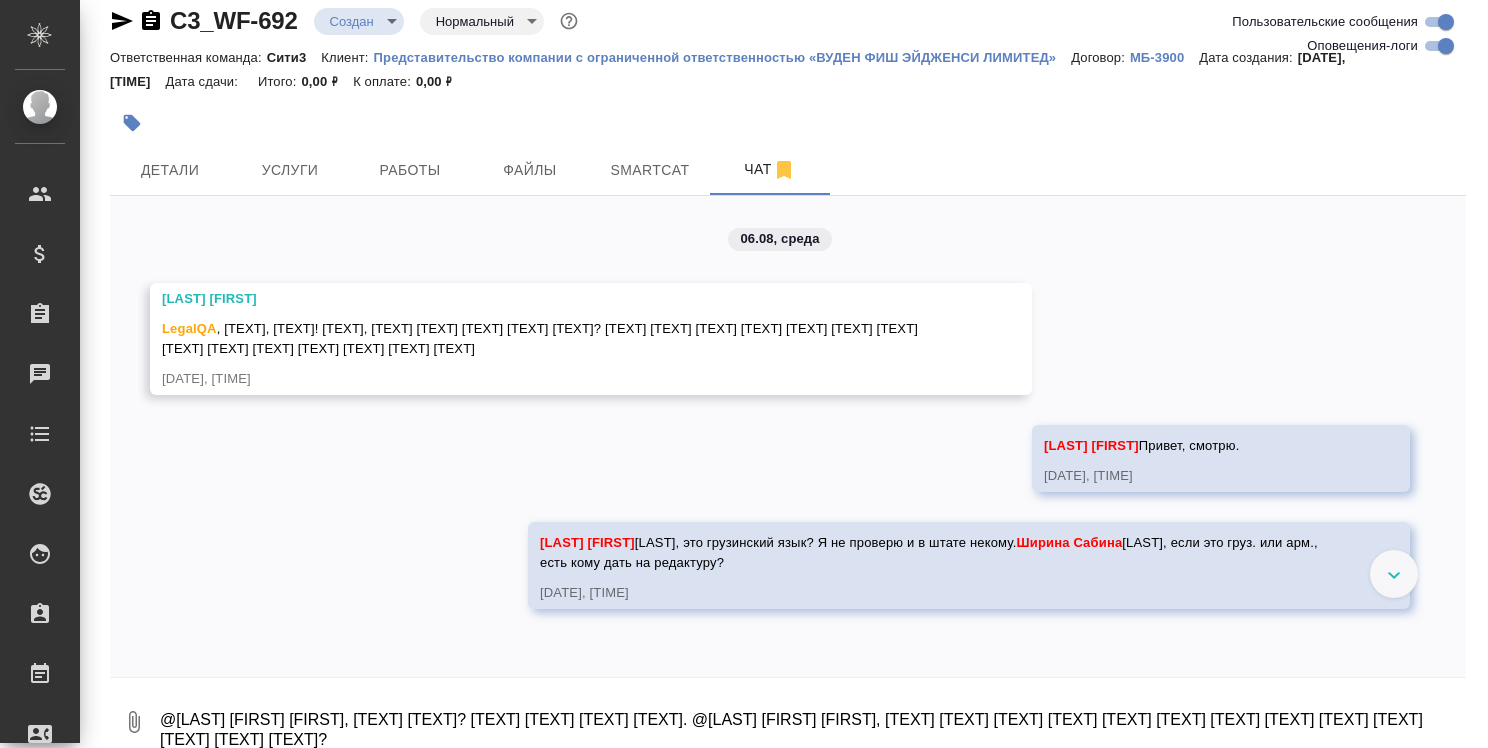 click at bounding box center [1394, 574] 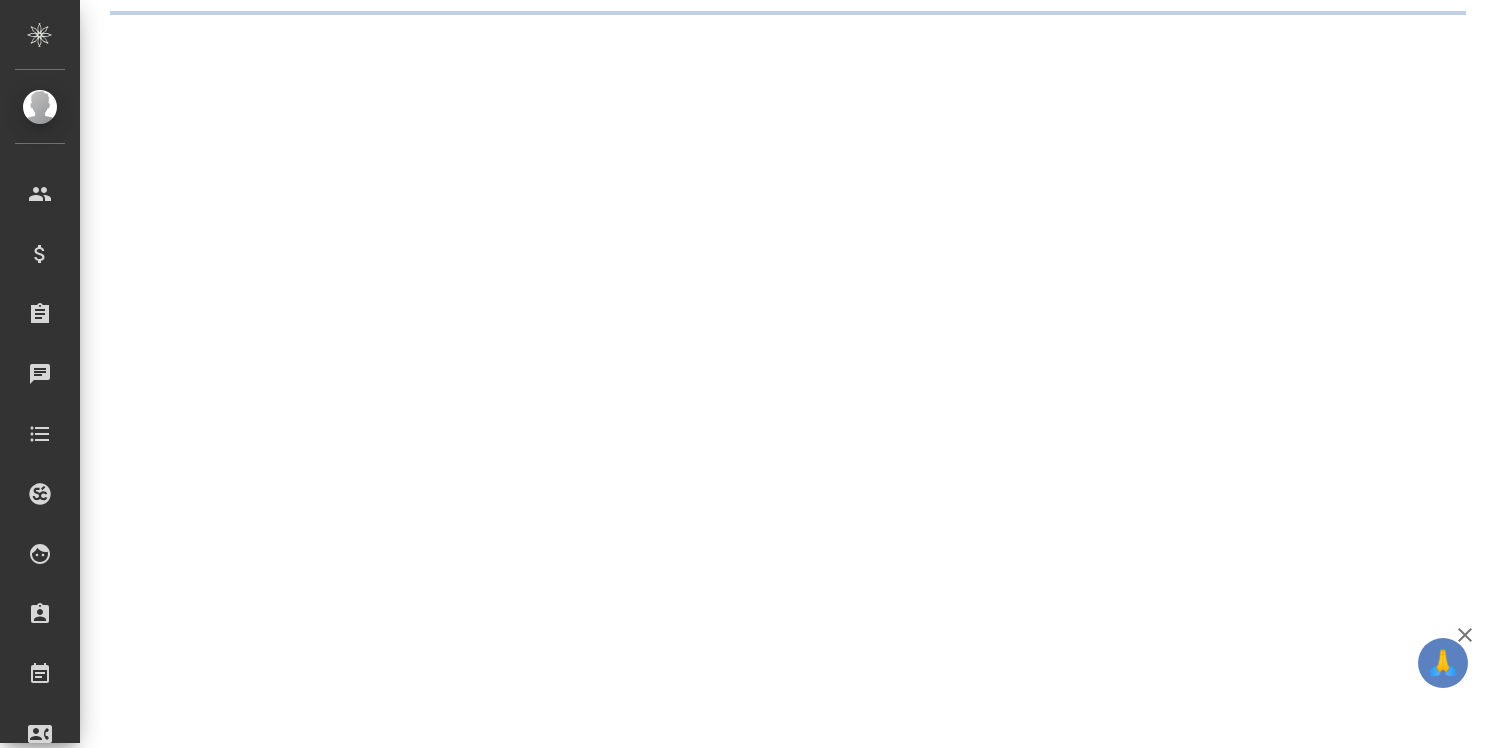 scroll, scrollTop: 0, scrollLeft: 0, axis: both 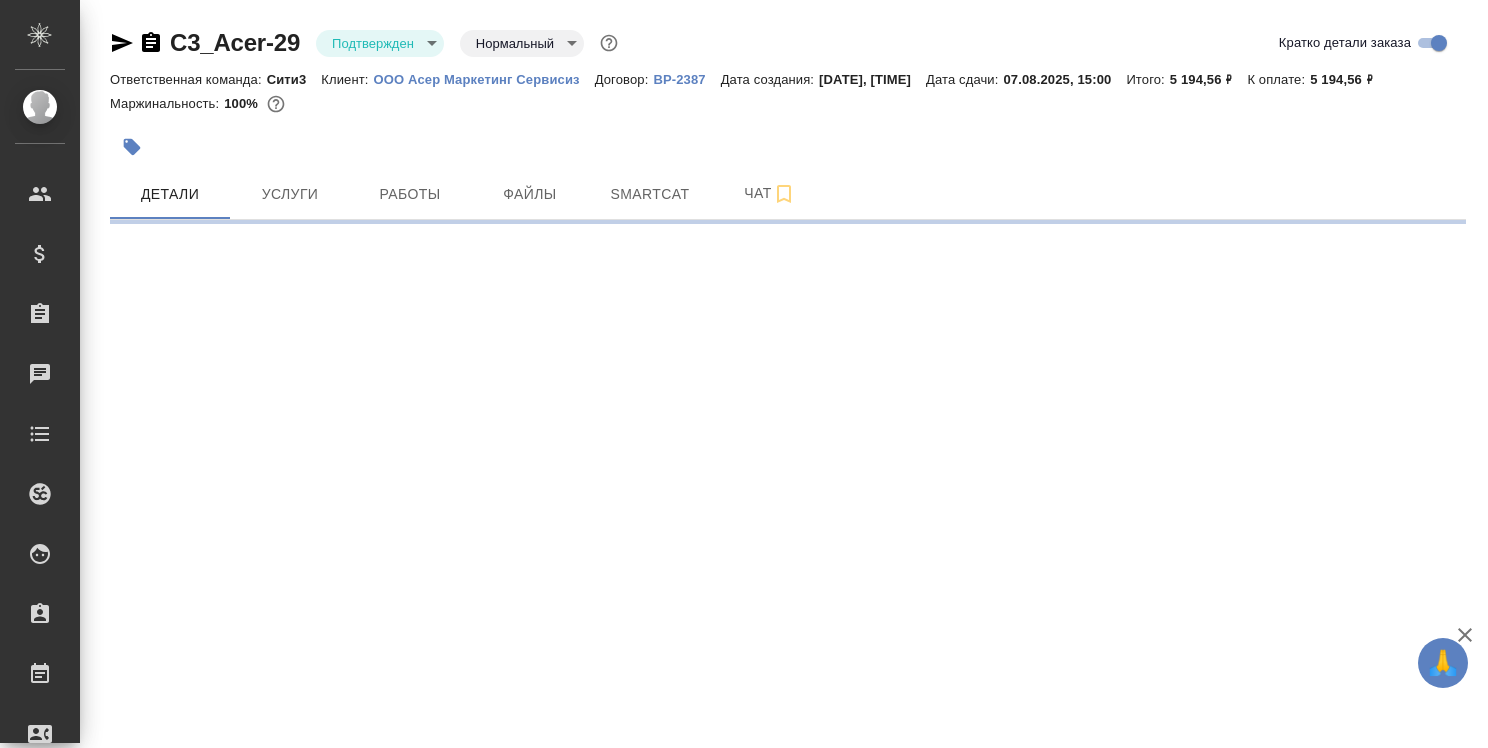 select on "RU" 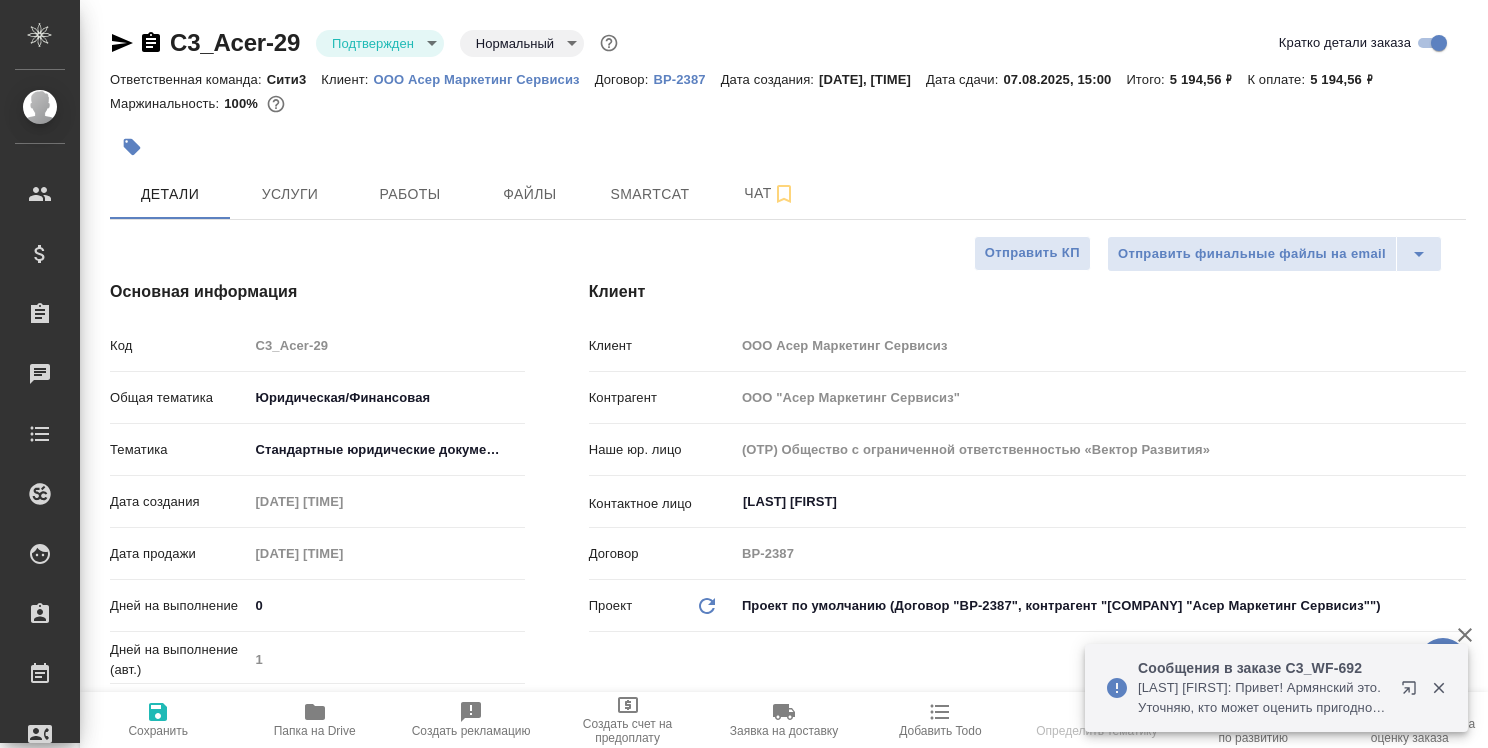 type on "x" 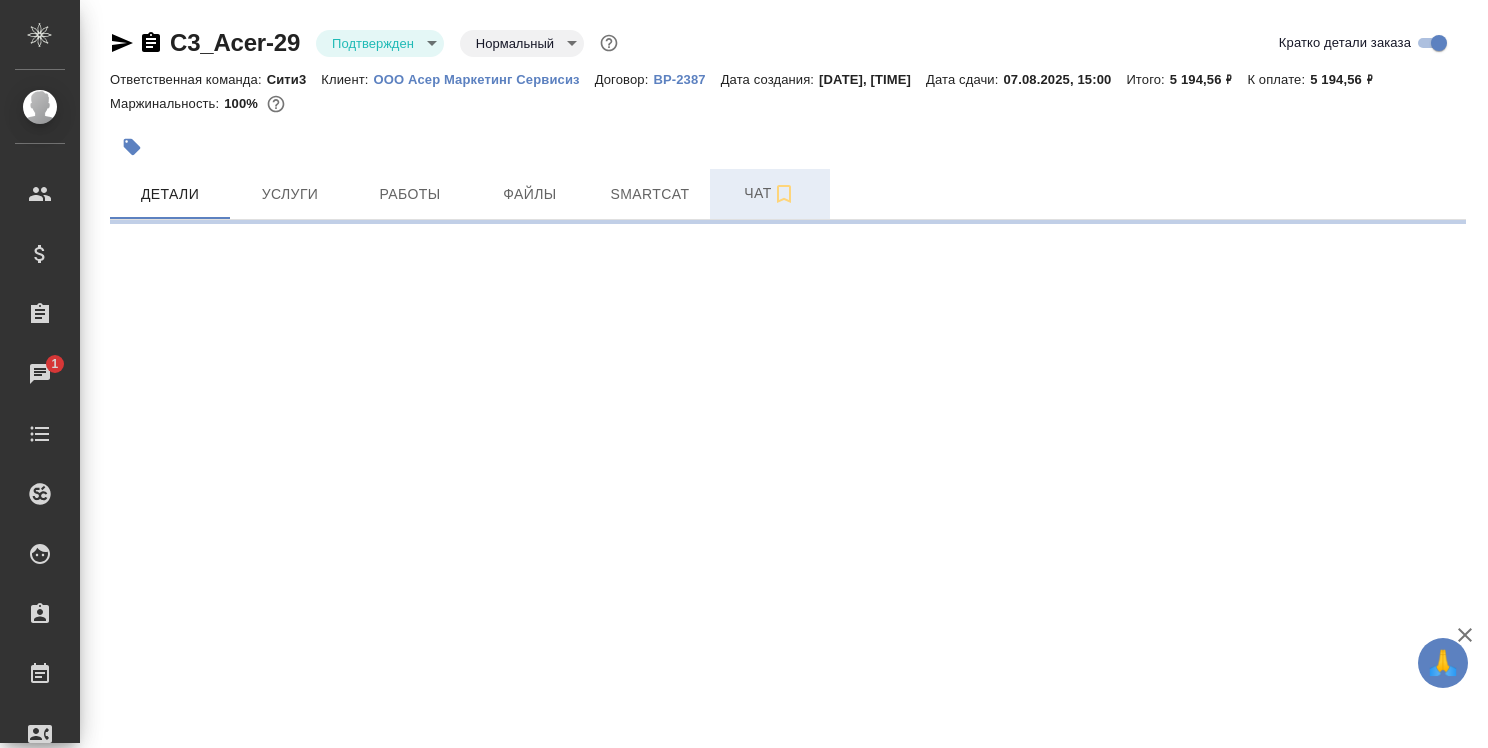 select on "RU" 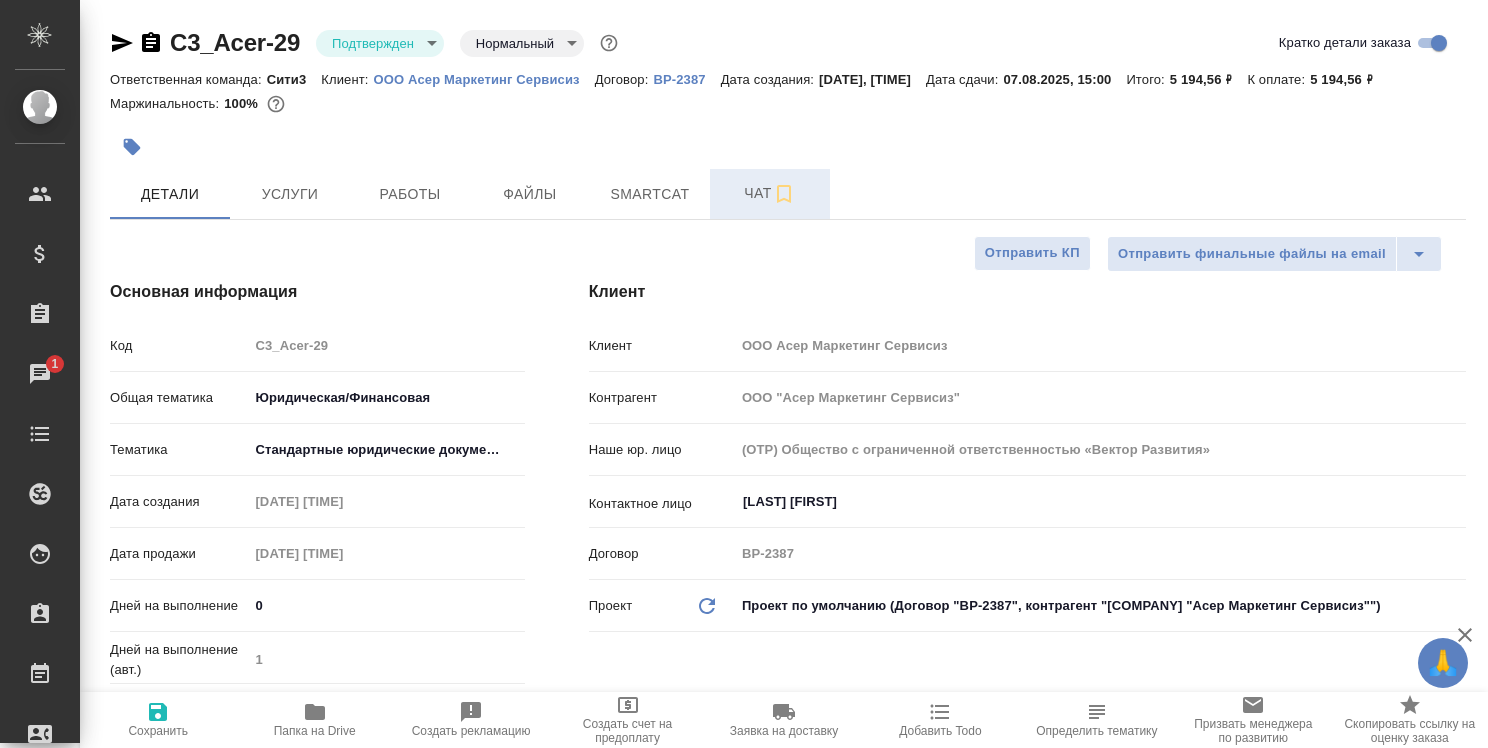 type on "x" 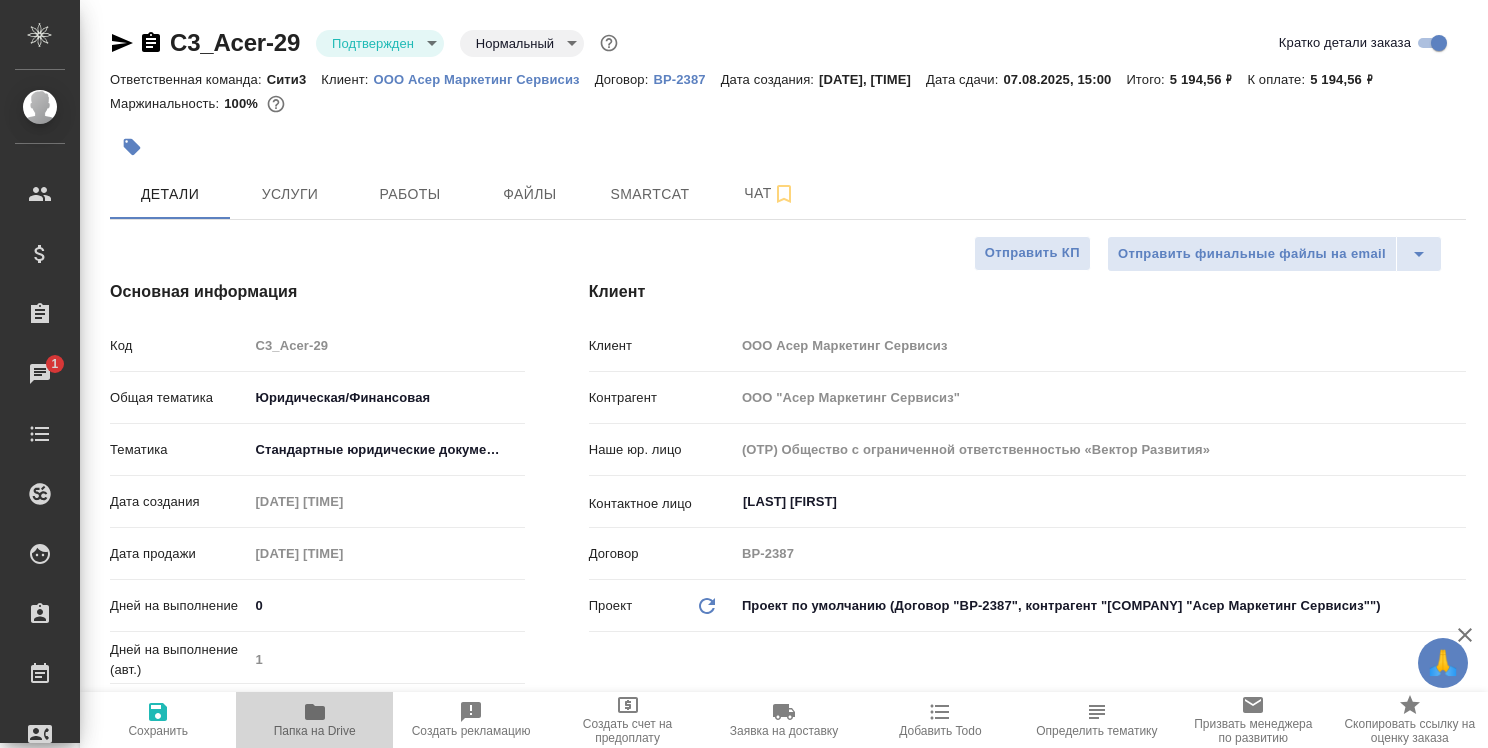 click 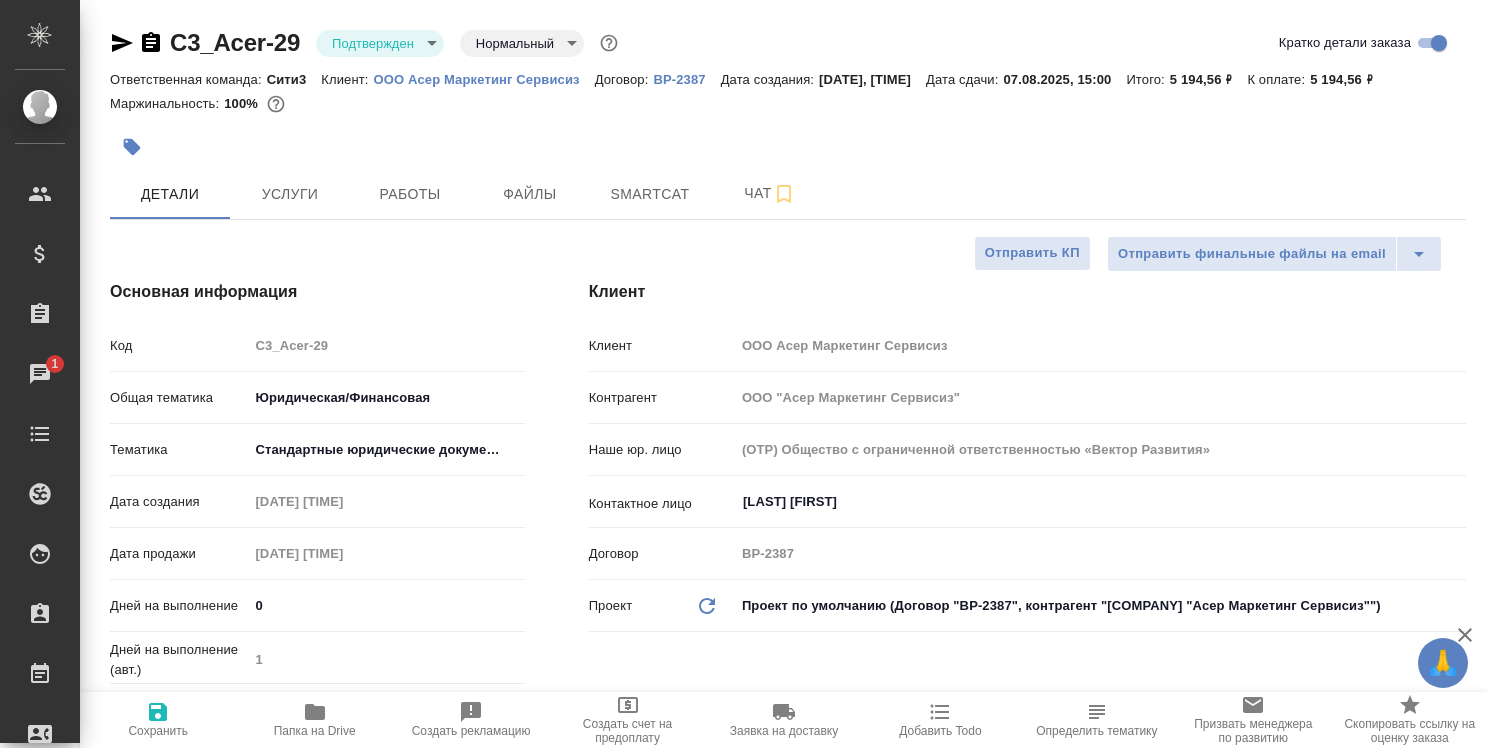 type on "x" 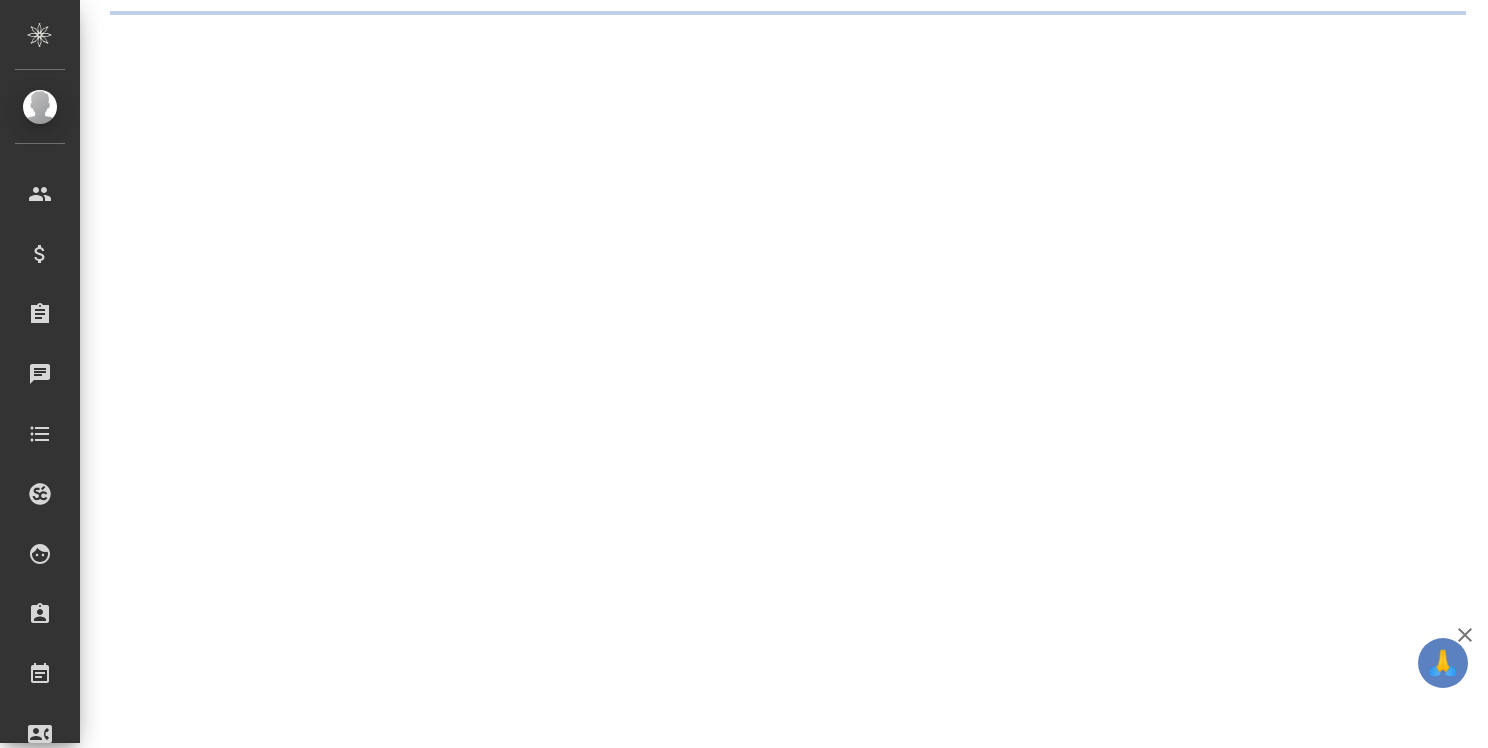 scroll, scrollTop: 0, scrollLeft: 0, axis: both 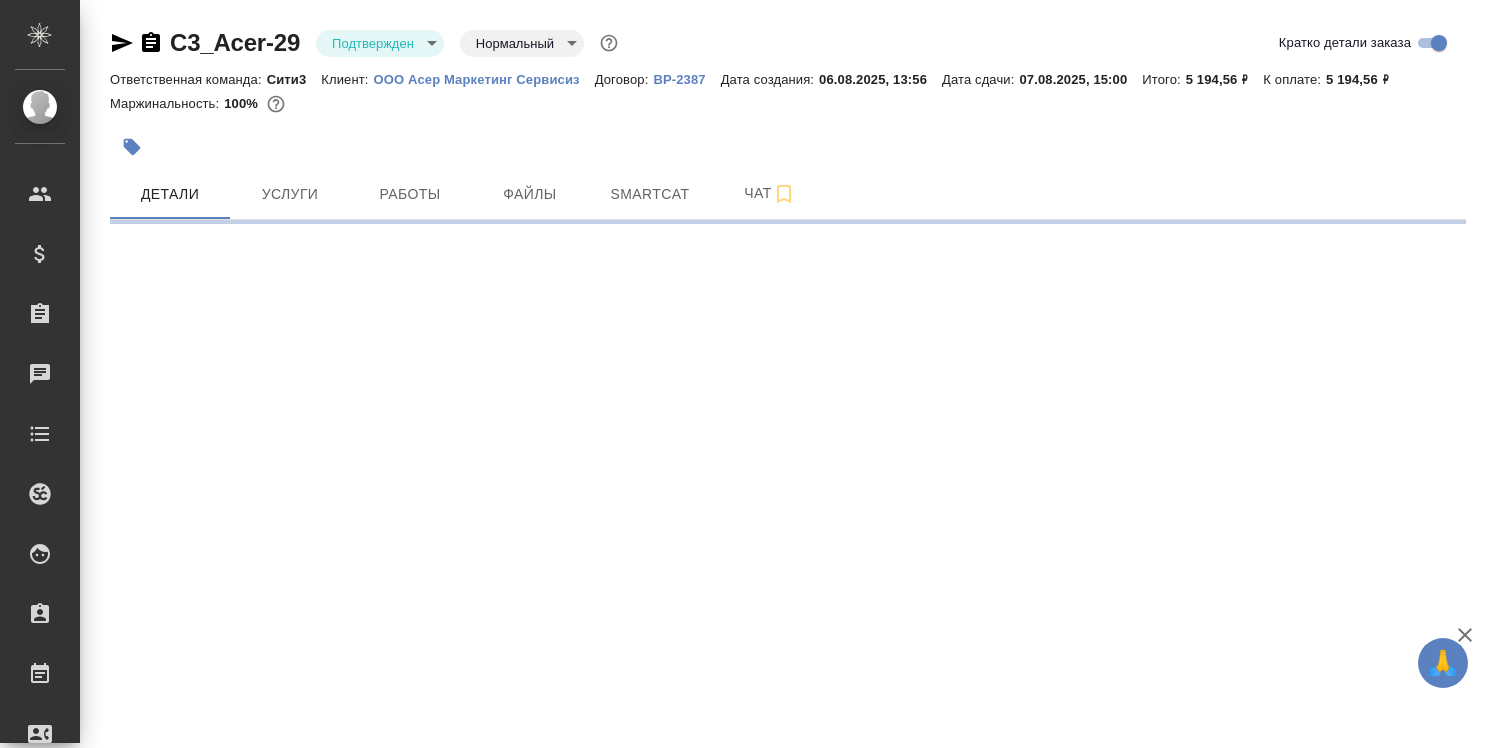 select on "RU" 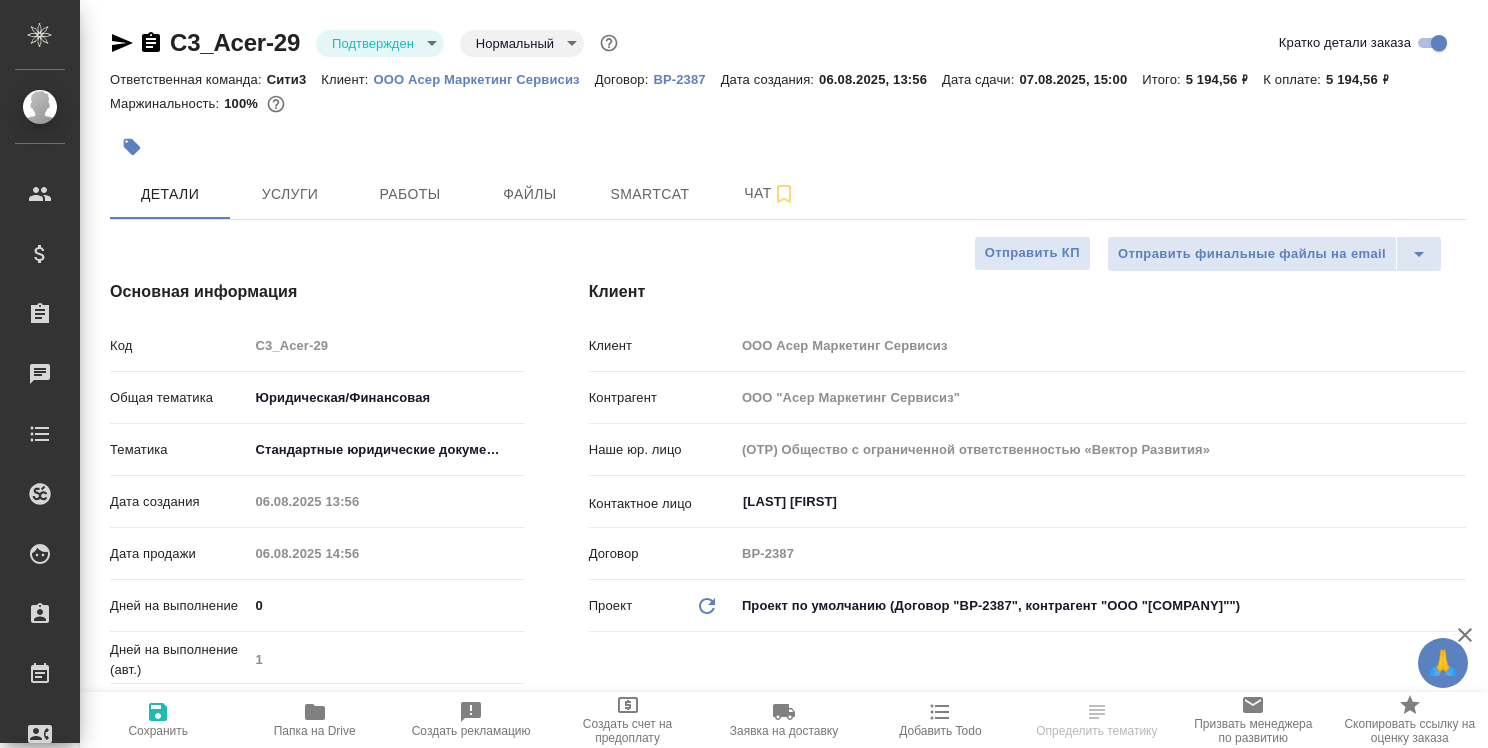 type on "x" 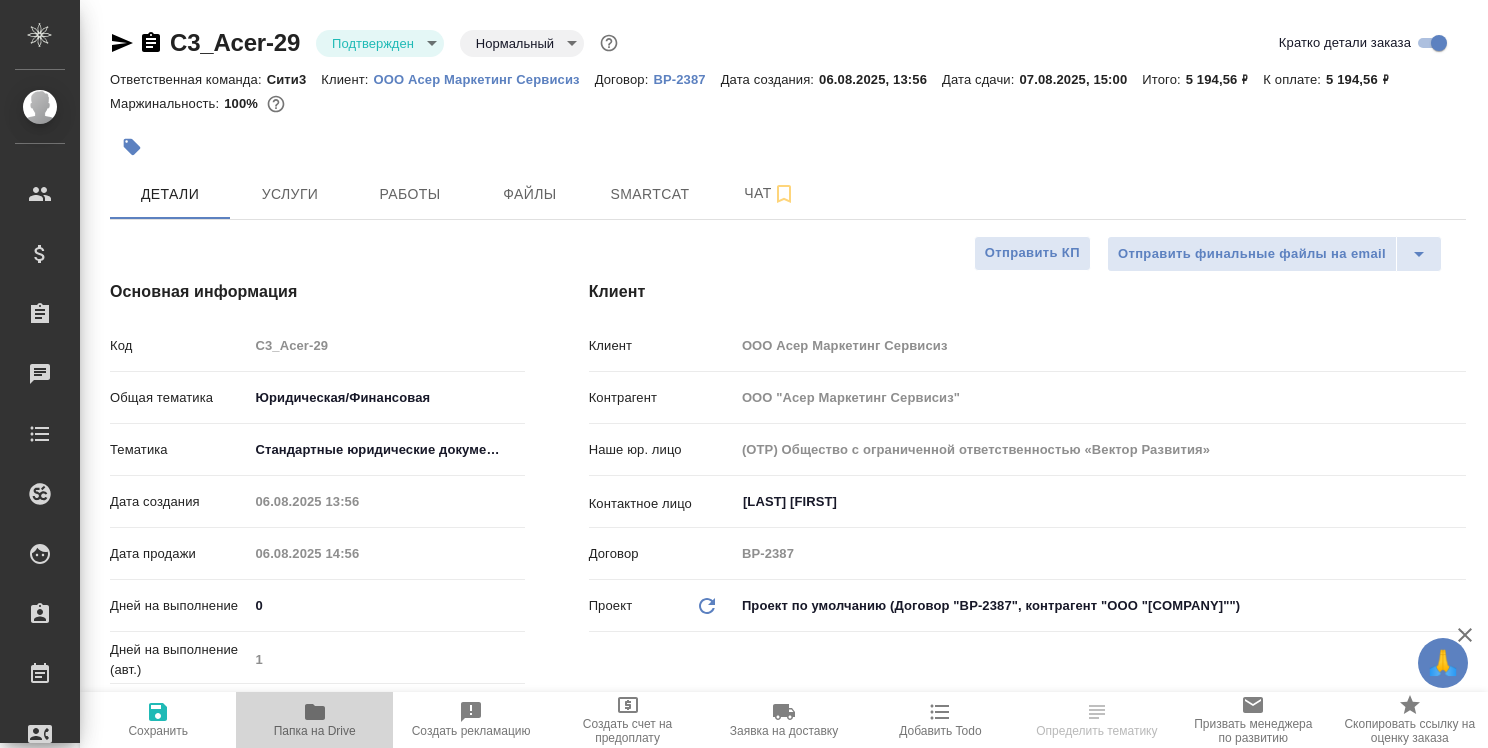 click 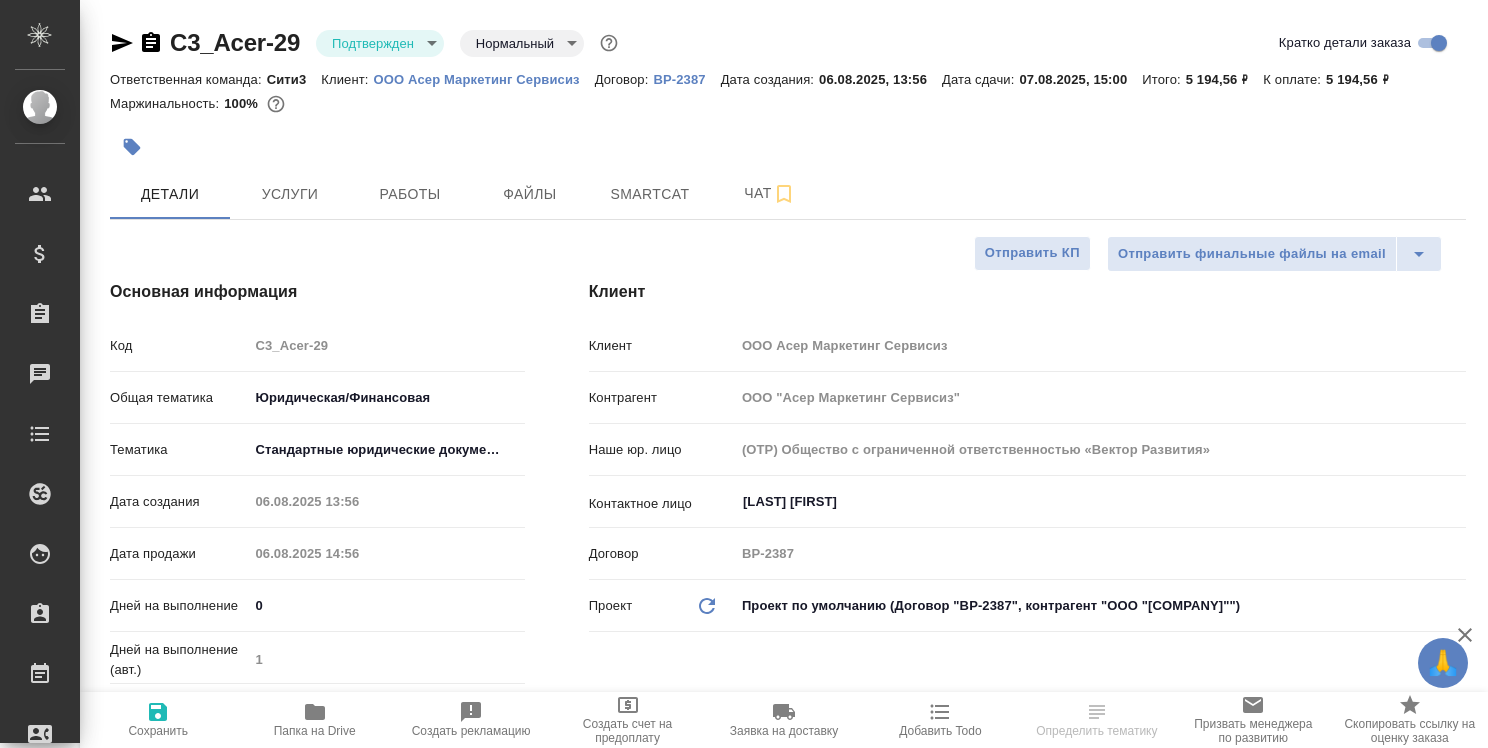 type on "x" 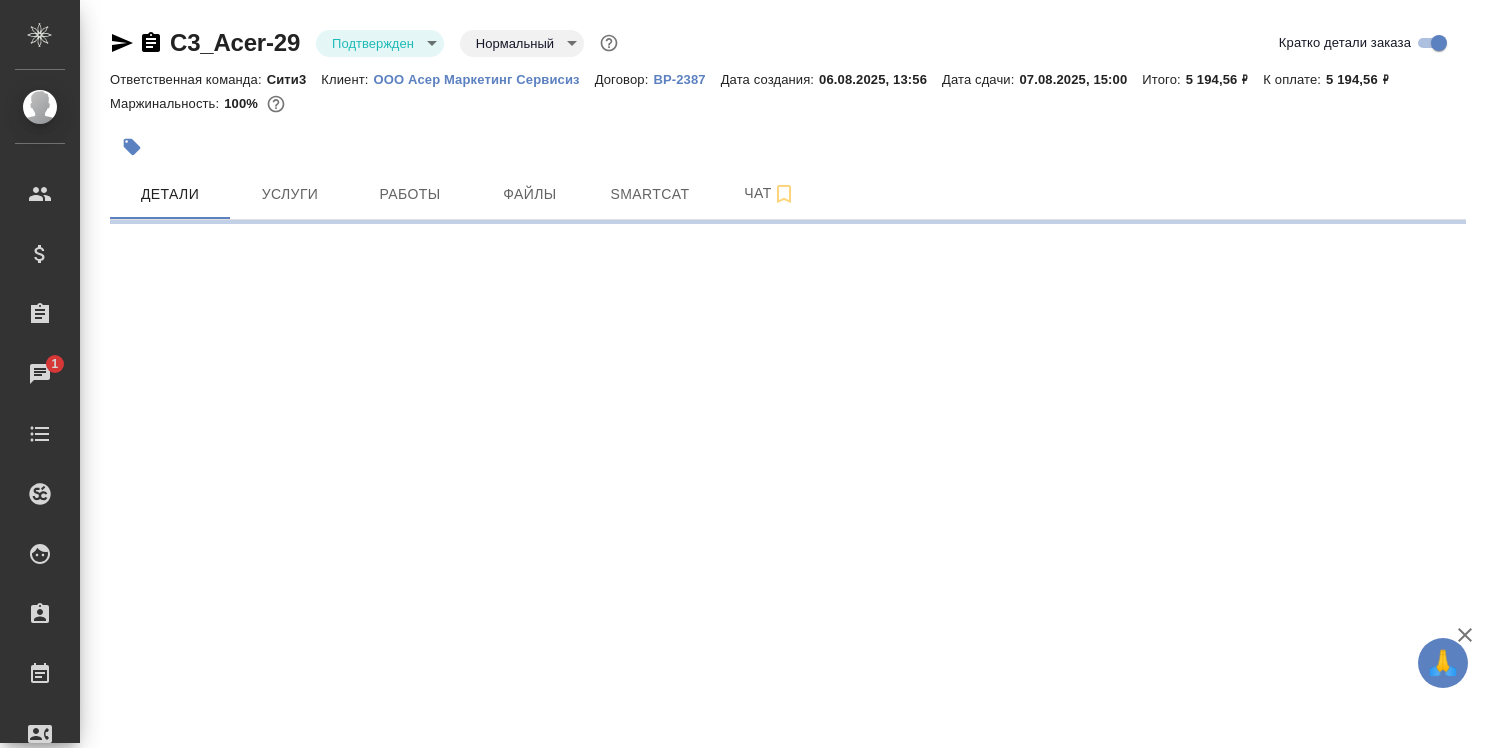 select on "RU" 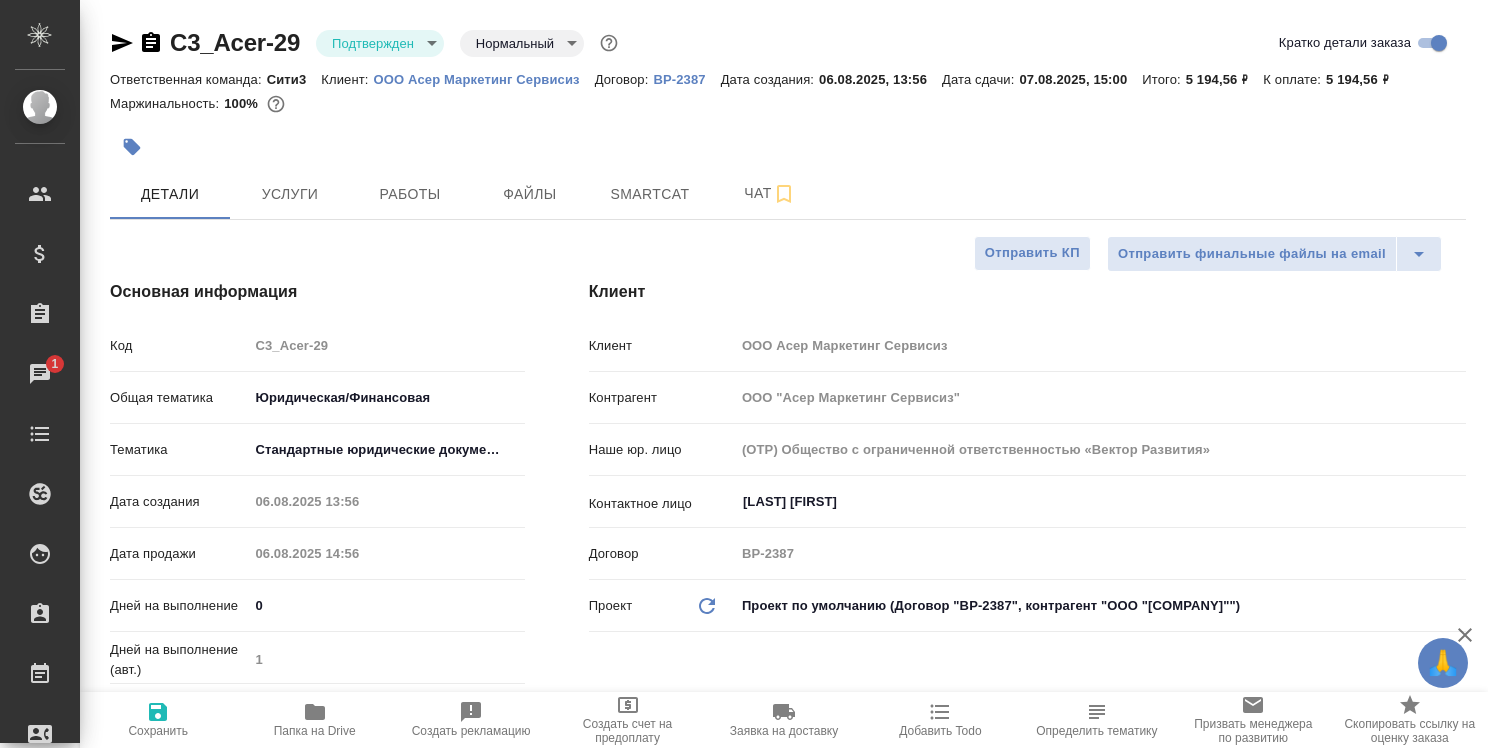 type on "x" 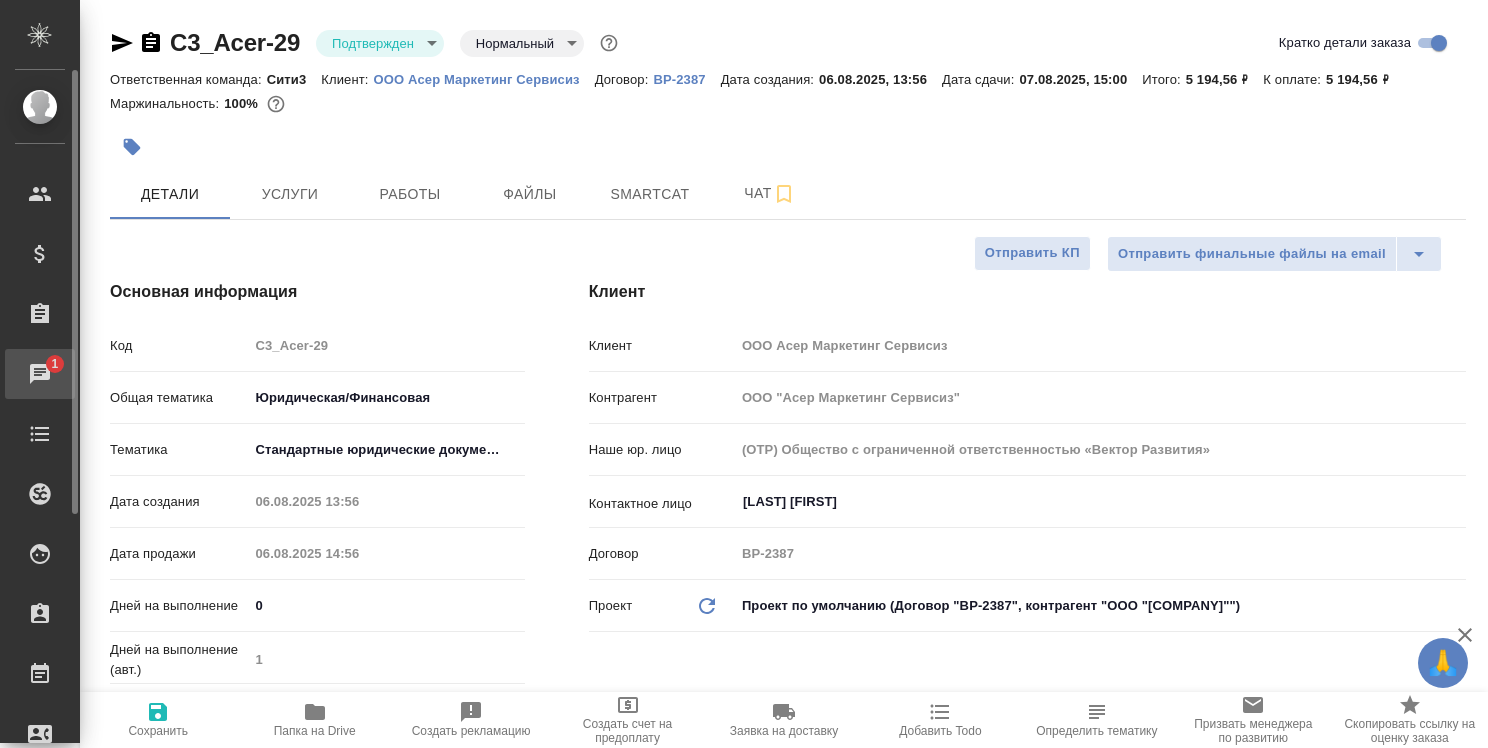 type on "x" 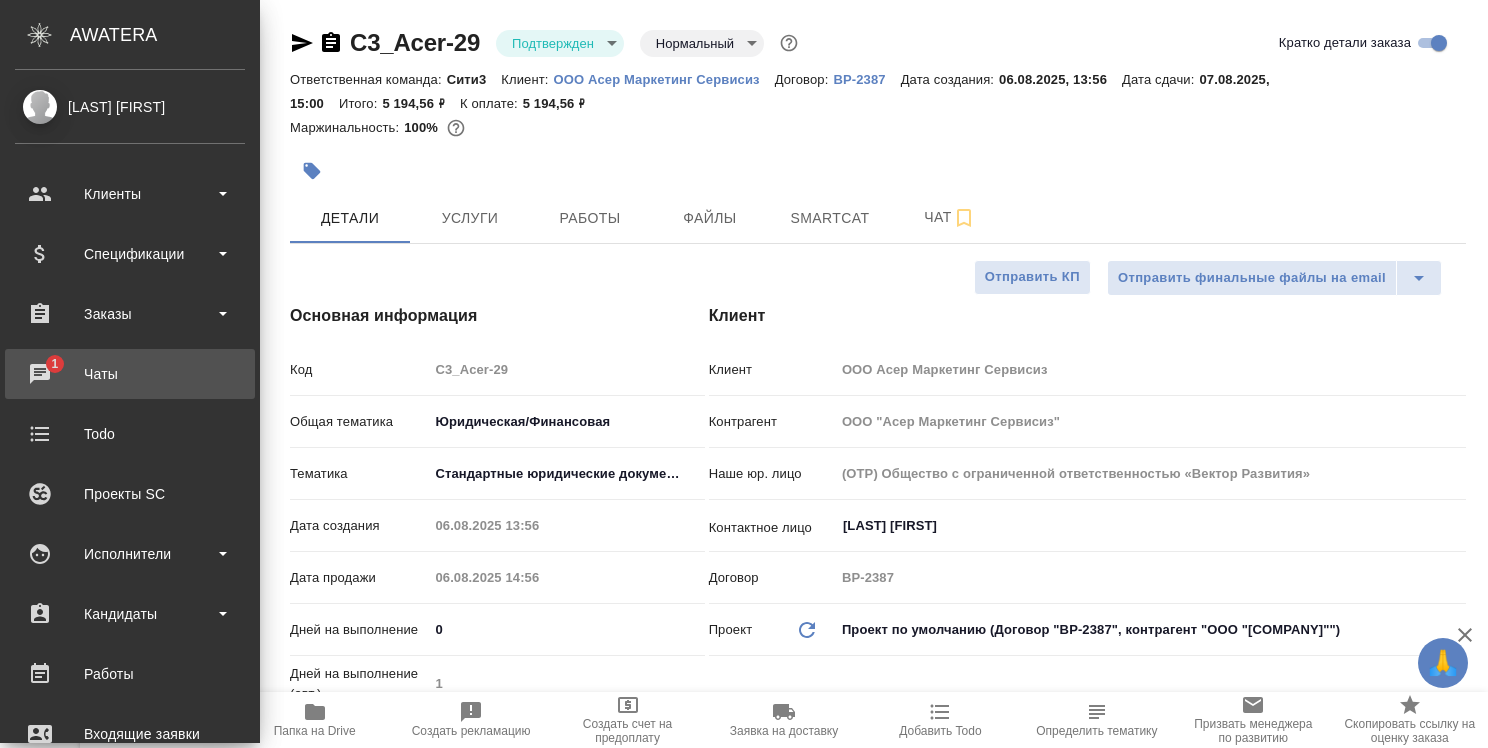 type on "x" 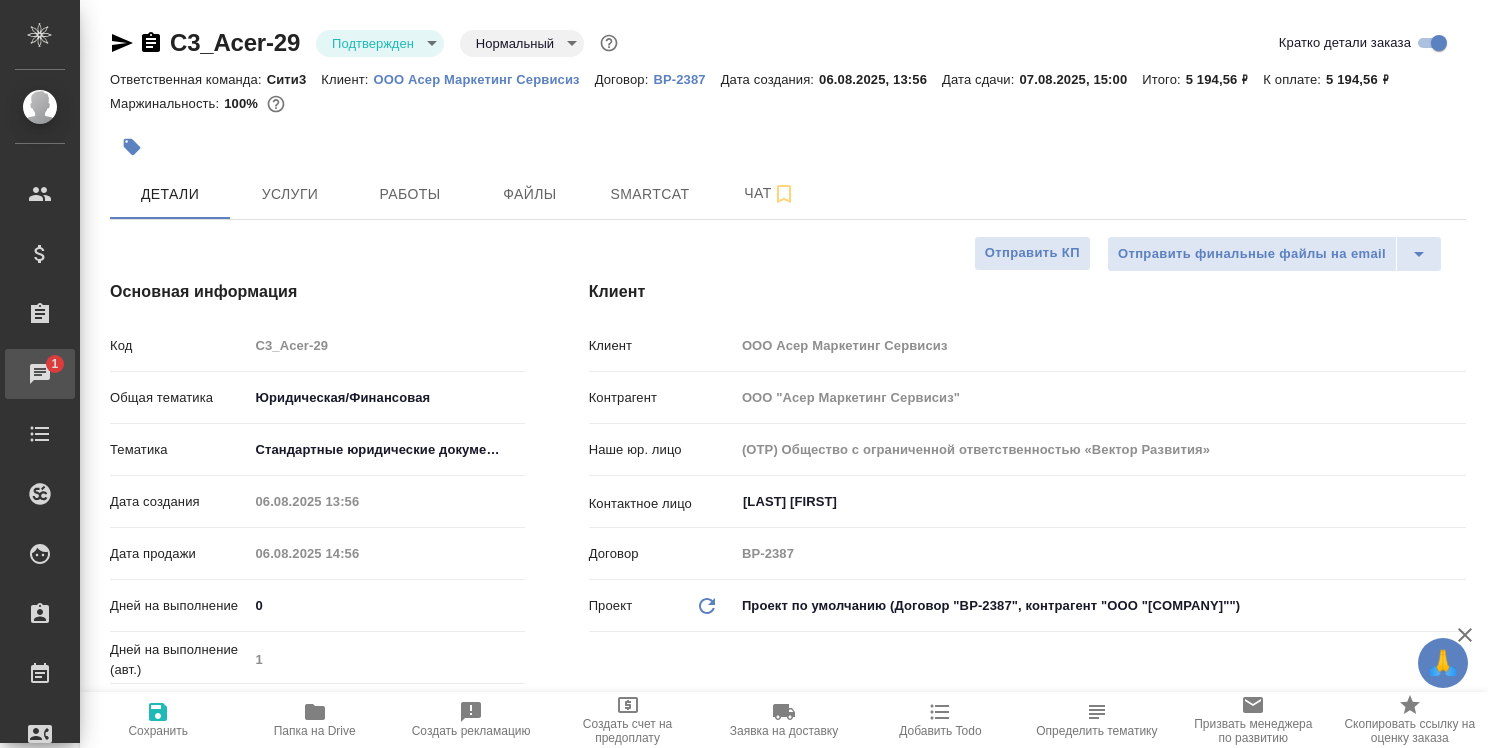 click on "Чаты" at bounding box center (15, 374) 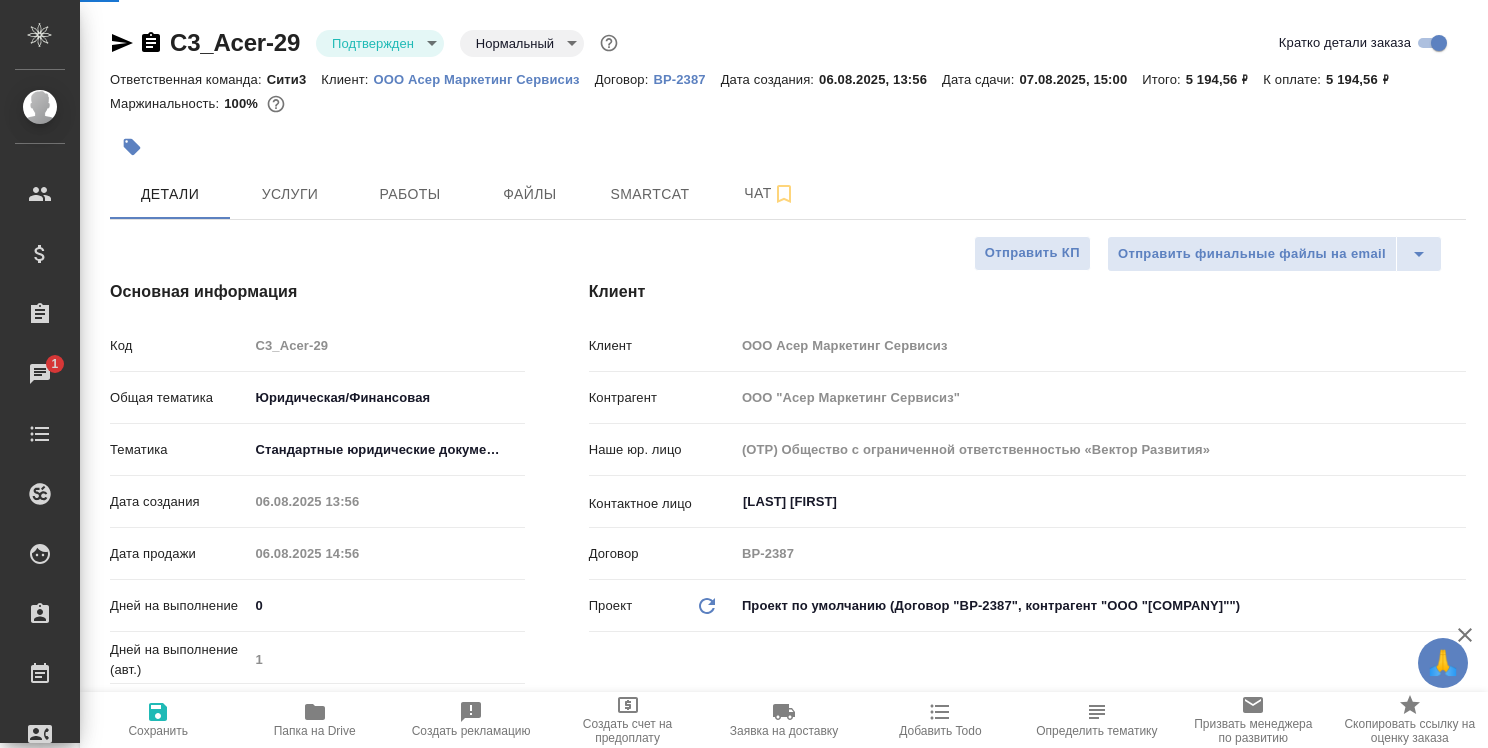 type on "x" 